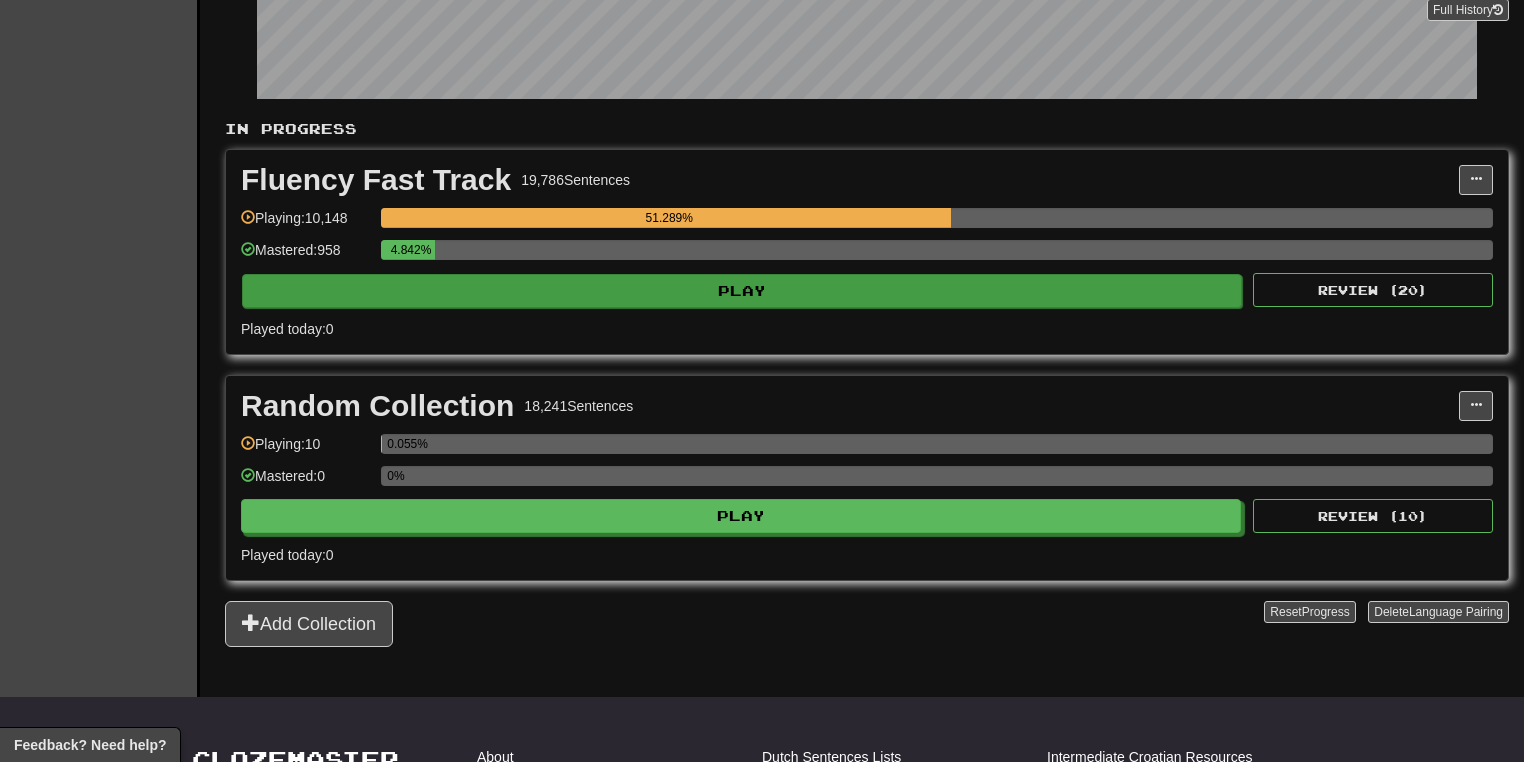 scroll, scrollTop: 320, scrollLeft: 0, axis: vertical 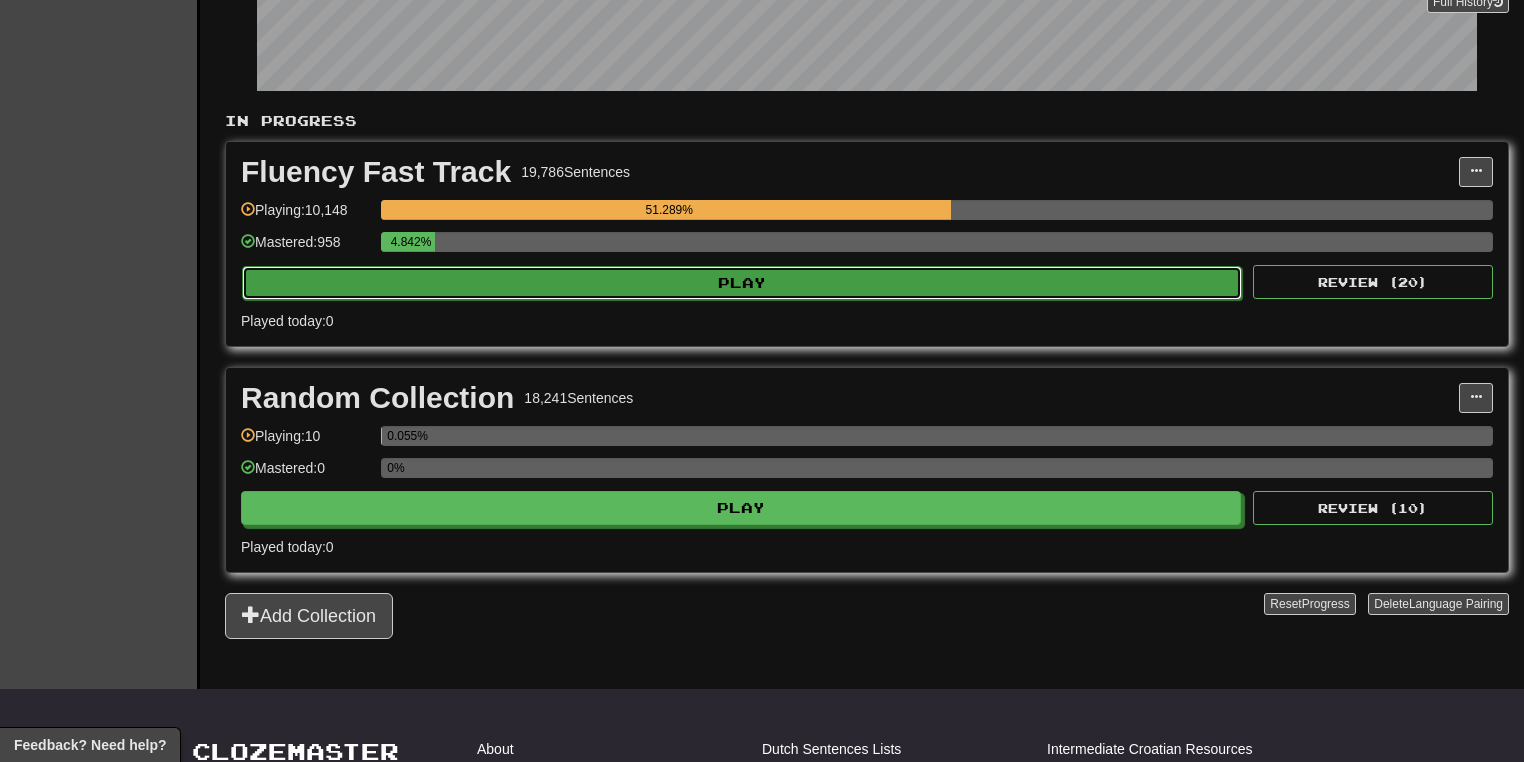 click on "Play" at bounding box center [742, 283] 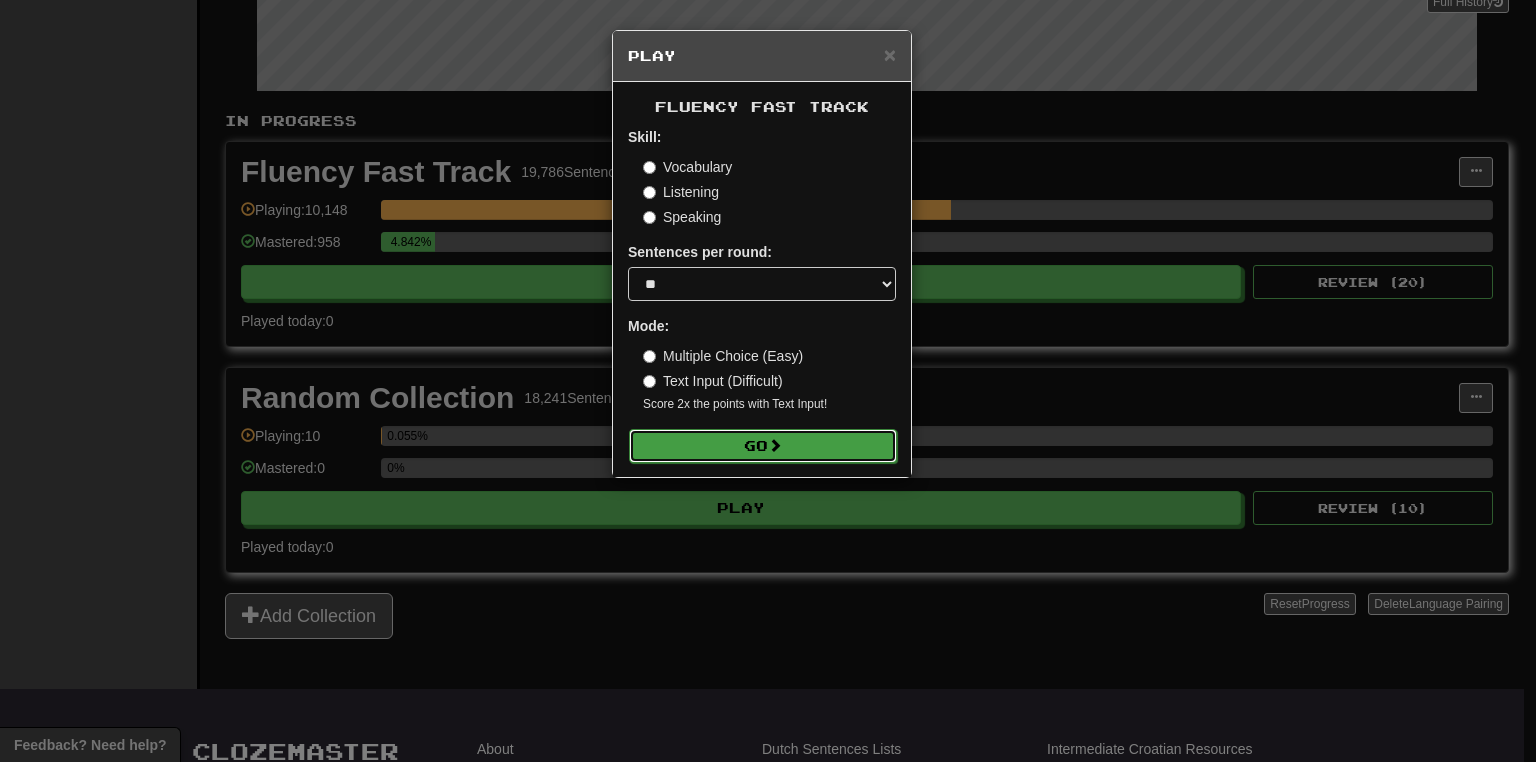 click on "Go" at bounding box center [763, 446] 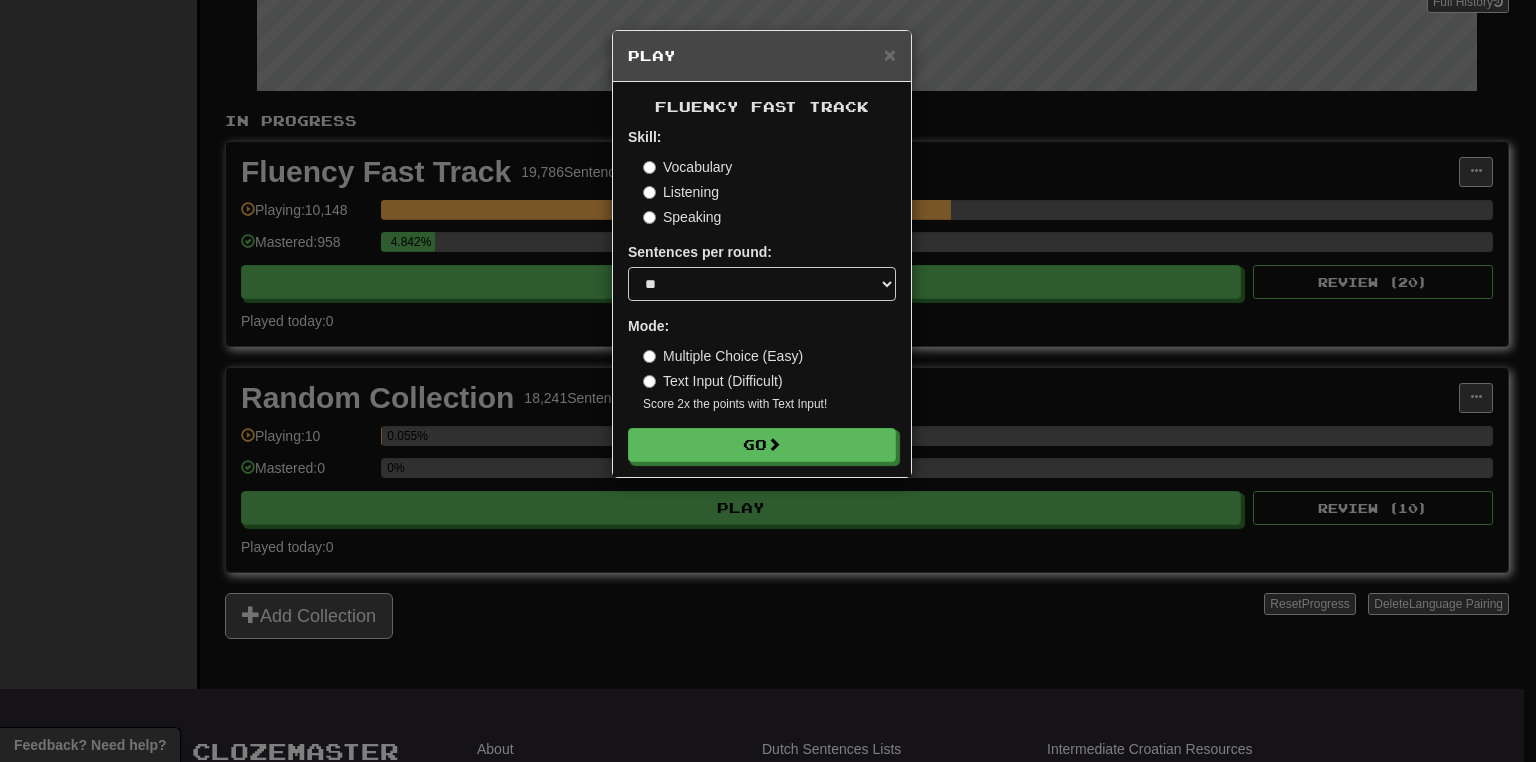 click on "× Play" at bounding box center [762, 56] 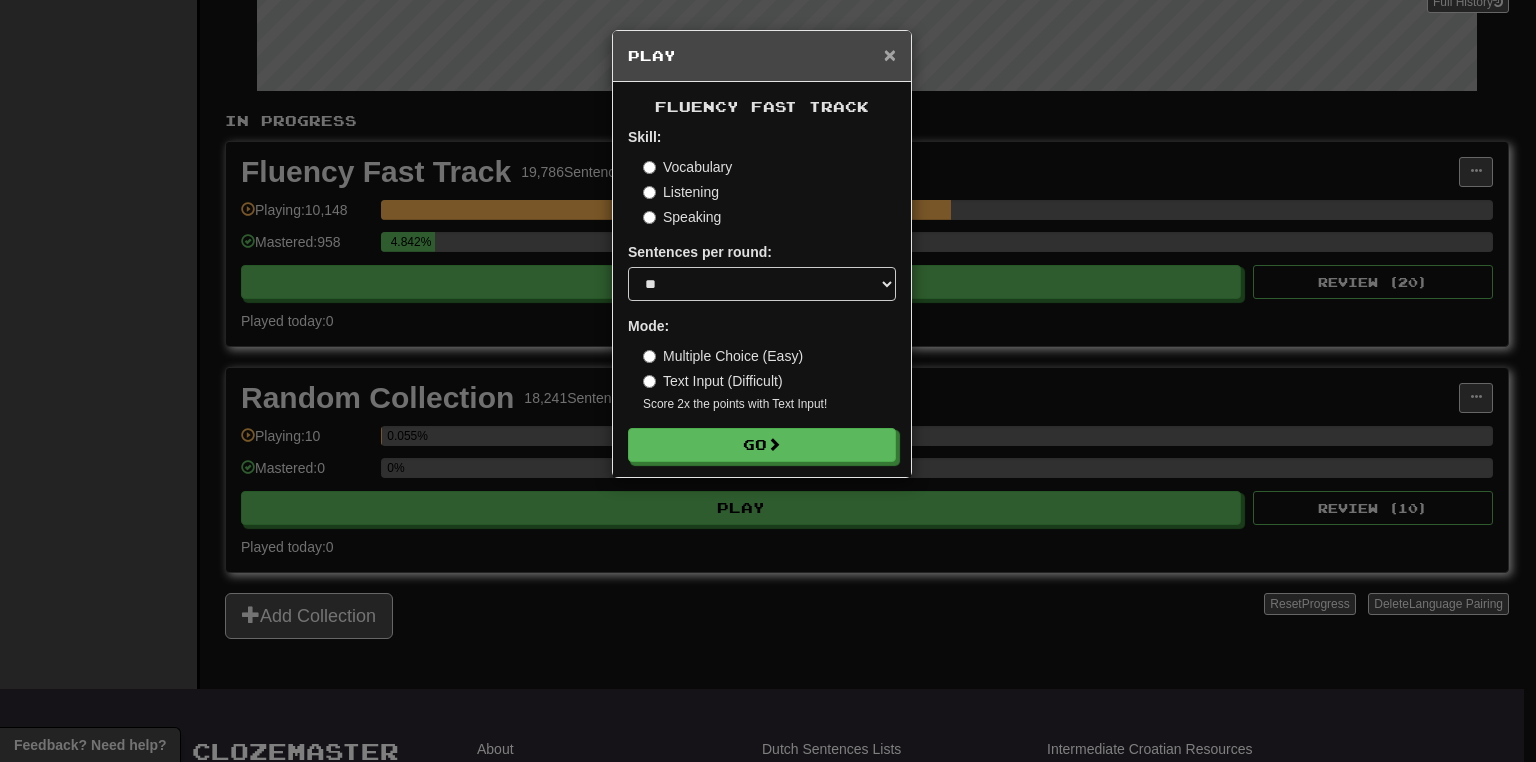 click on "×" at bounding box center (890, 54) 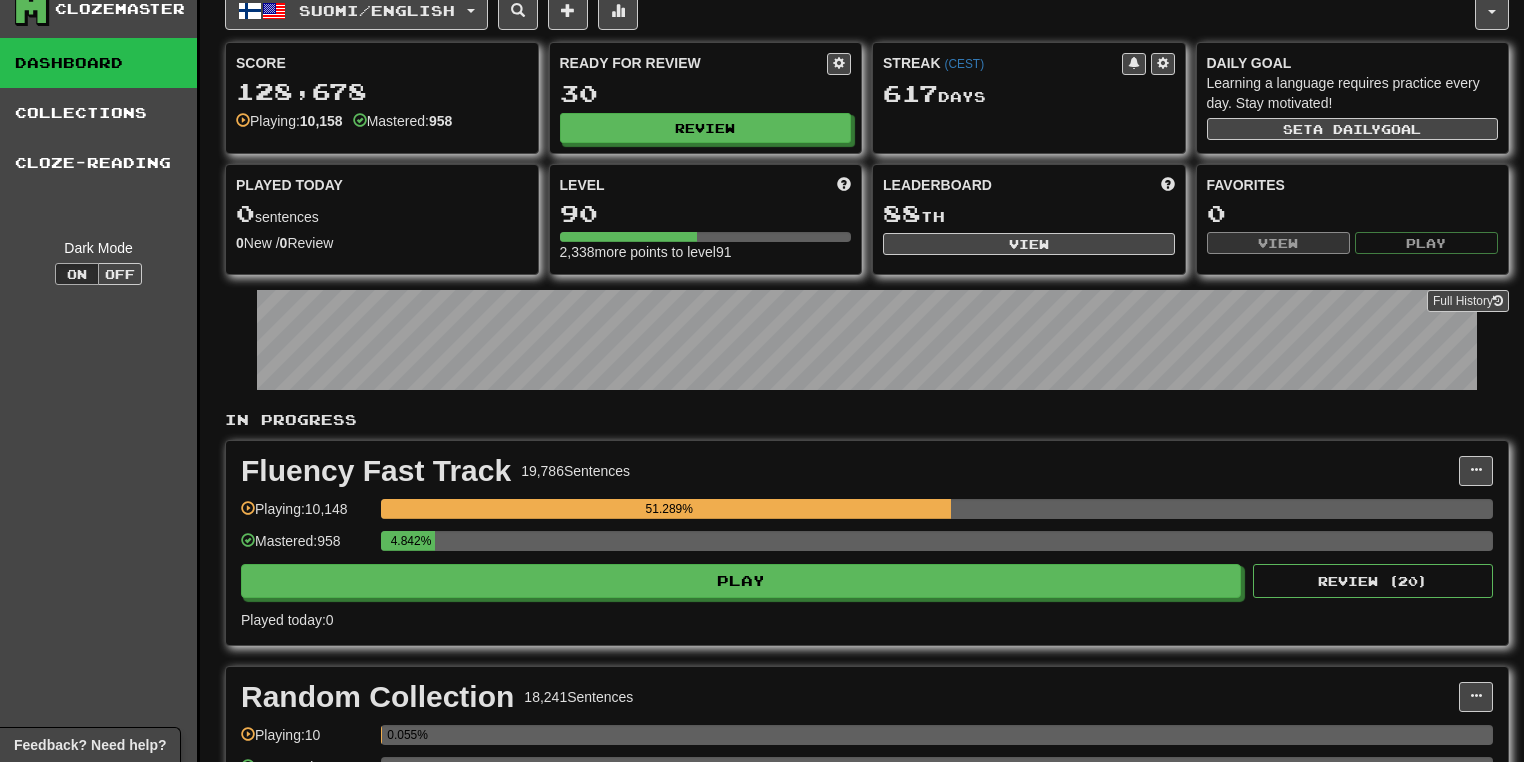 scroll, scrollTop: 0, scrollLeft: 0, axis: both 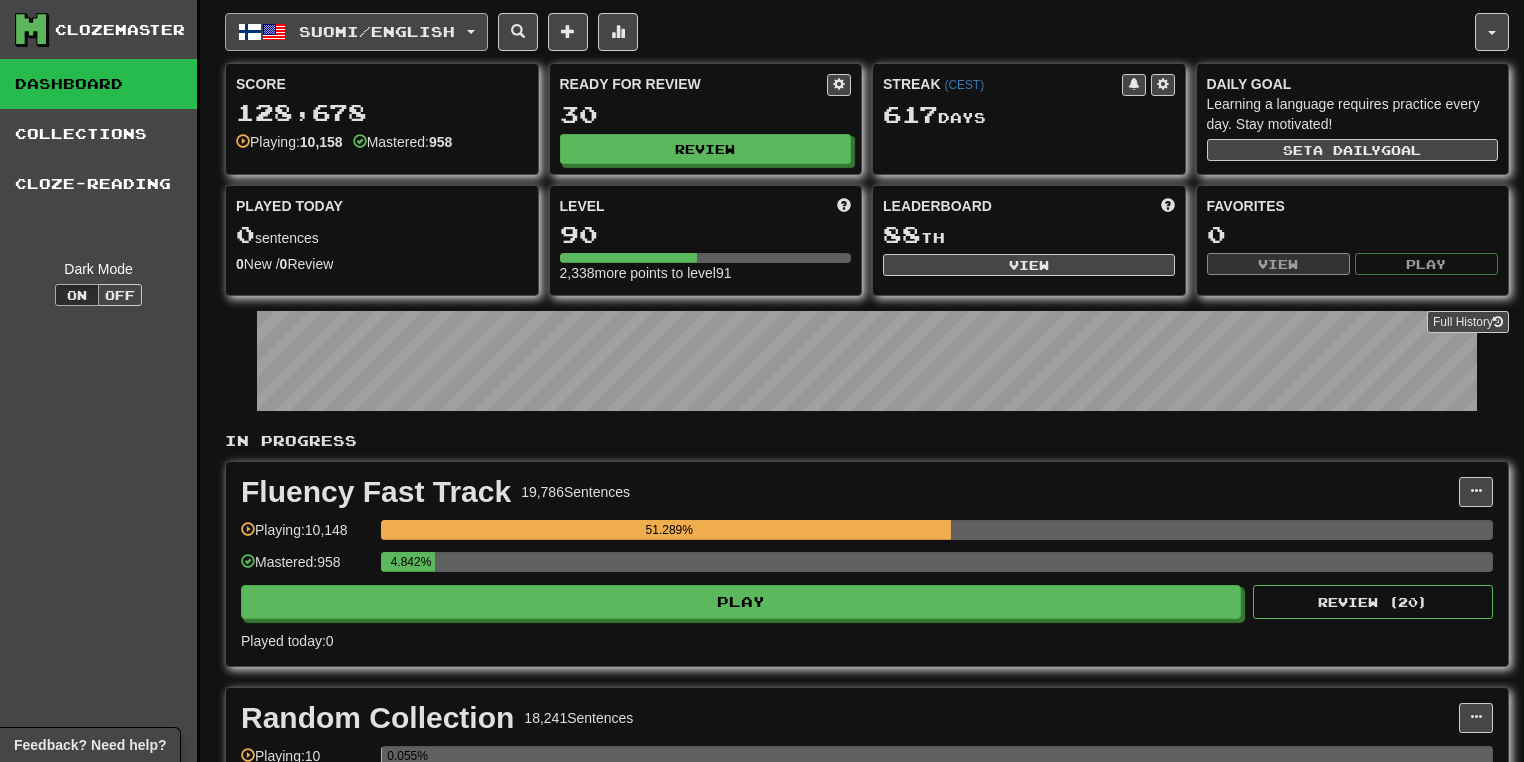 click at bounding box center [471, 32] 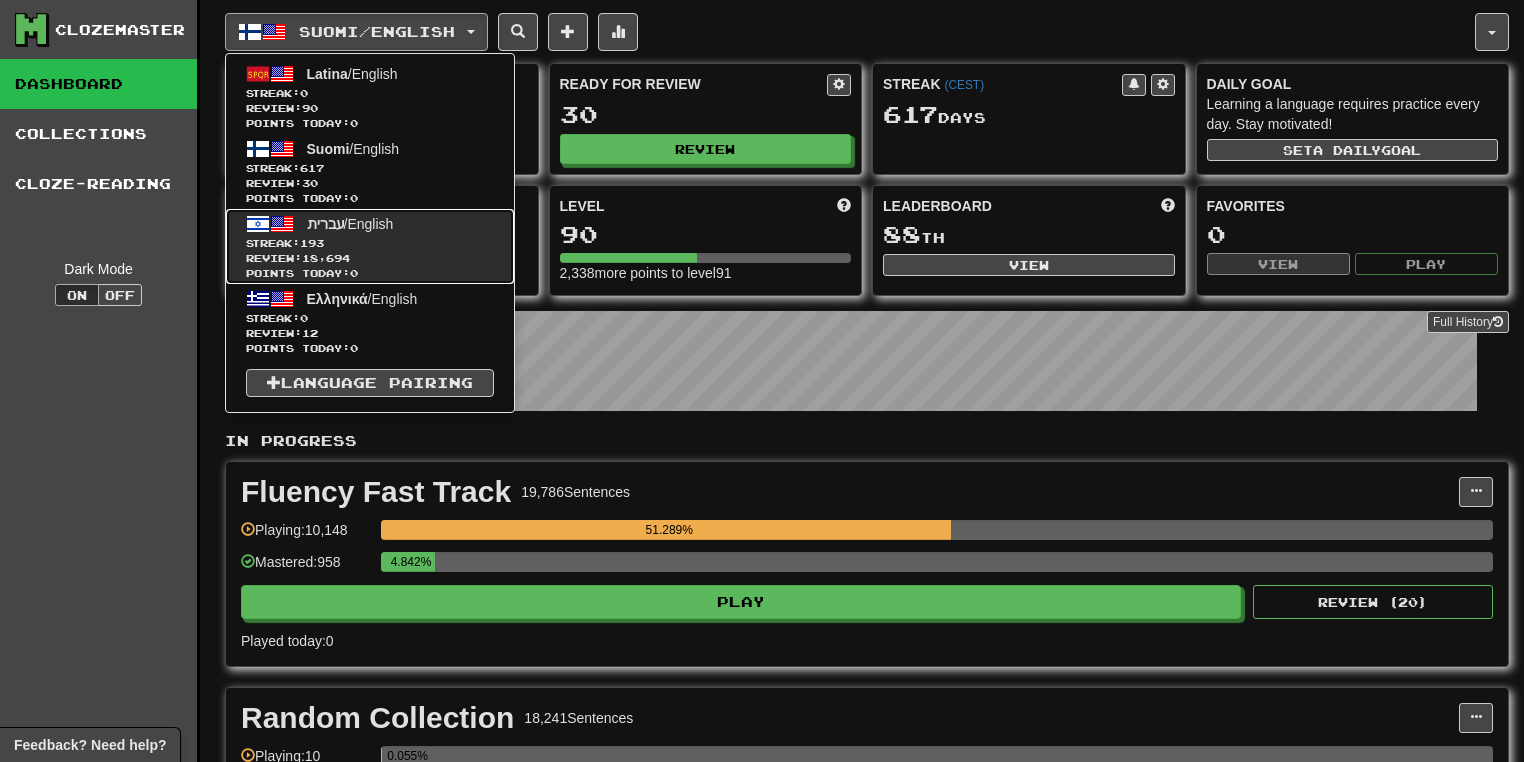 click on "עברית  /  English Streak:  193   Review:  18,694 Points today:  0" at bounding box center [370, 246] 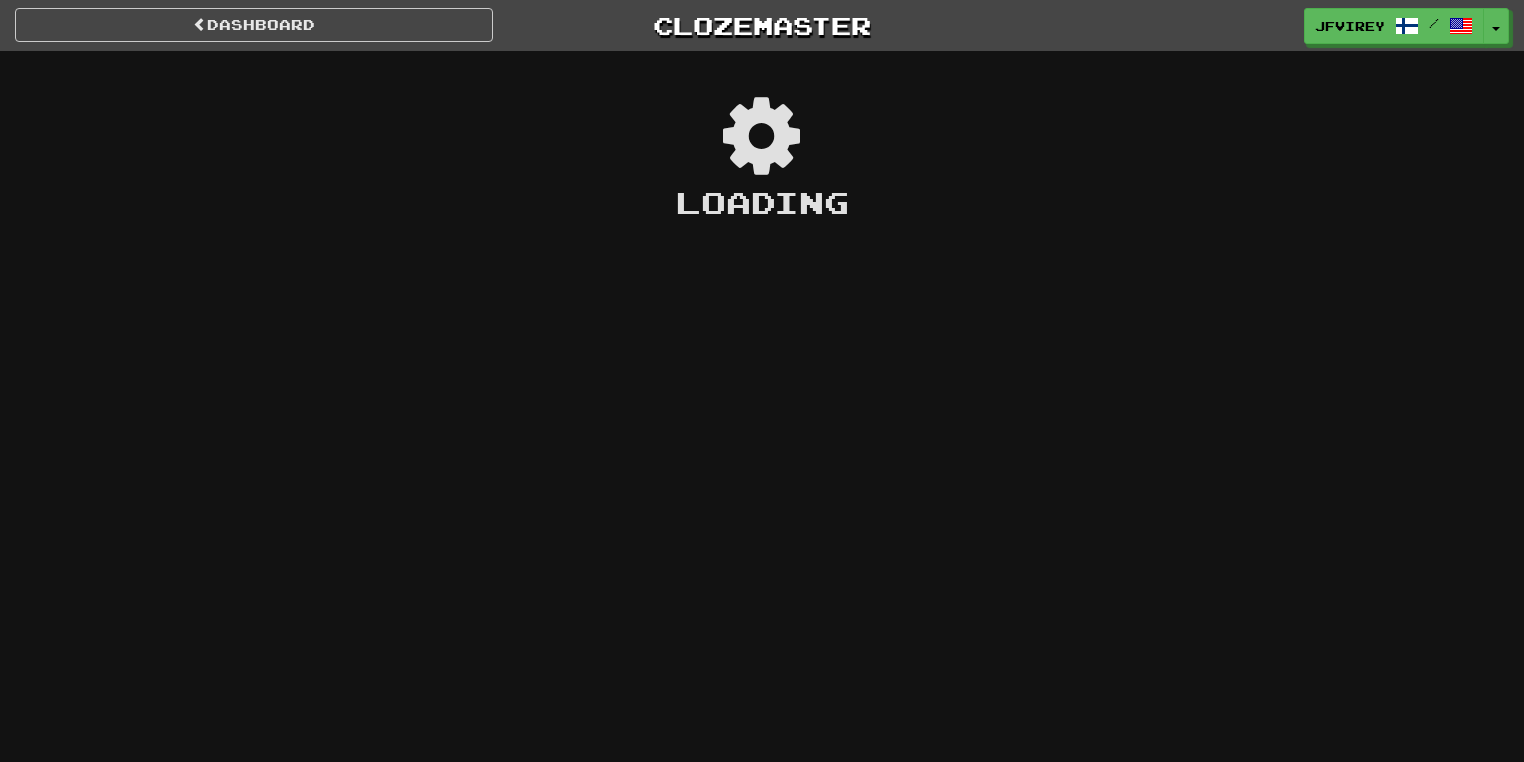 scroll, scrollTop: 0, scrollLeft: 0, axis: both 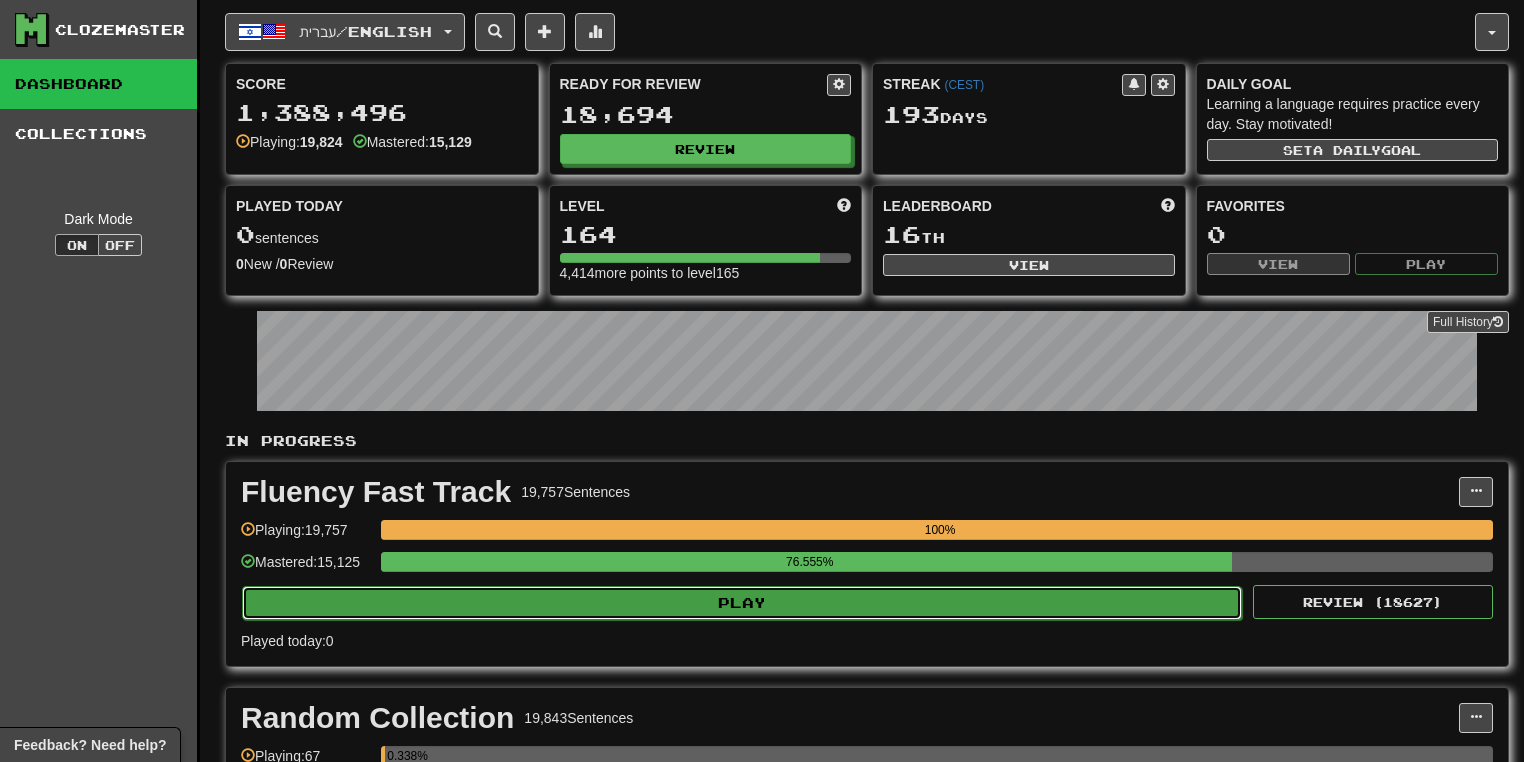 click on "Play" at bounding box center [742, 603] 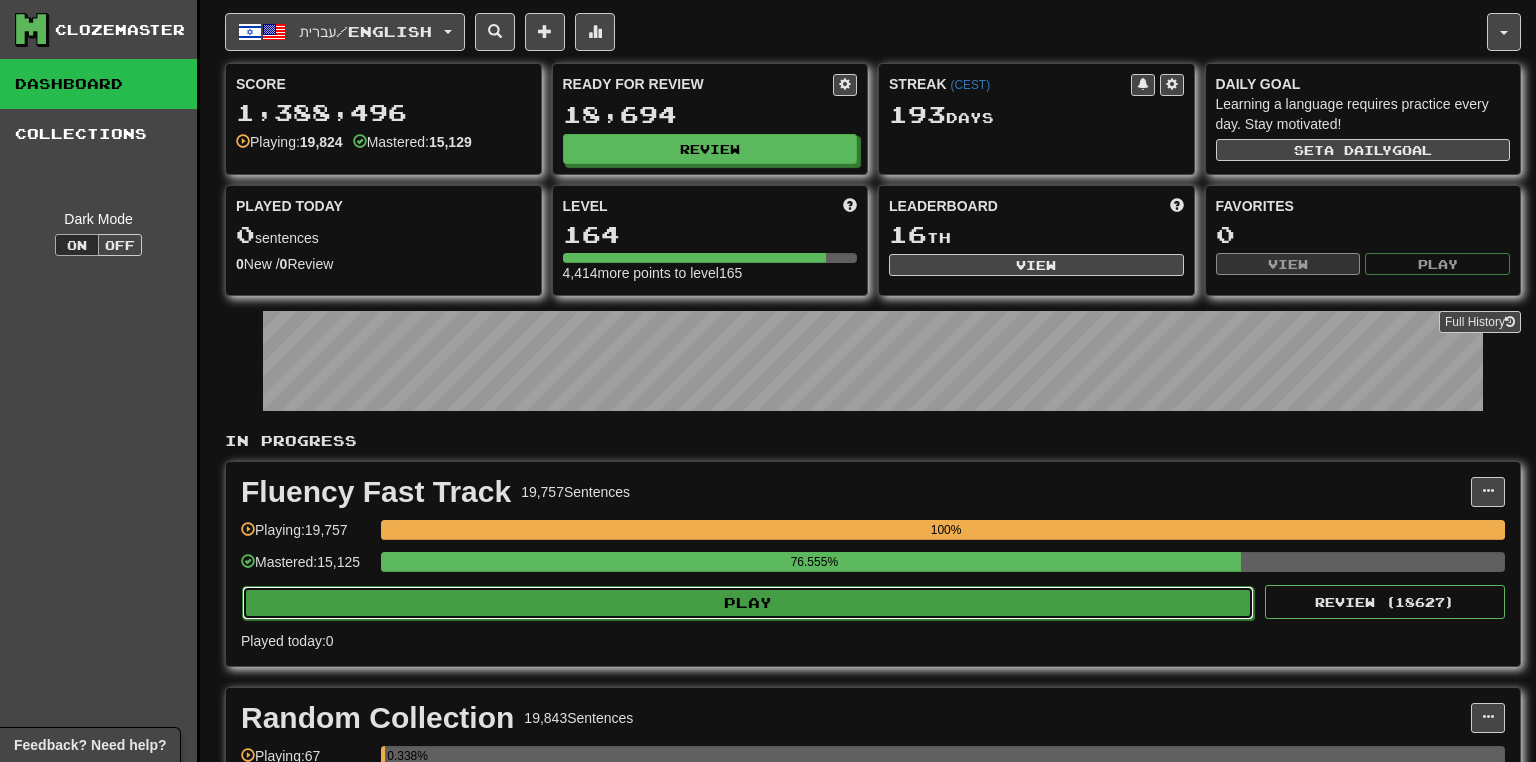 select on "**" 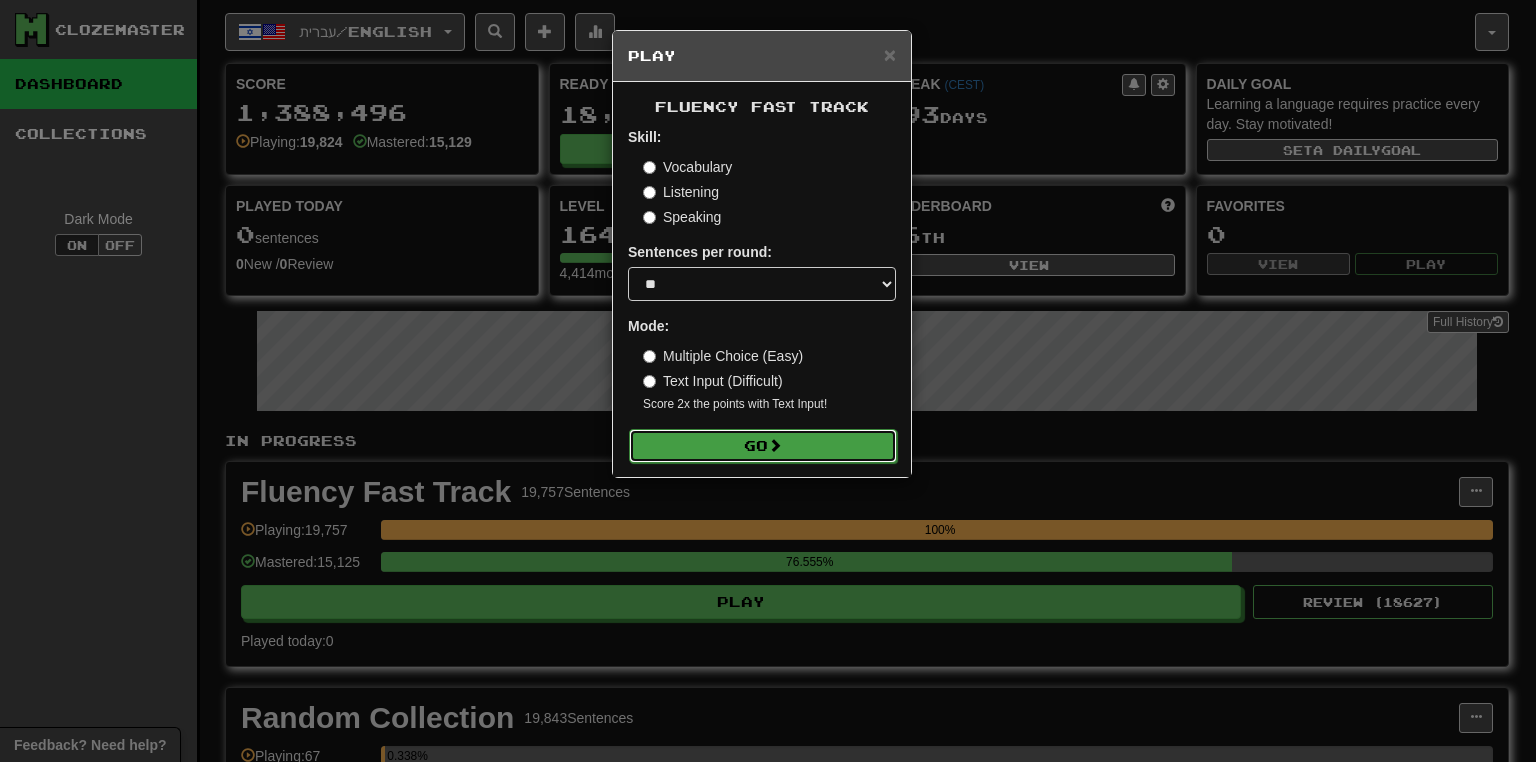 click on "Go" at bounding box center (763, 446) 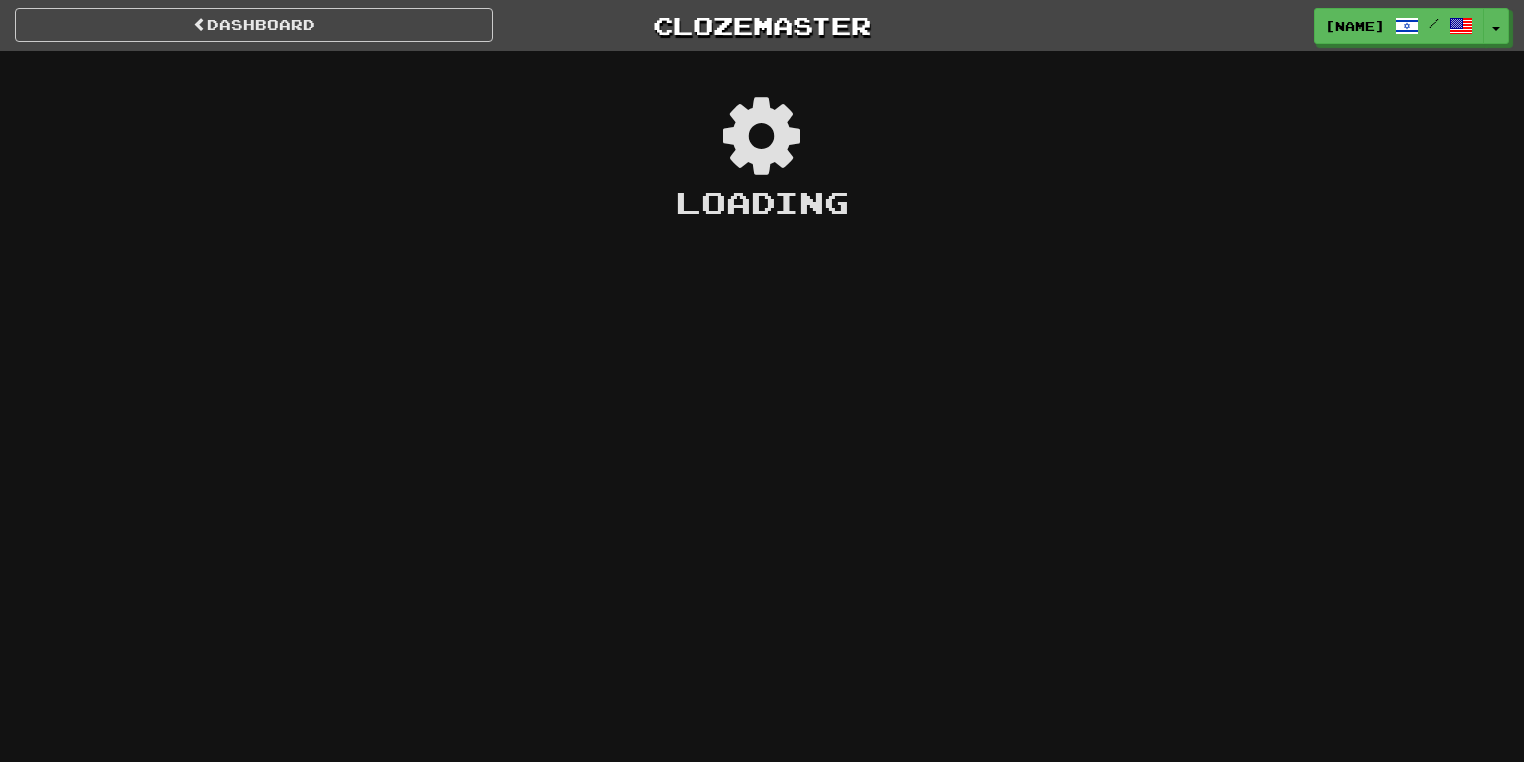 scroll, scrollTop: 0, scrollLeft: 0, axis: both 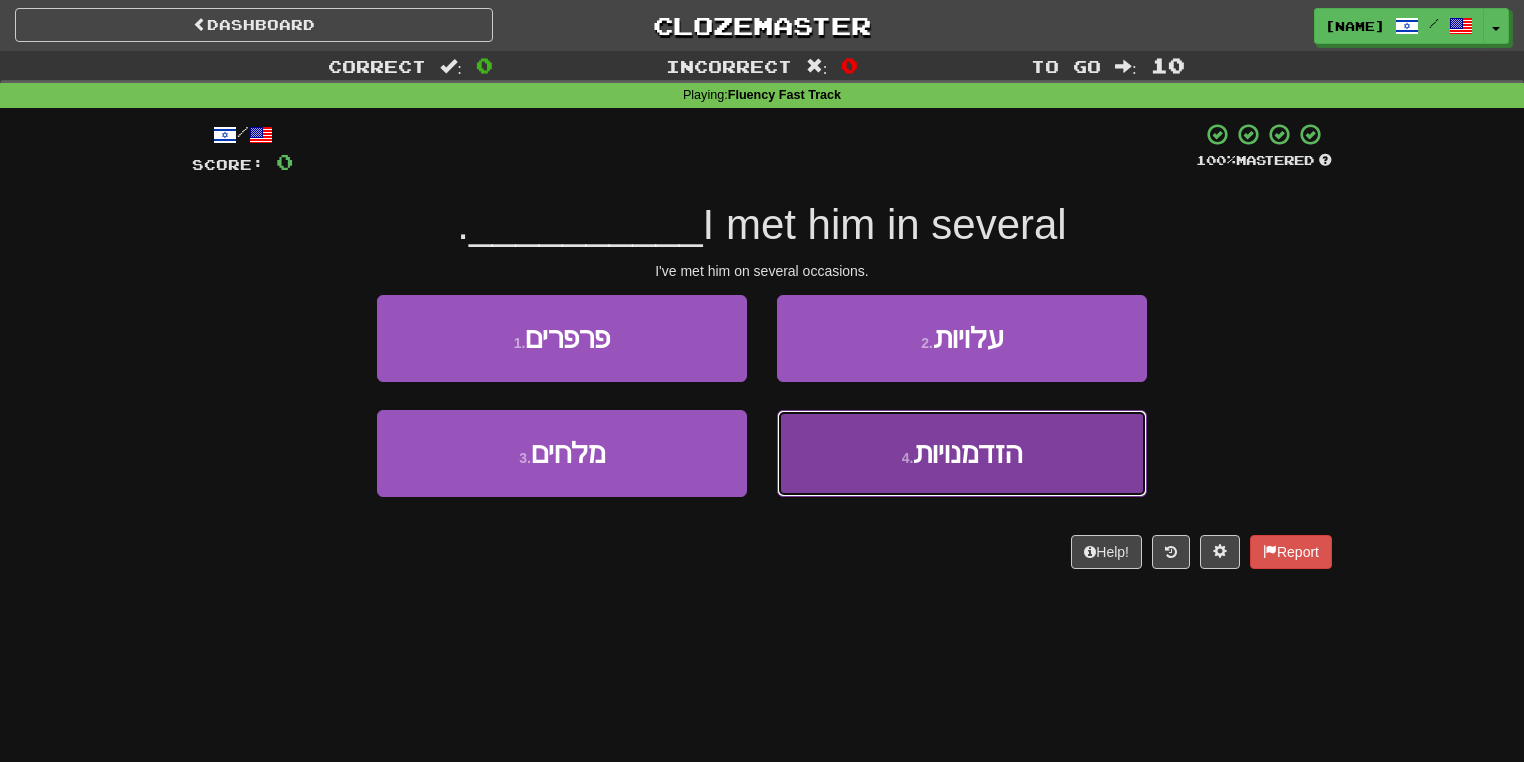 click on "הזדמנויות" at bounding box center [967, 453] 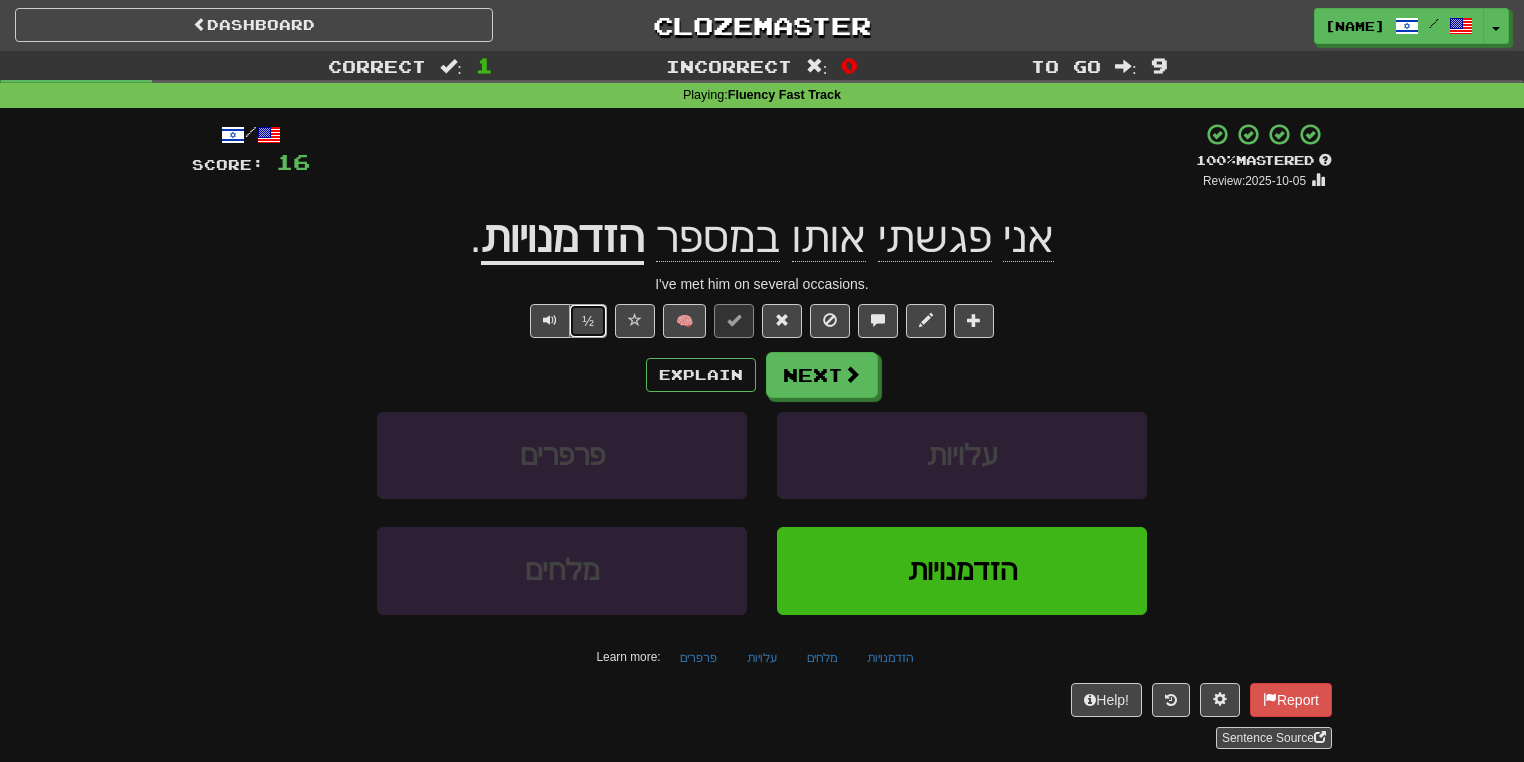 drag, startPoint x: 578, startPoint y: 312, endPoint x: 560, endPoint y: 313, distance: 18.027756 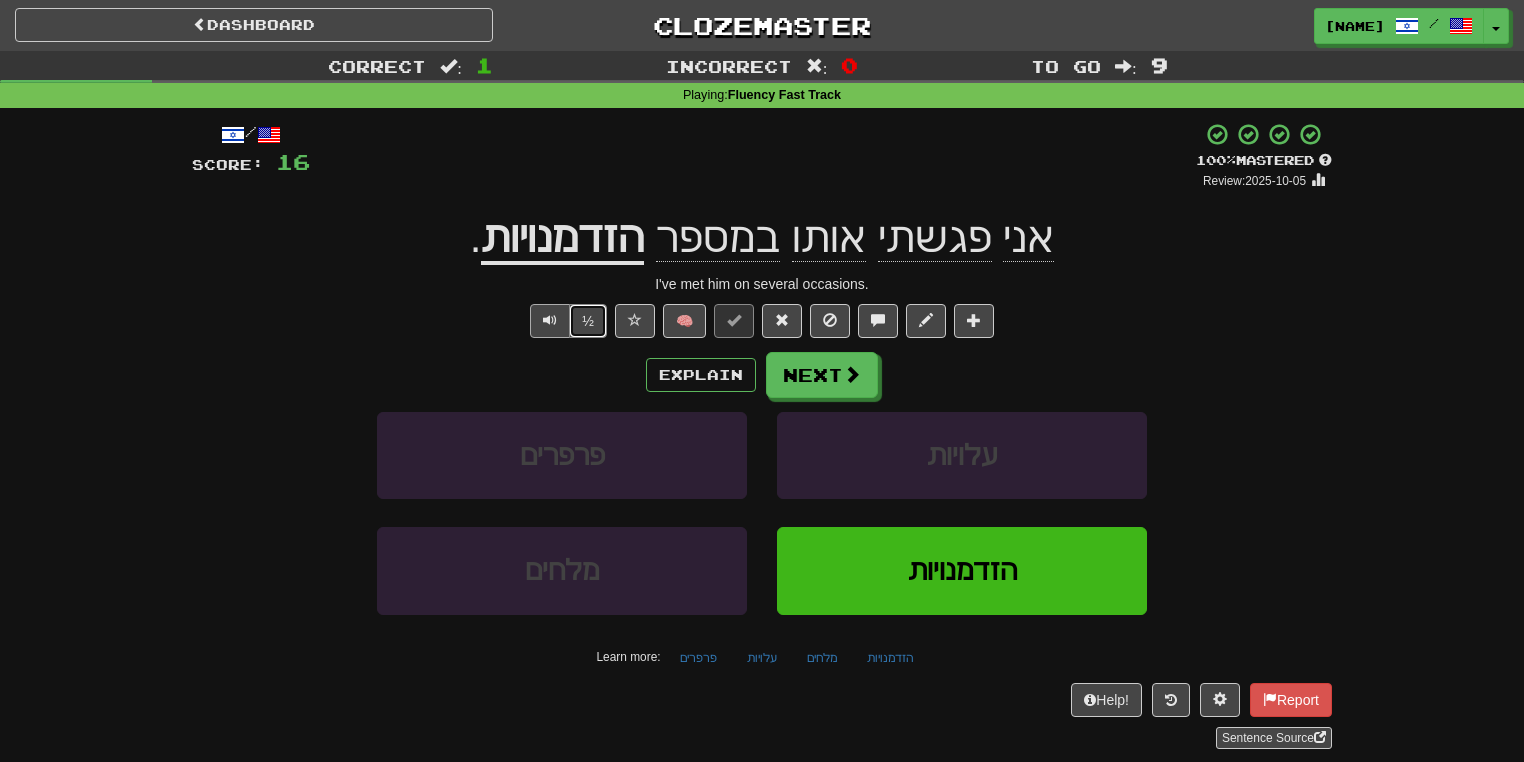click on "½" at bounding box center [588, 321] 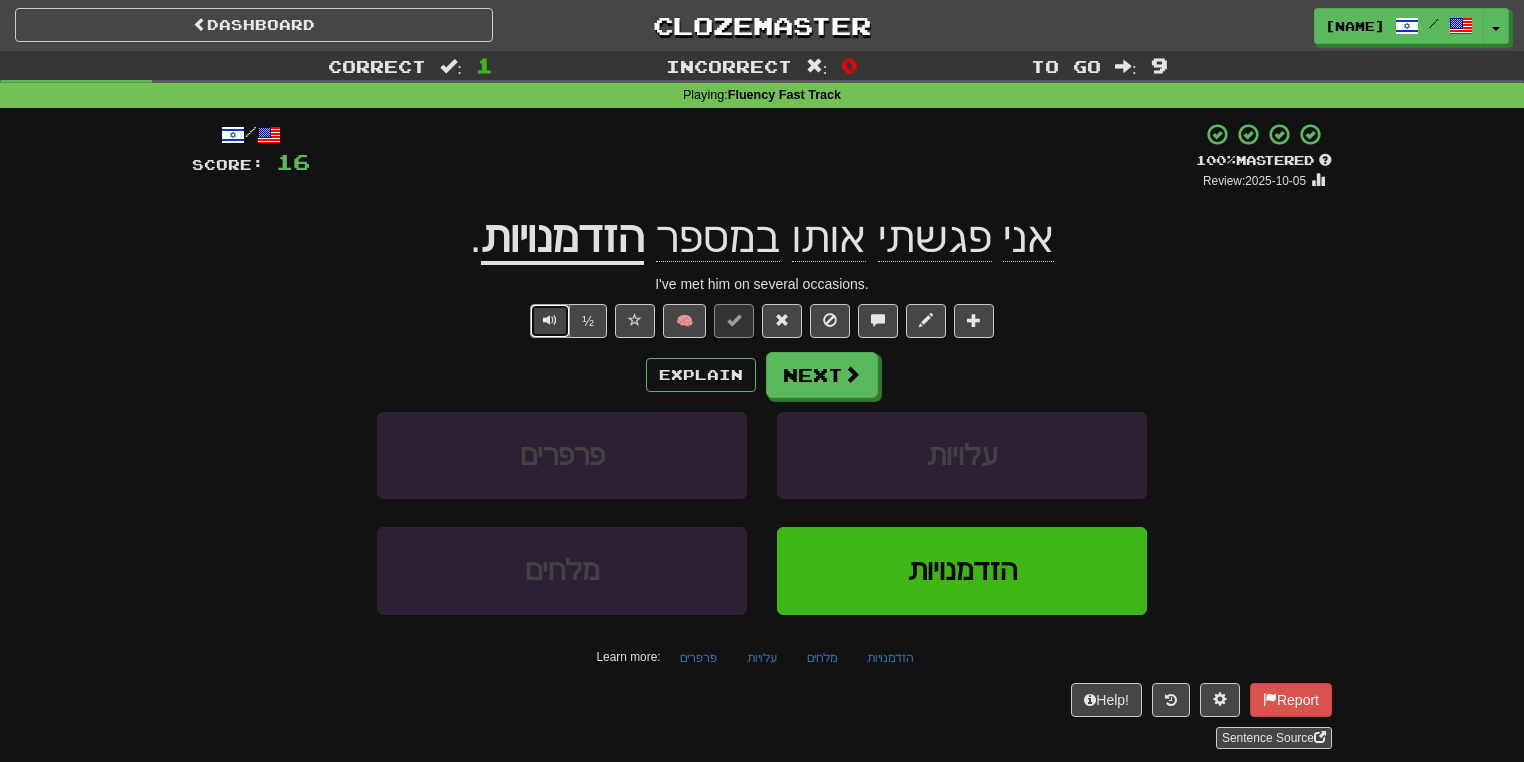 click at bounding box center (550, 321) 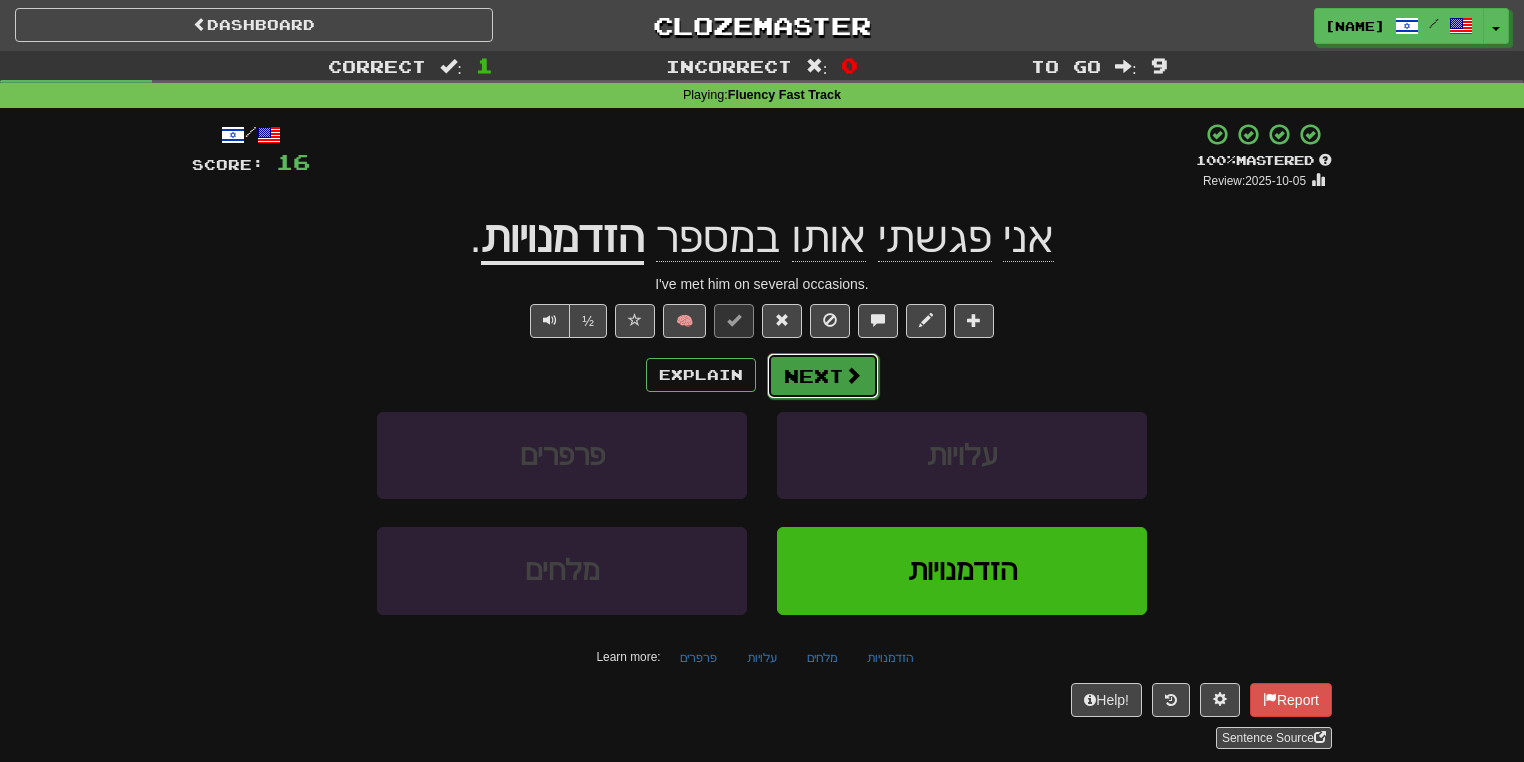 click on "Next" at bounding box center (823, 376) 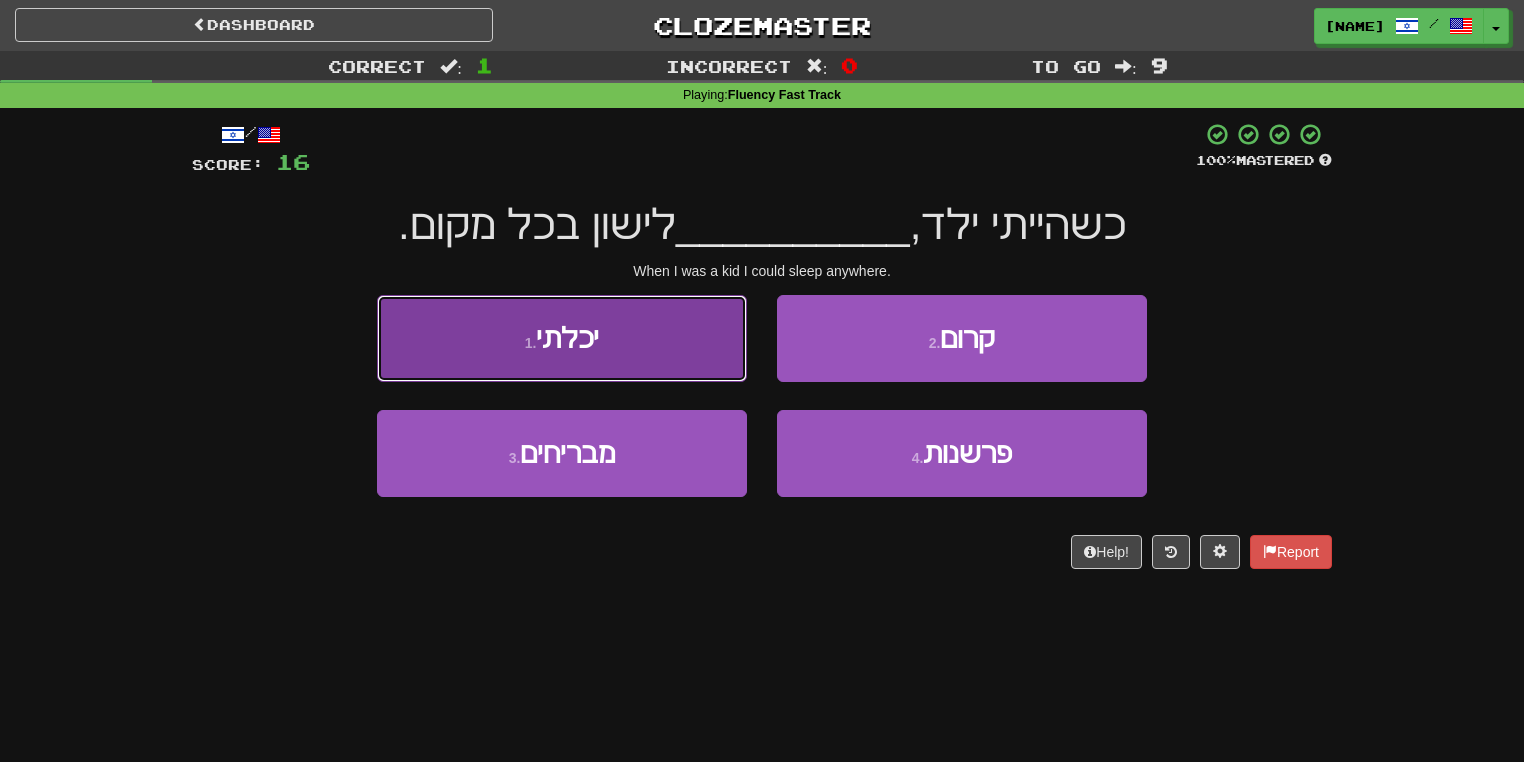 click on "[NUMBER] .  יכלתי" at bounding box center [562, 338] 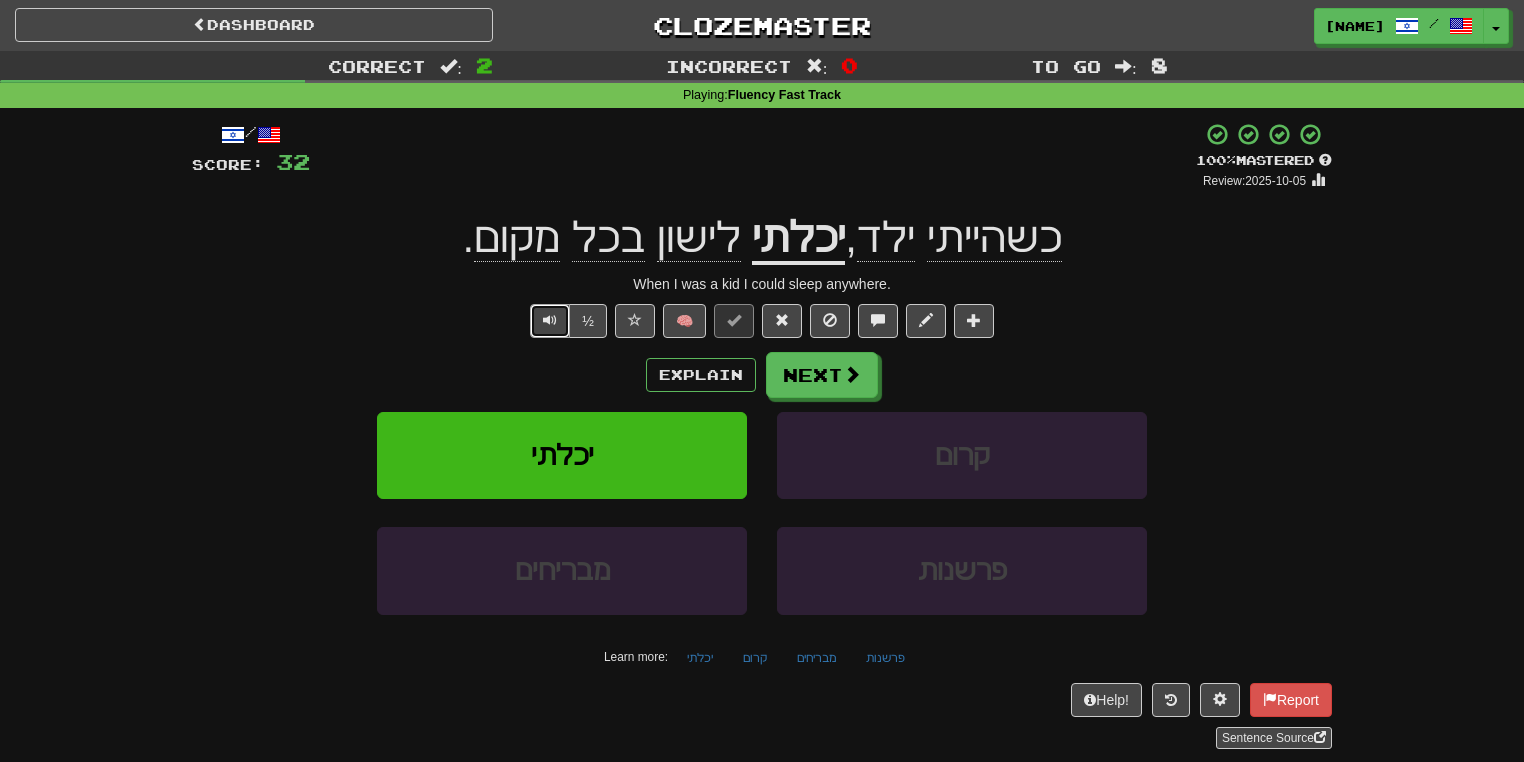 click at bounding box center [550, 321] 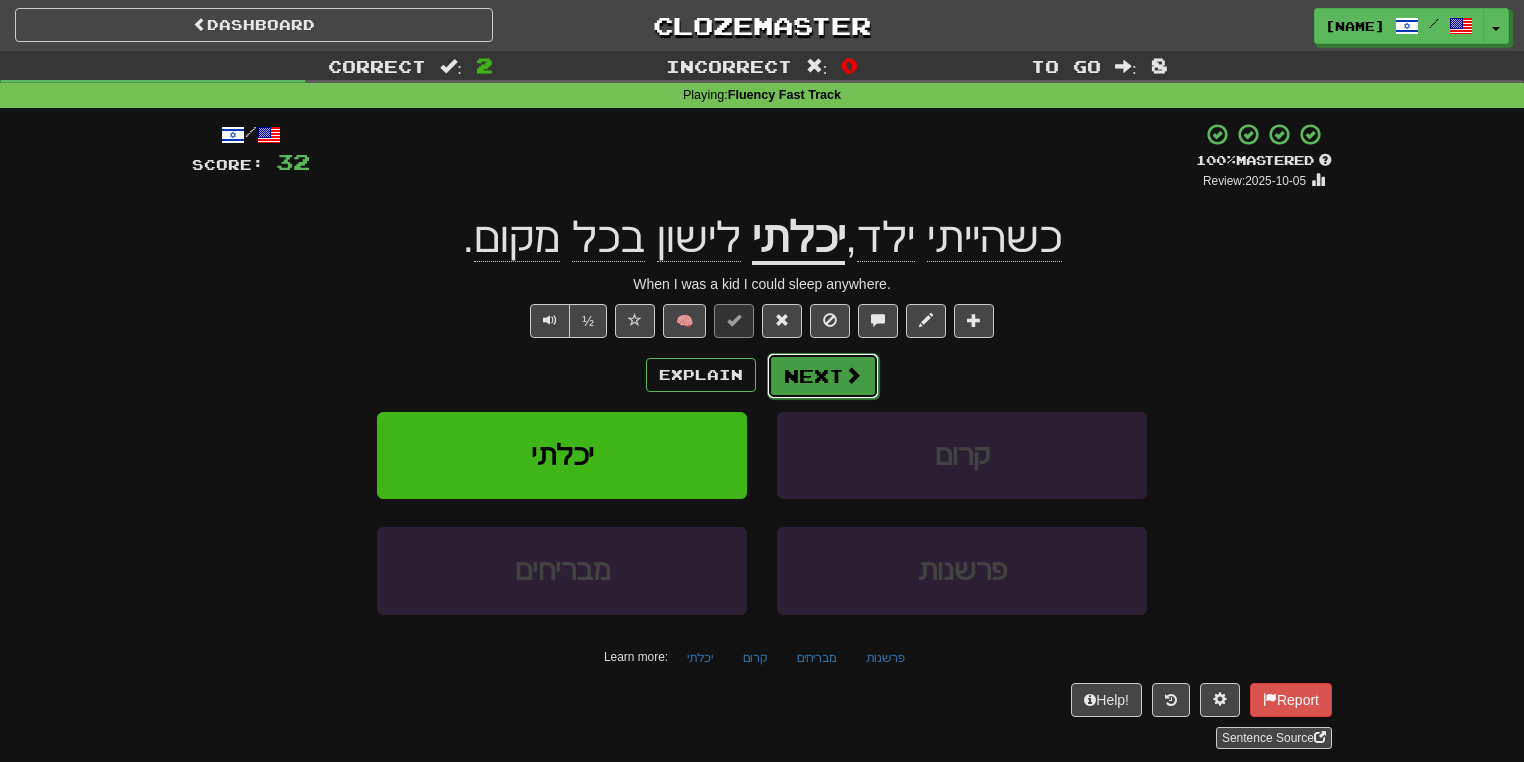 click at bounding box center [853, 375] 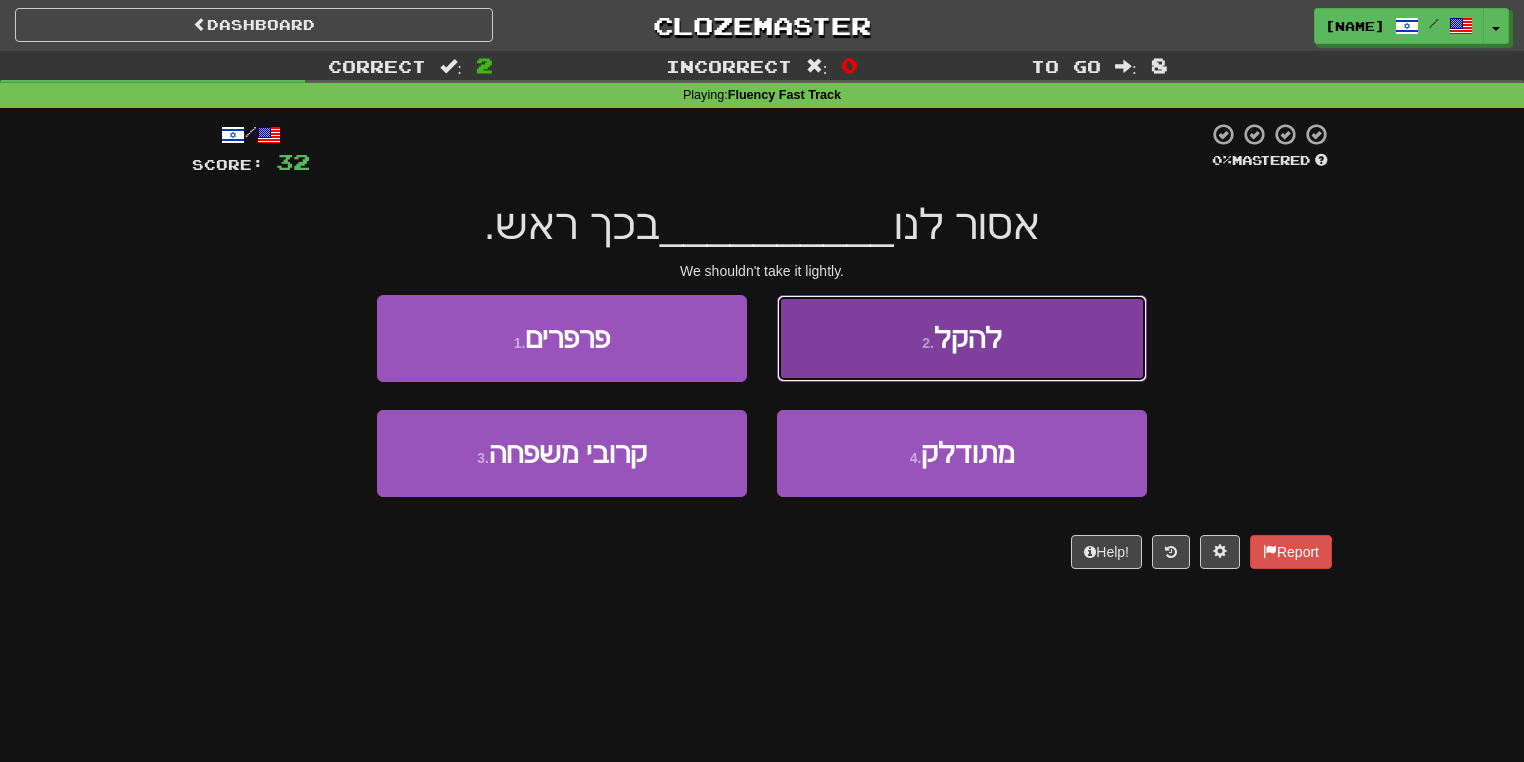 drag, startPoint x: 980, startPoint y: 345, endPoint x: 1051, endPoint y: 339, distance: 71.25307 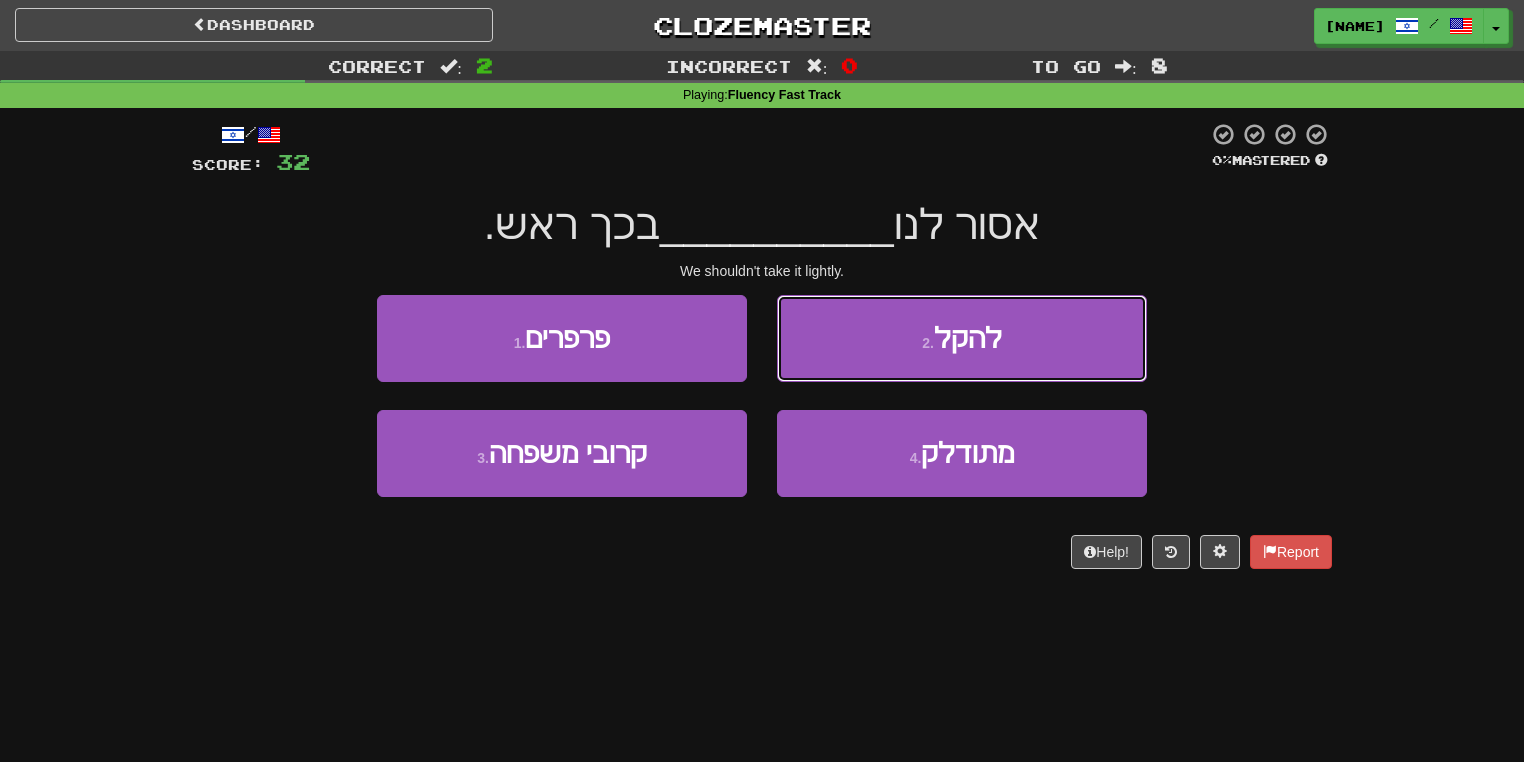 click on "להקל" at bounding box center (968, 338) 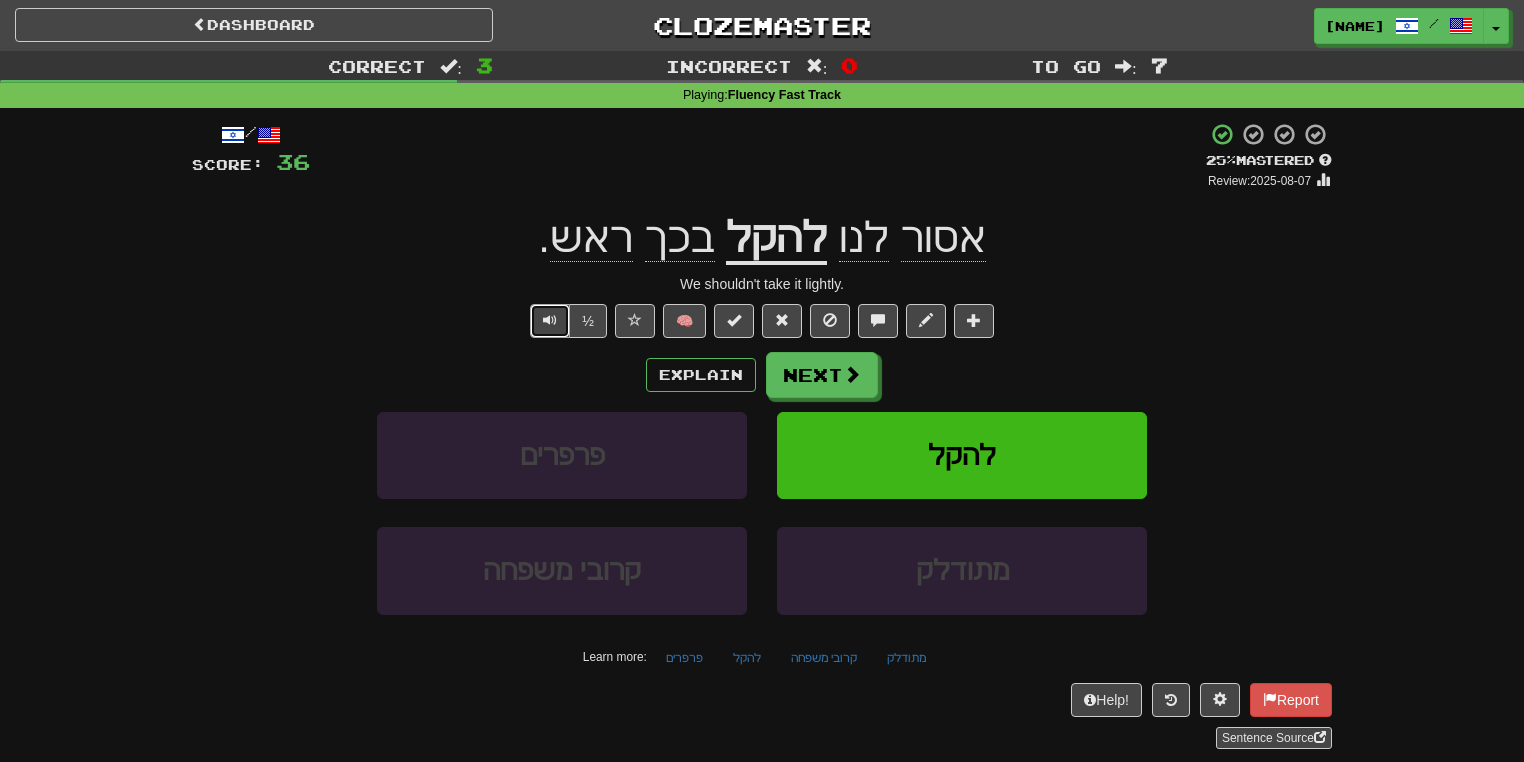click at bounding box center (550, 320) 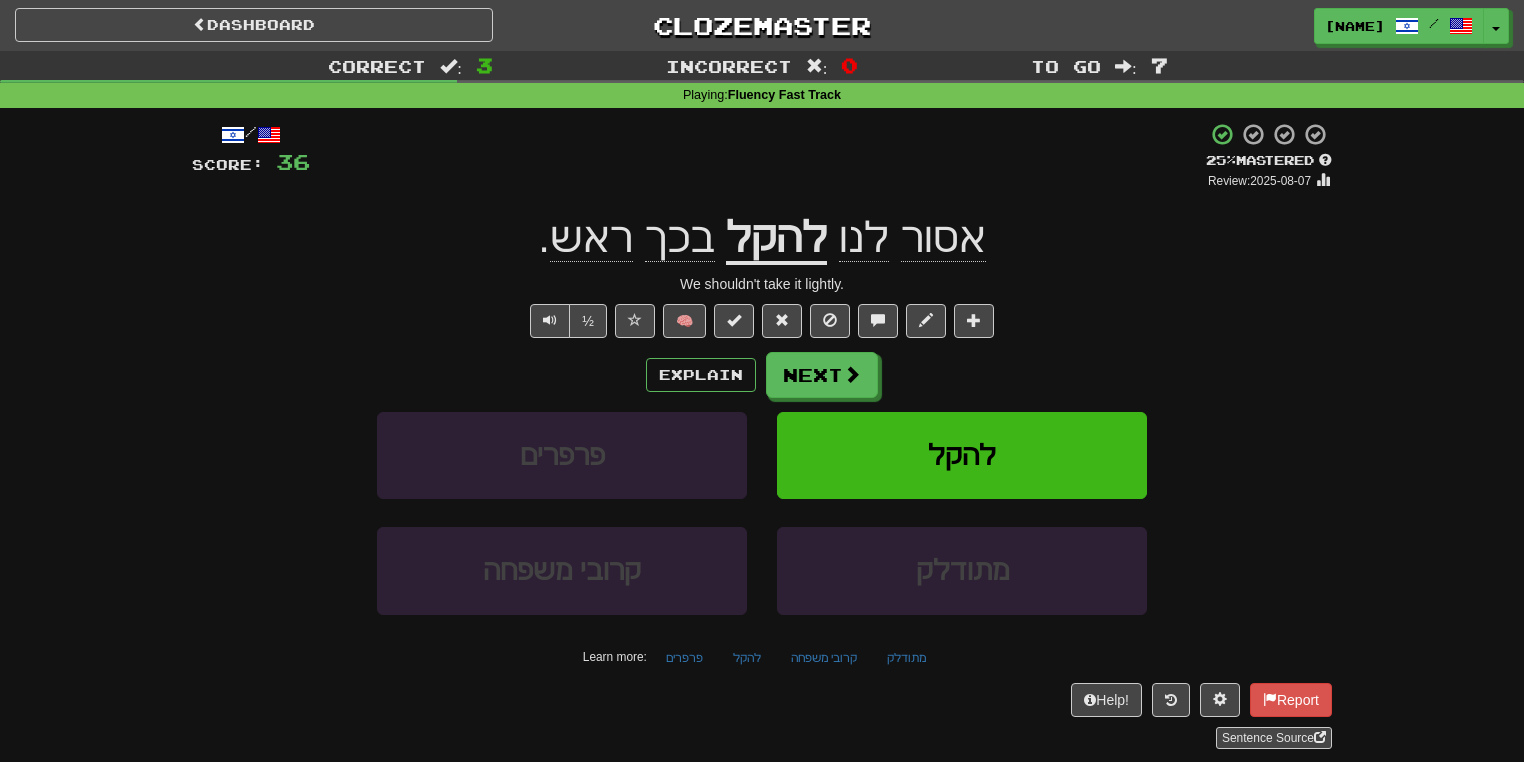 click on "להקל" at bounding box center [776, 239] 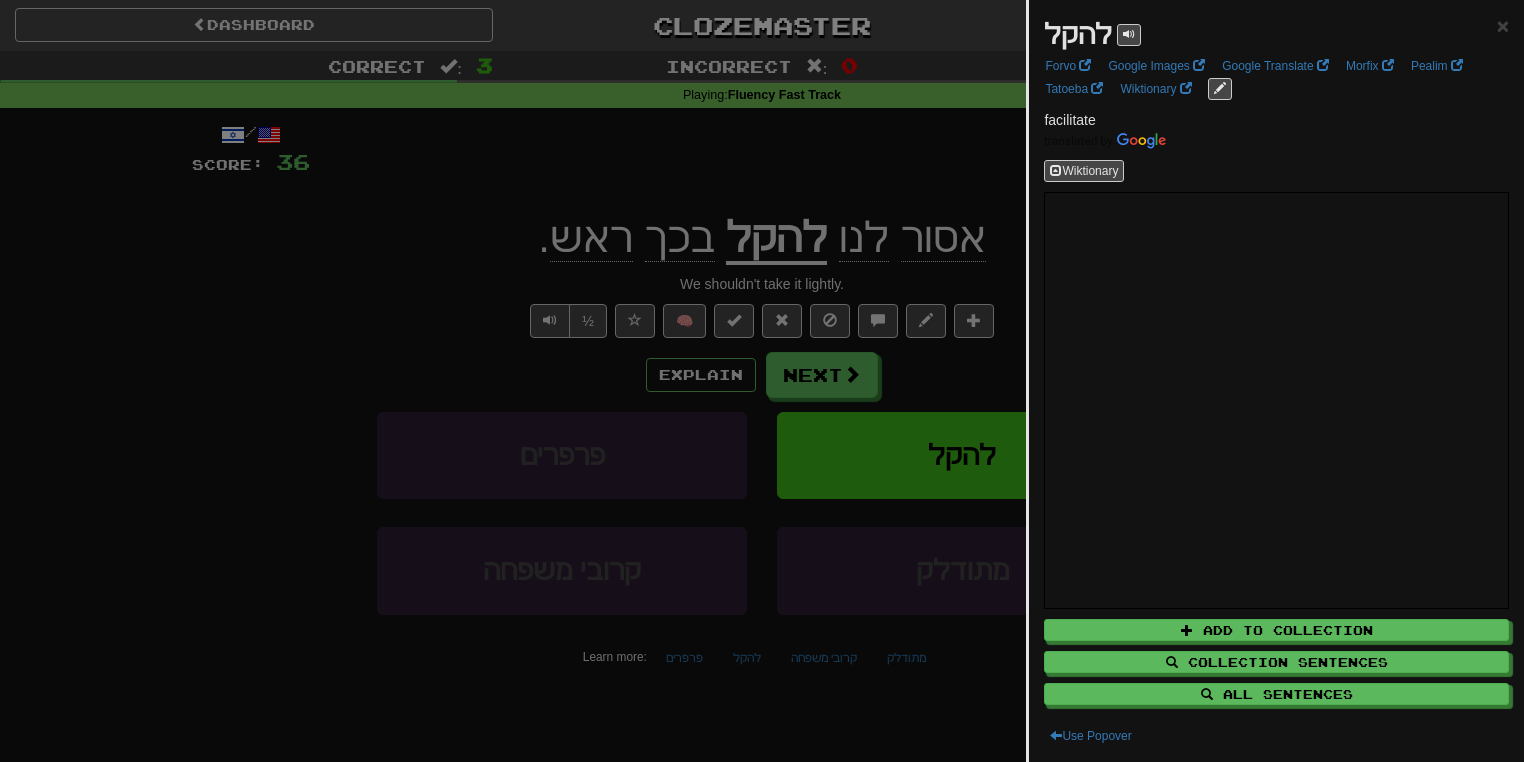 click at bounding box center [762, 381] 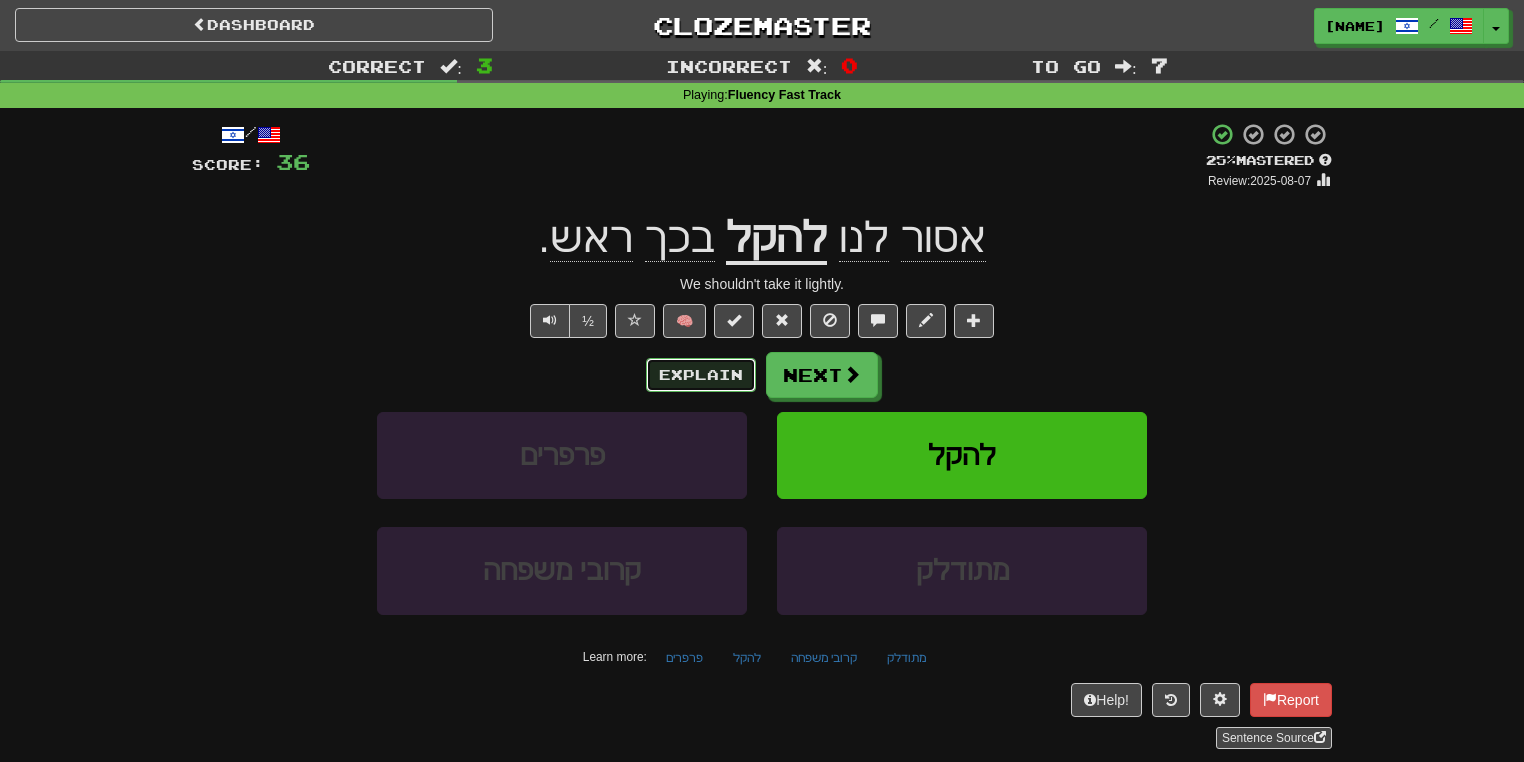 click on "Explain" at bounding box center (701, 375) 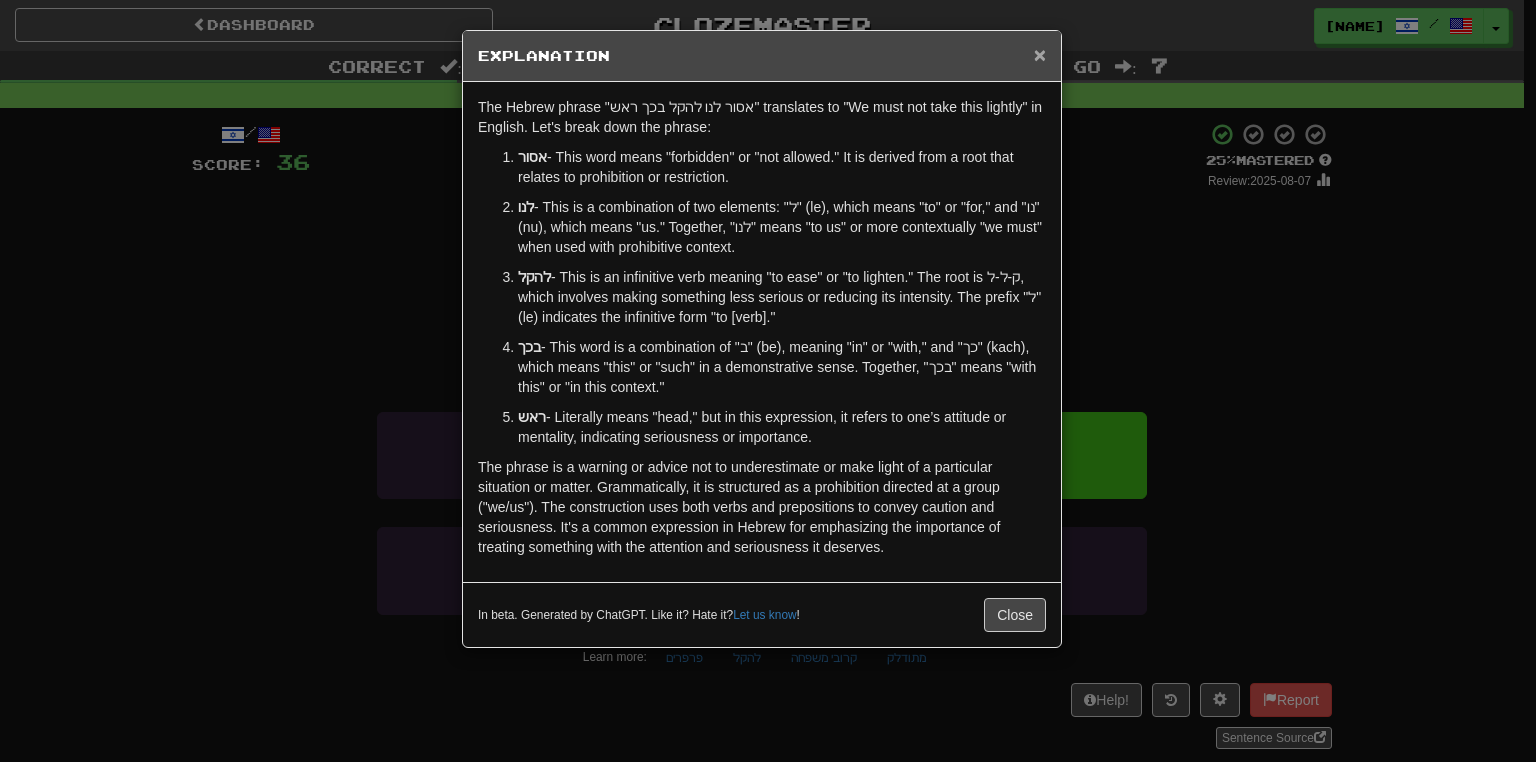 click on "×" at bounding box center (1040, 54) 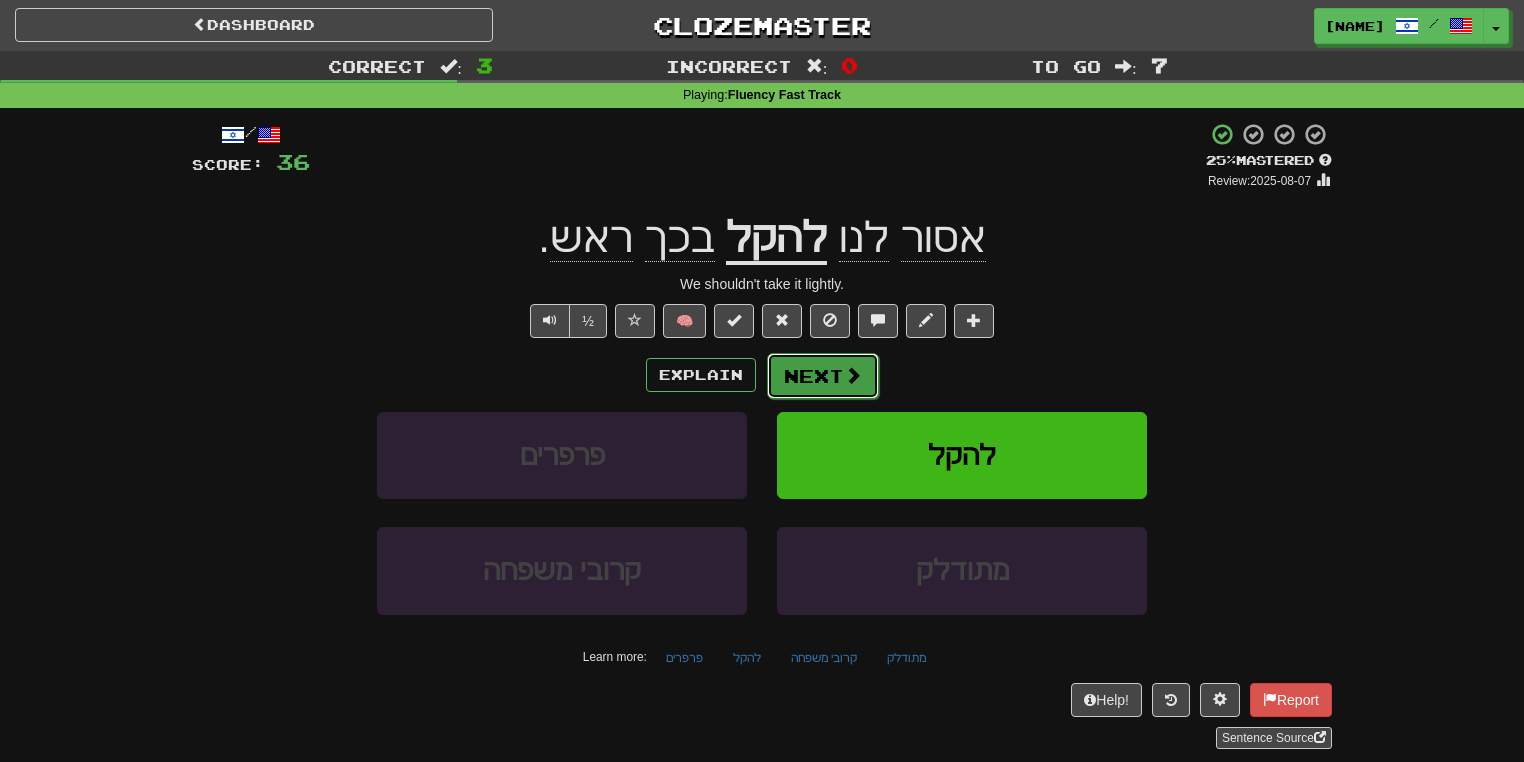 click on "Next" at bounding box center (823, 376) 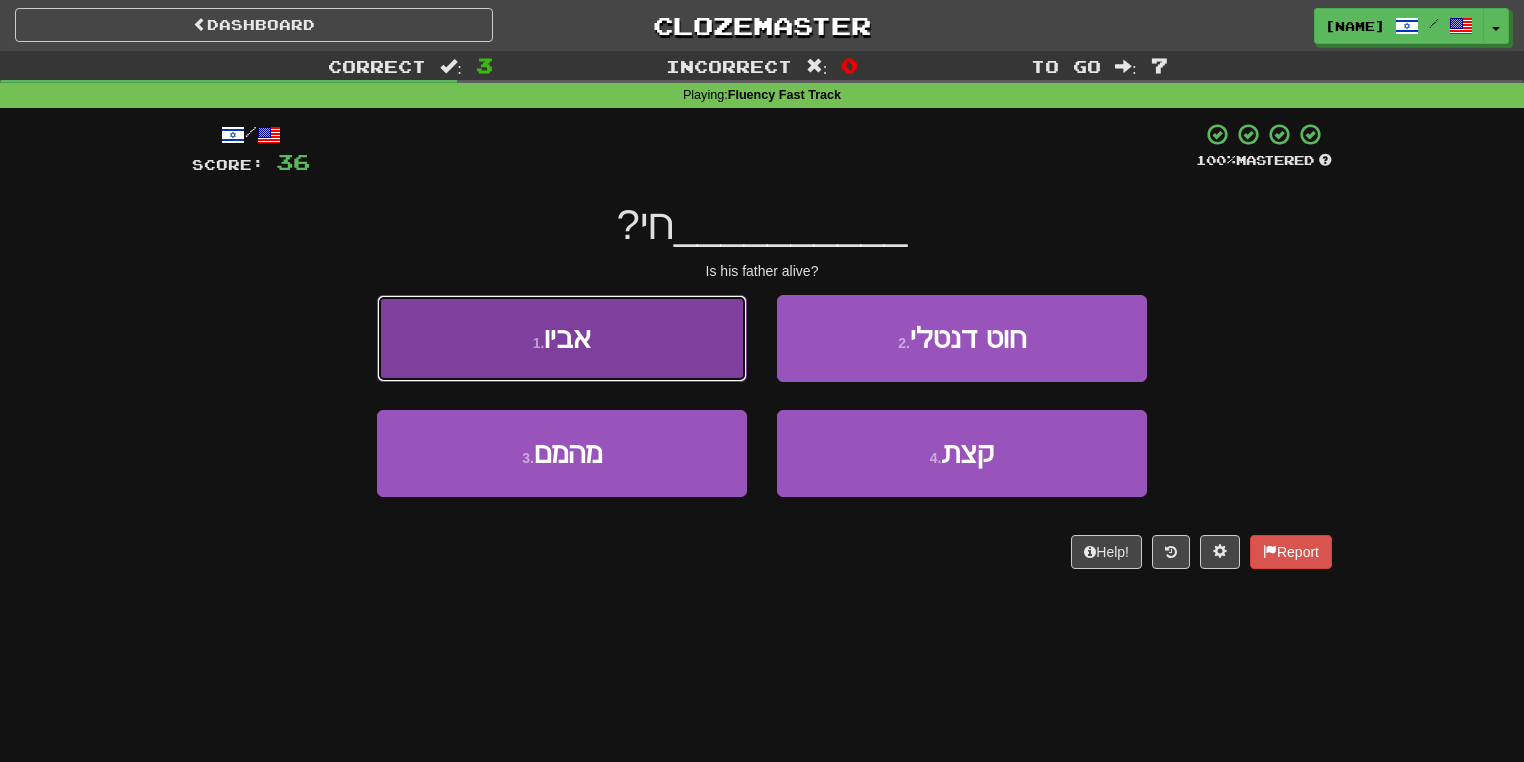 click on "[NUMBER] .  אביו" at bounding box center (562, 338) 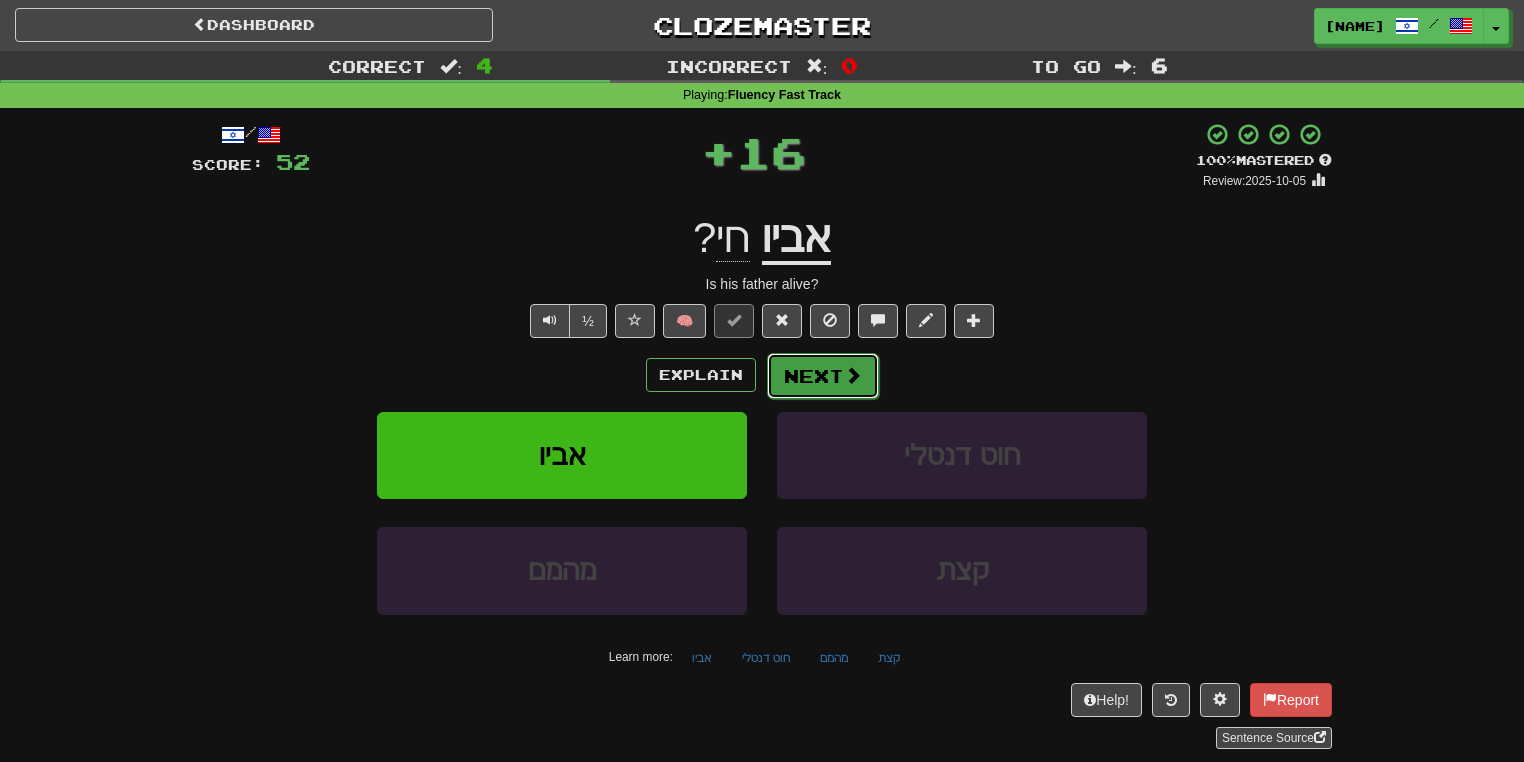 click on "Next" at bounding box center [823, 376] 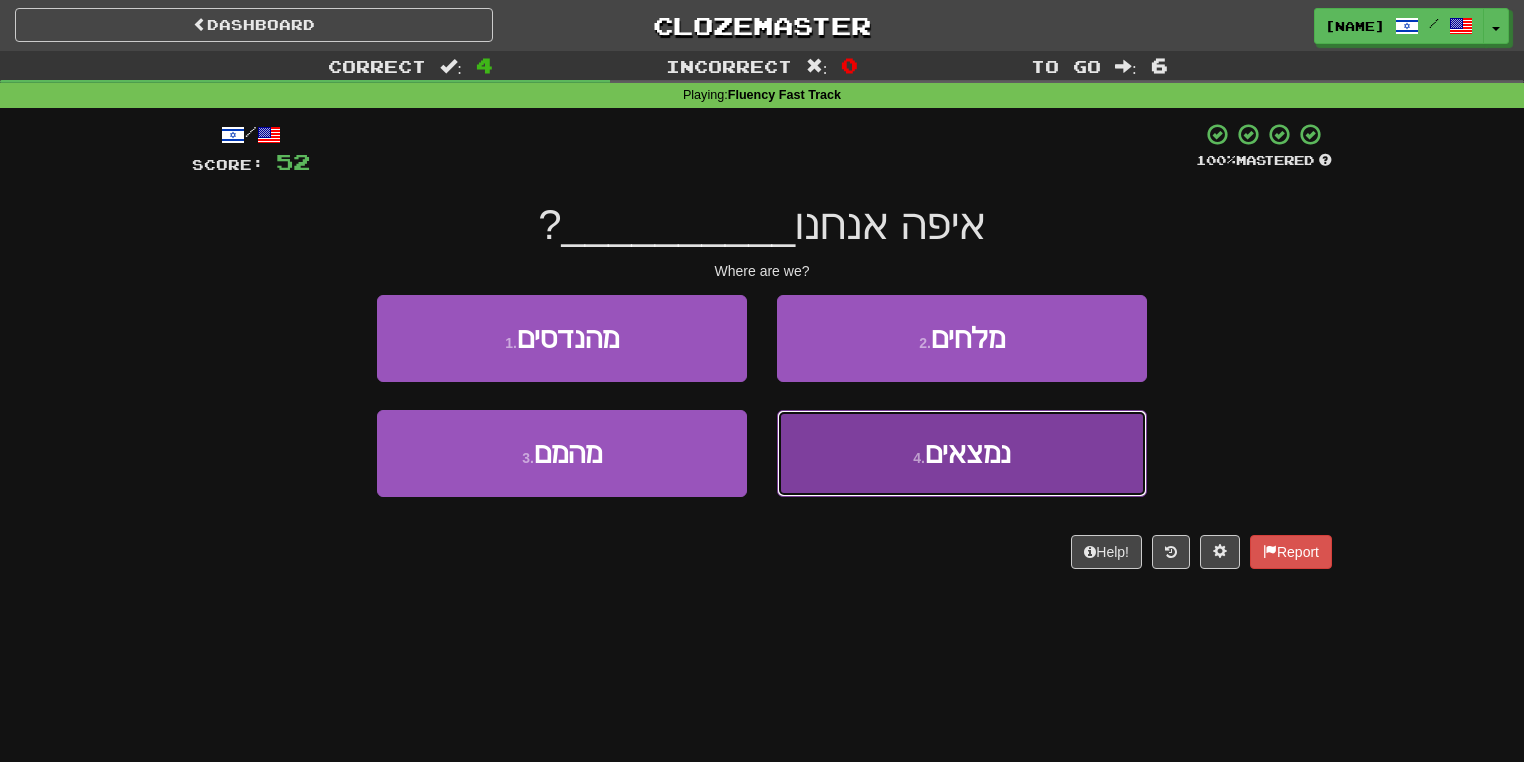 click on "[NUMBER] .  נמצאים" at bounding box center (962, 453) 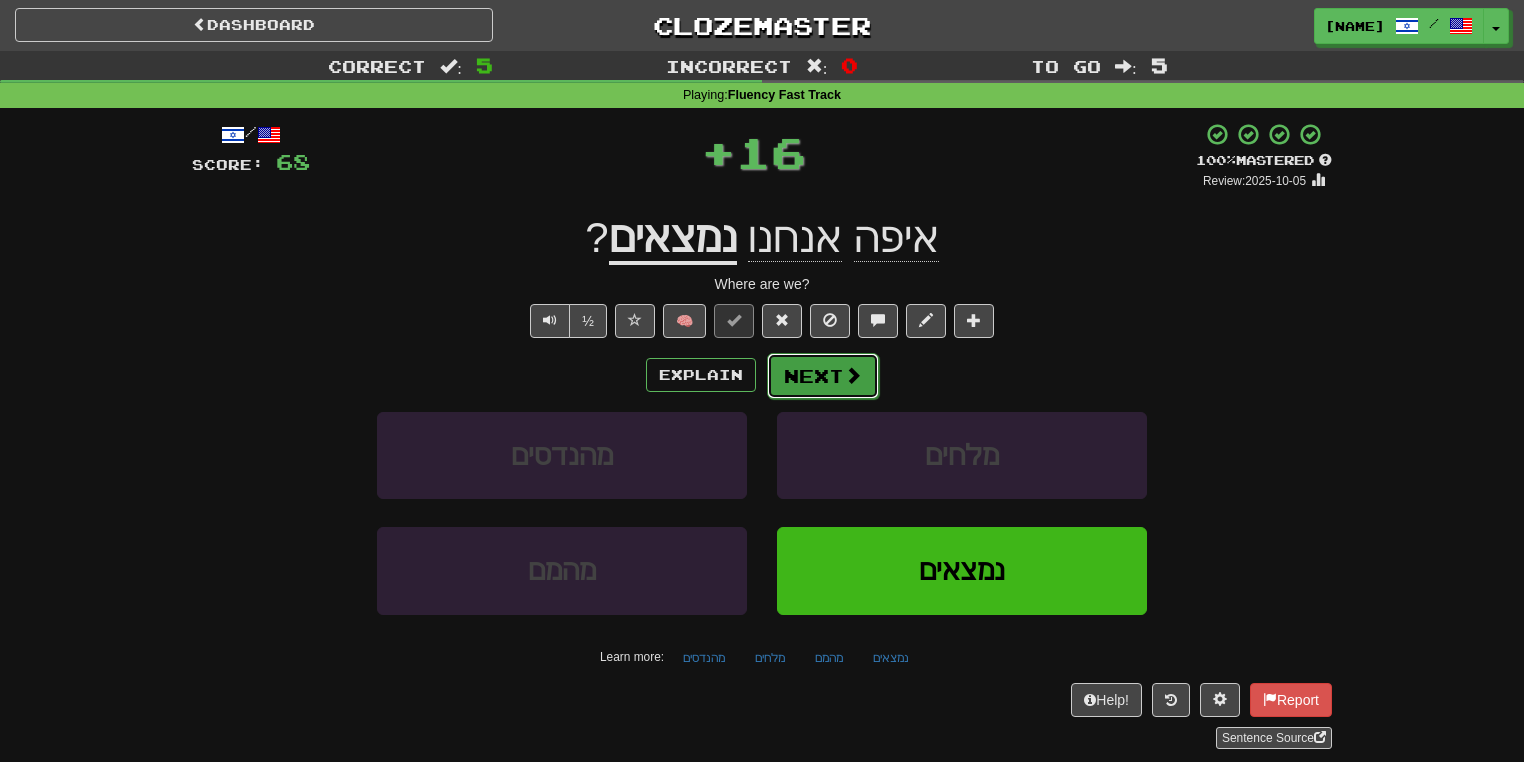 click on "Next" at bounding box center [823, 376] 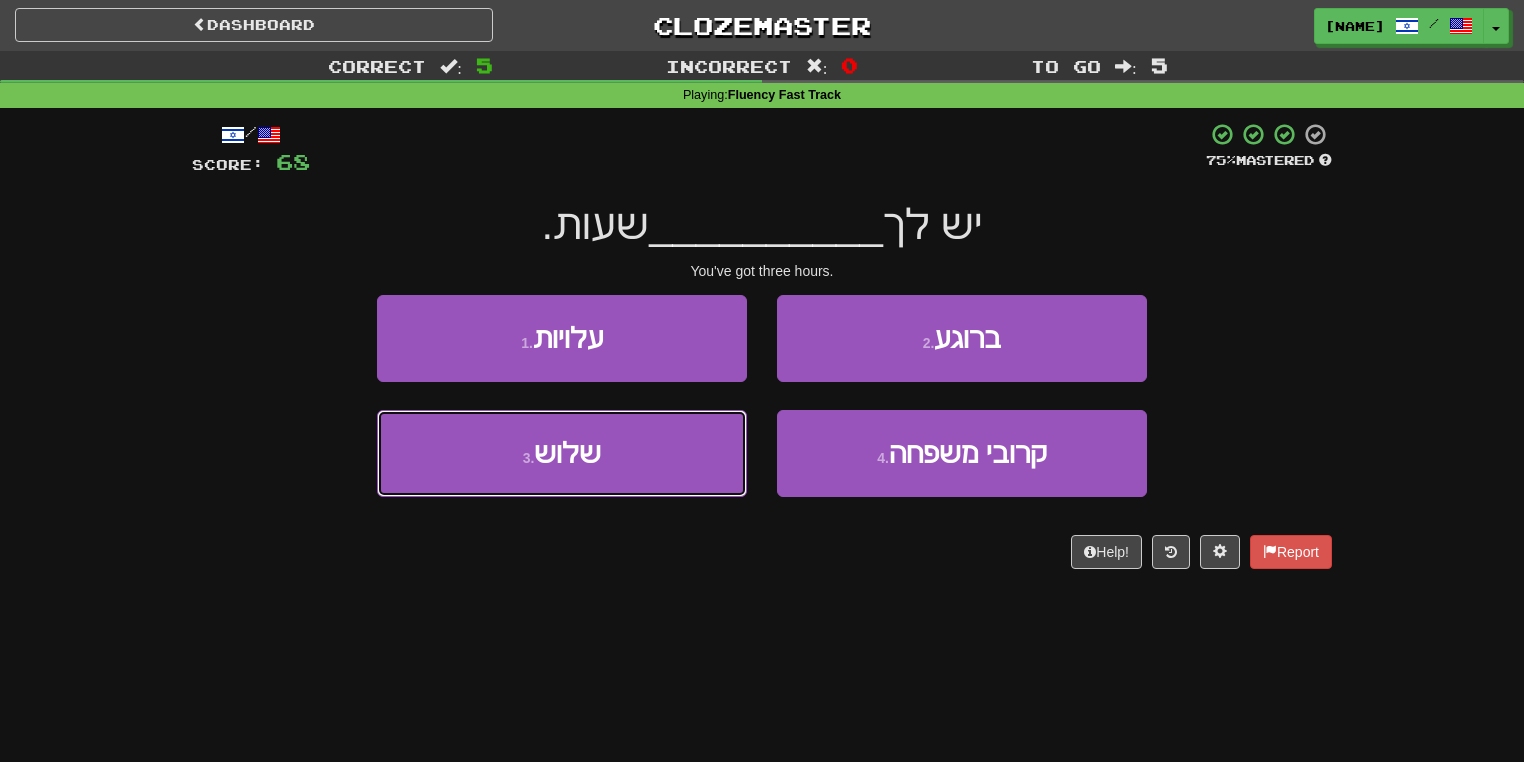 drag, startPoint x: 709, startPoint y: 452, endPoint x: 753, endPoint y: 440, distance: 45.607018 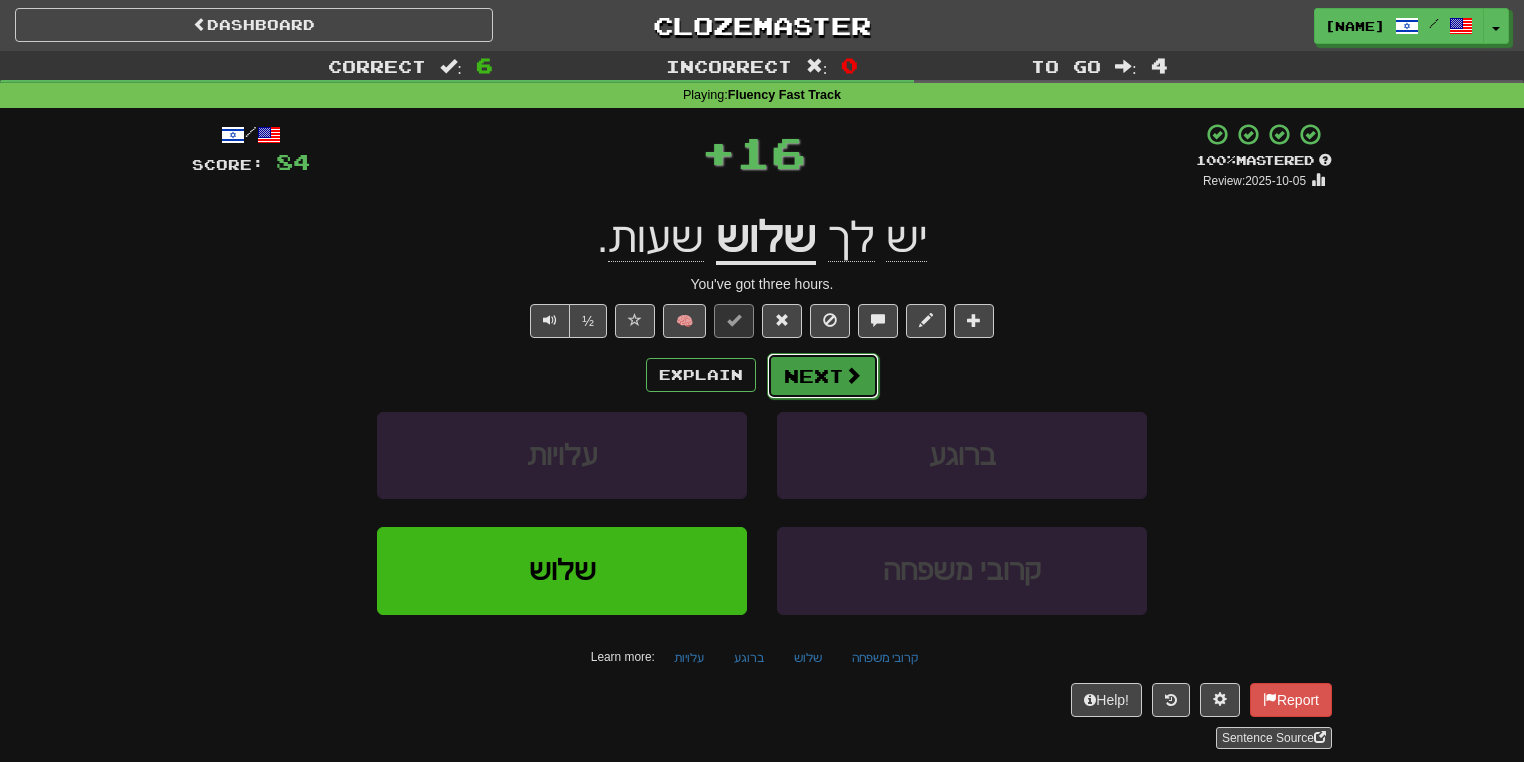 click on "Next" at bounding box center (823, 376) 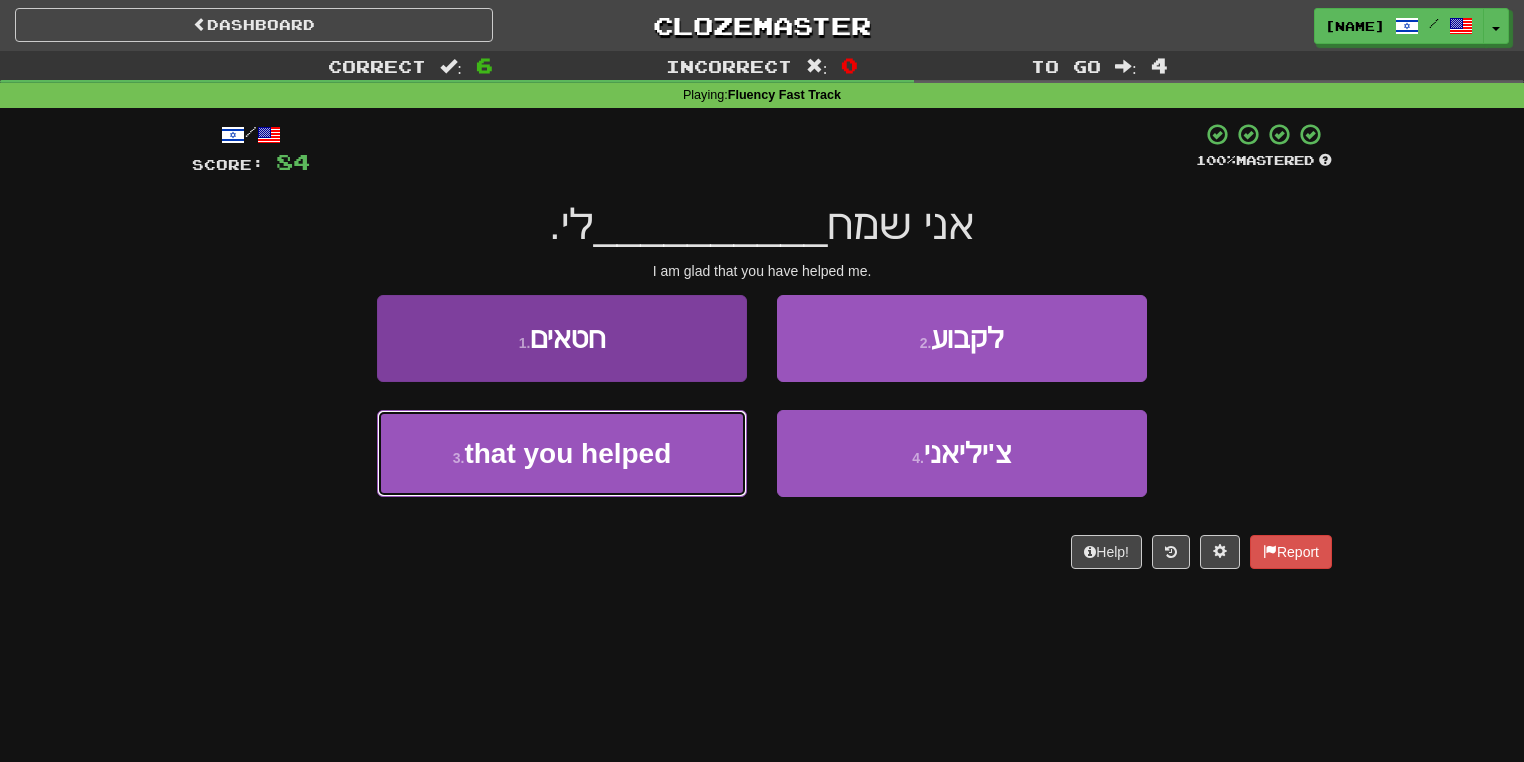click on "[NUMBER] .  שעזרת" at bounding box center (562, 453) 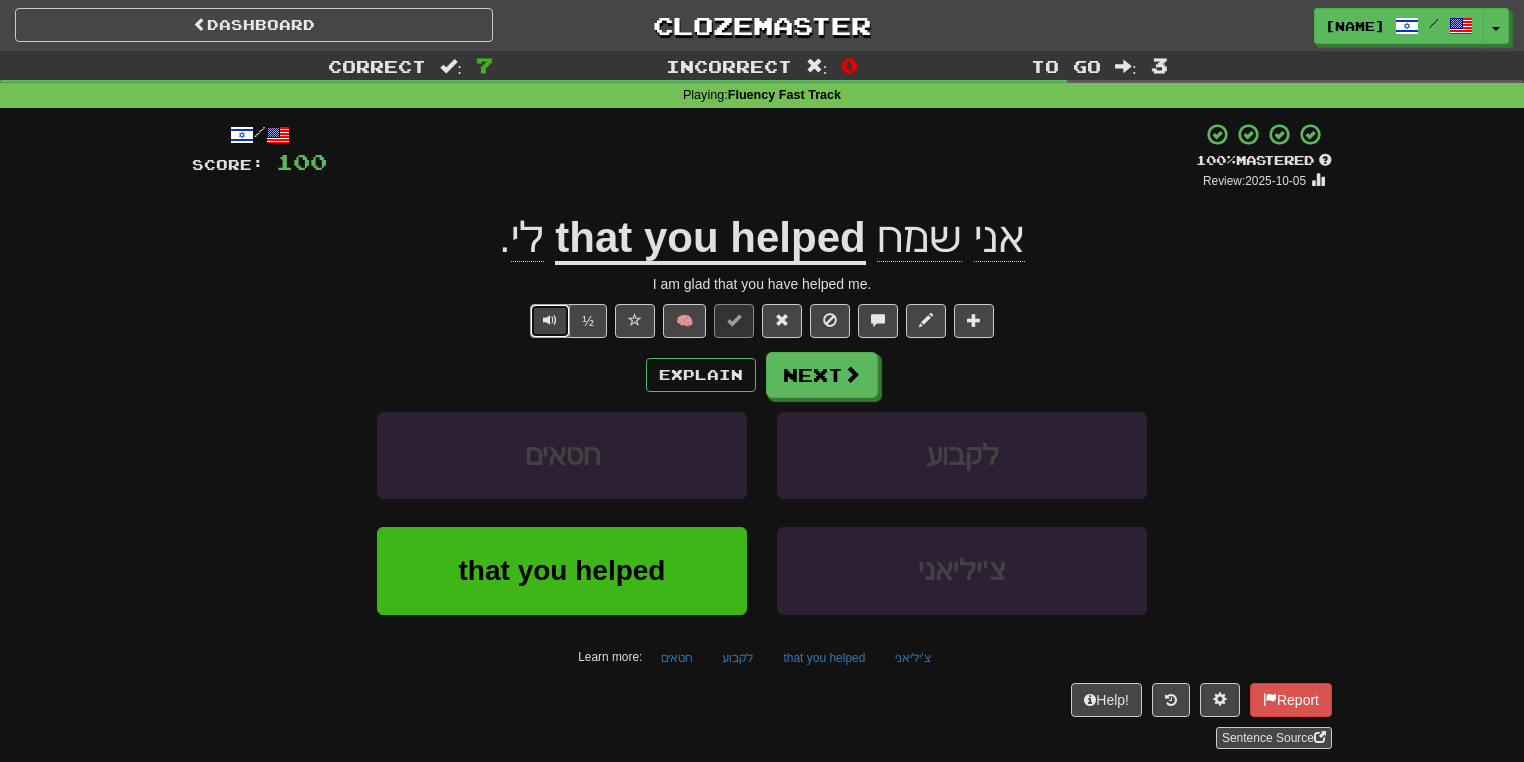 click at bounding box center (550, 321) 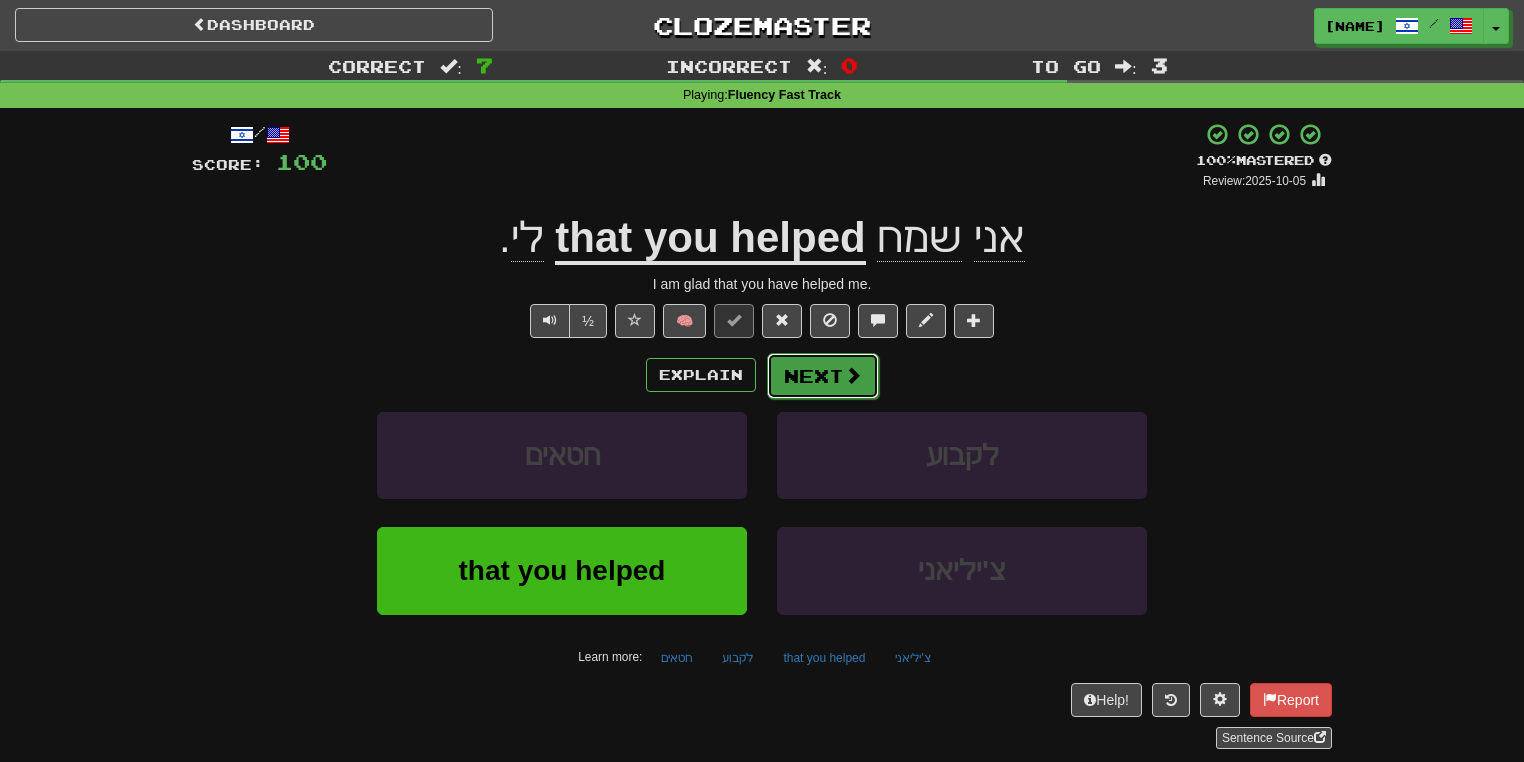 click at bounding box center (853, 375) 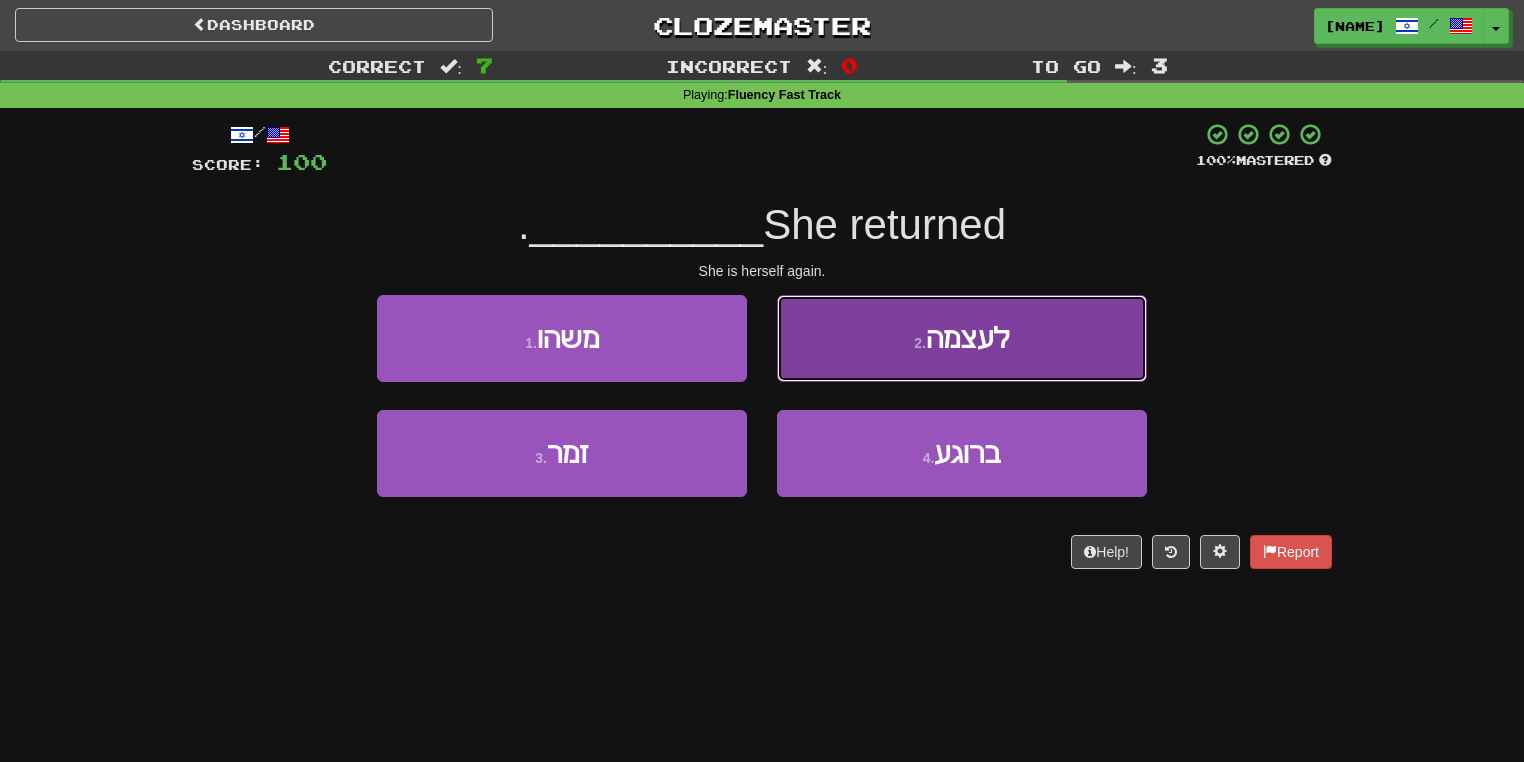 click on "2 .  לעצמה" at bounding box center (962, 338) 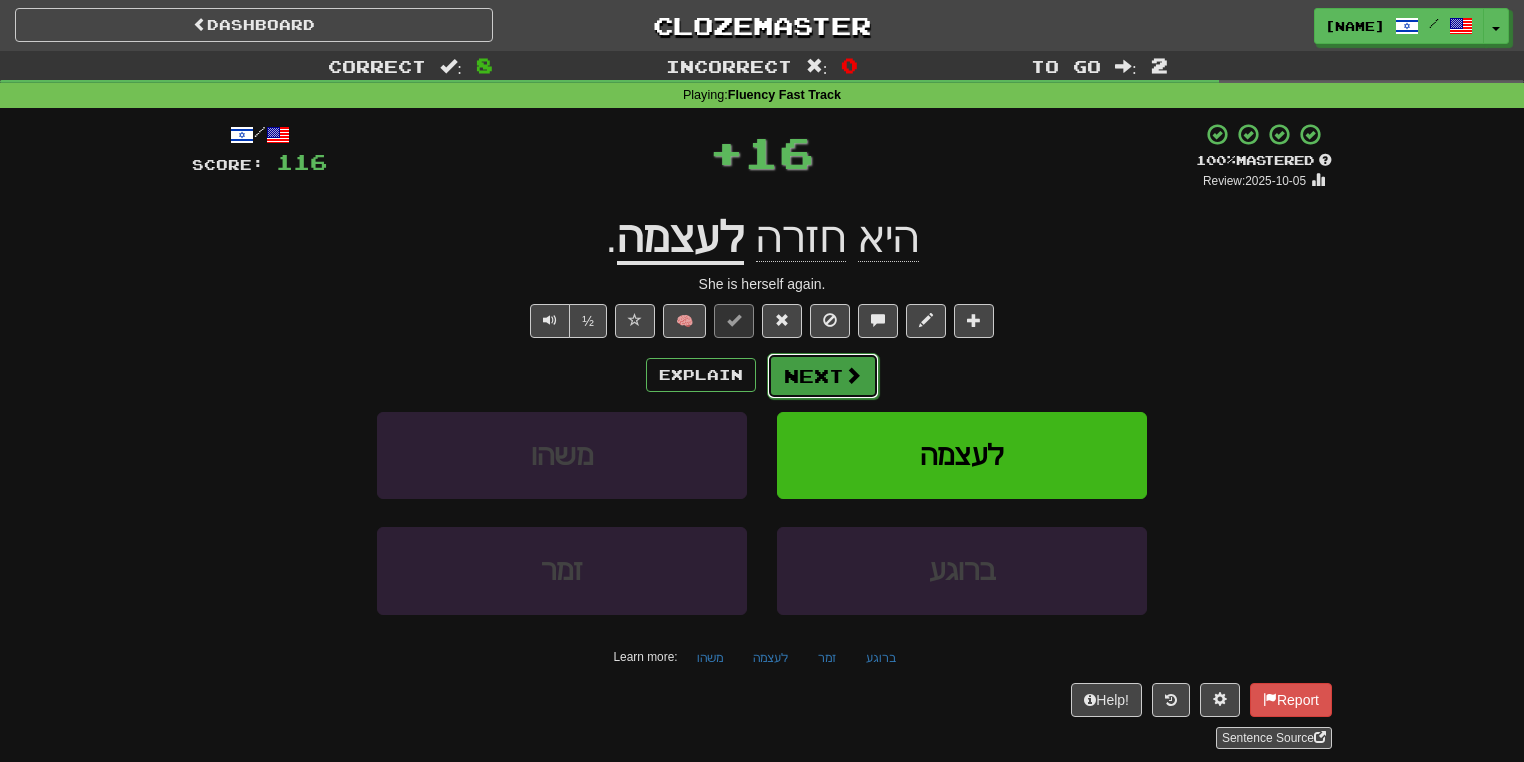 click on "Next" at bounding box center (823, 376) 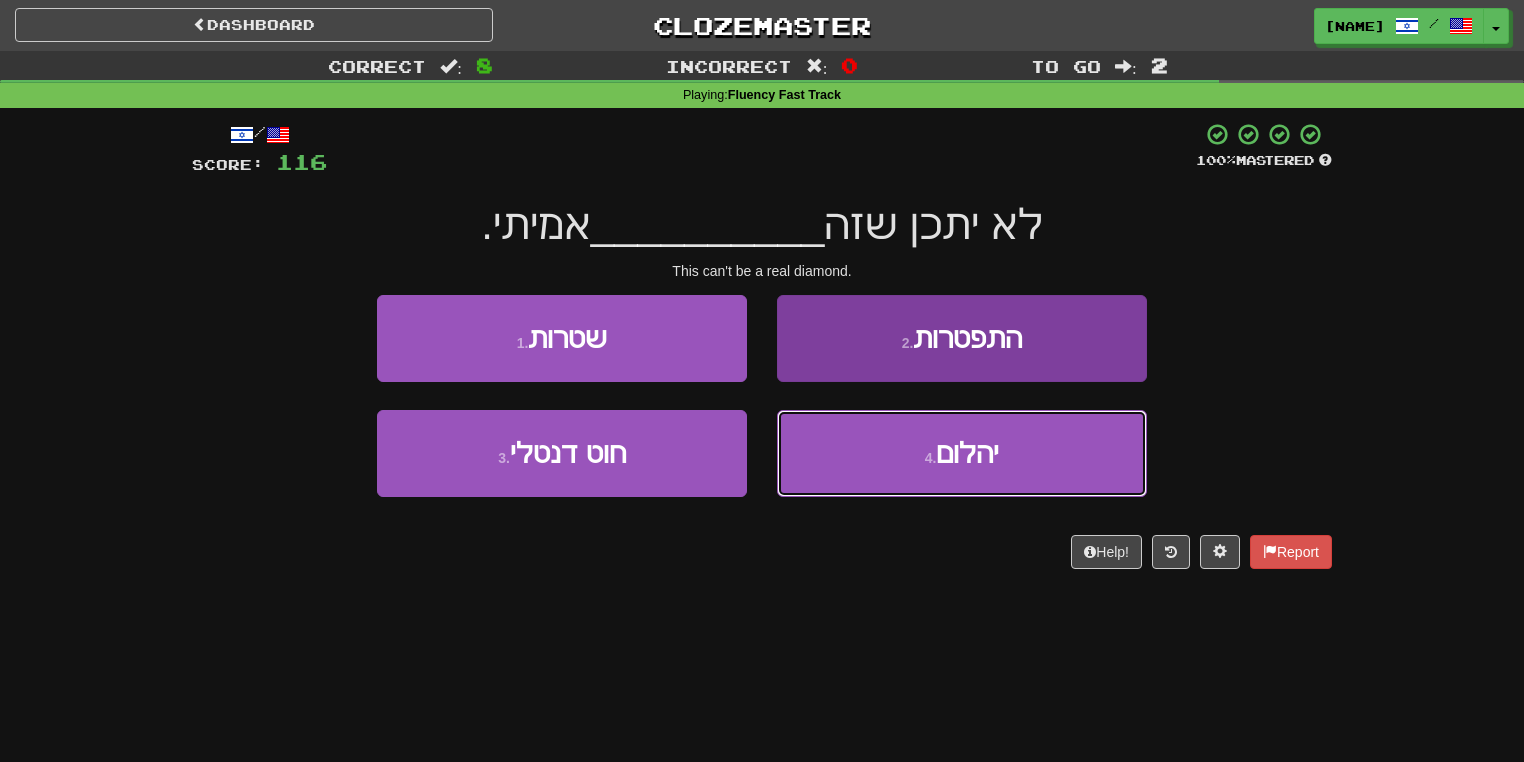click on "[NUMBER] .  יהלום" at bounding box center [962, 453] 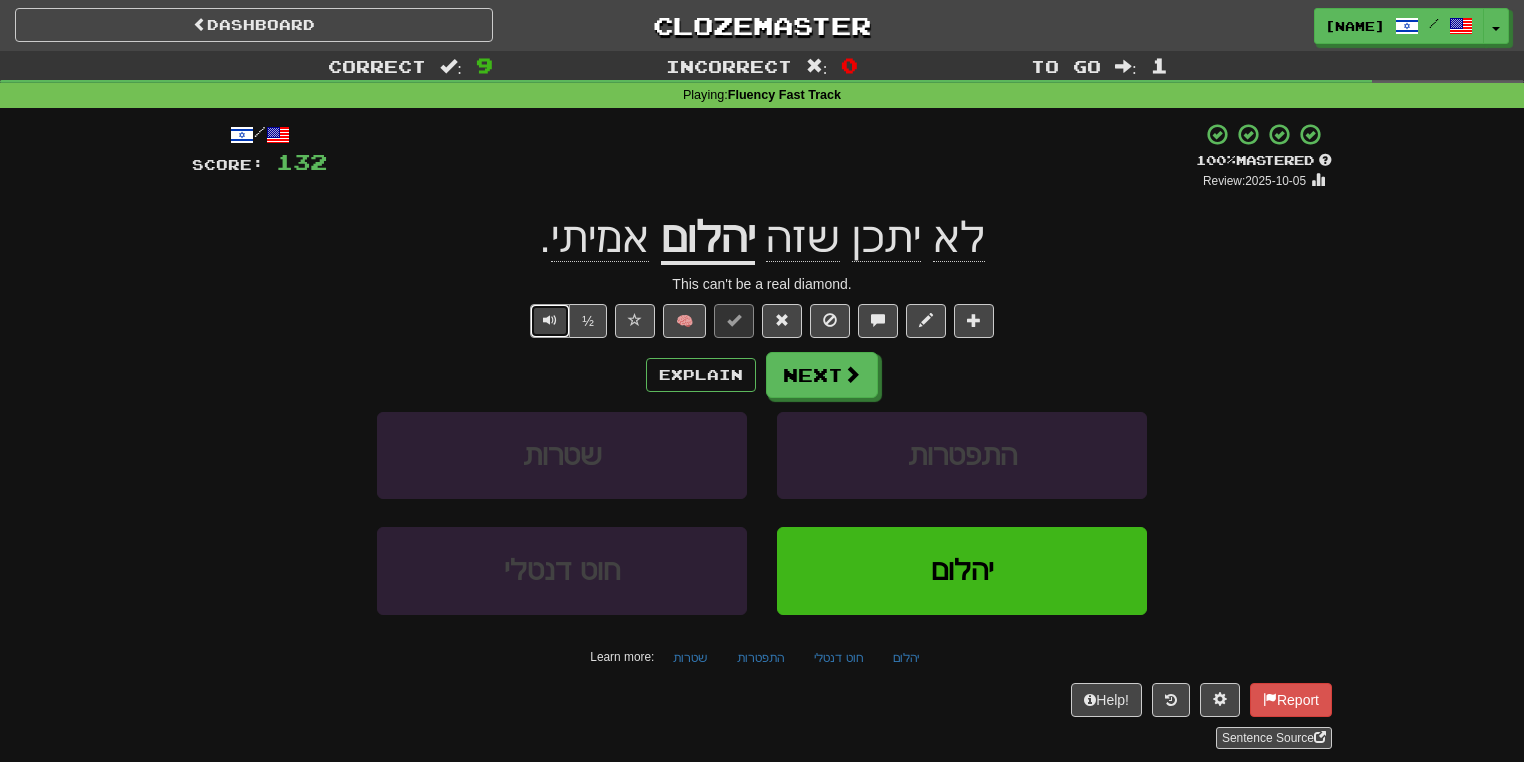 click at bounding box center (550, 320) 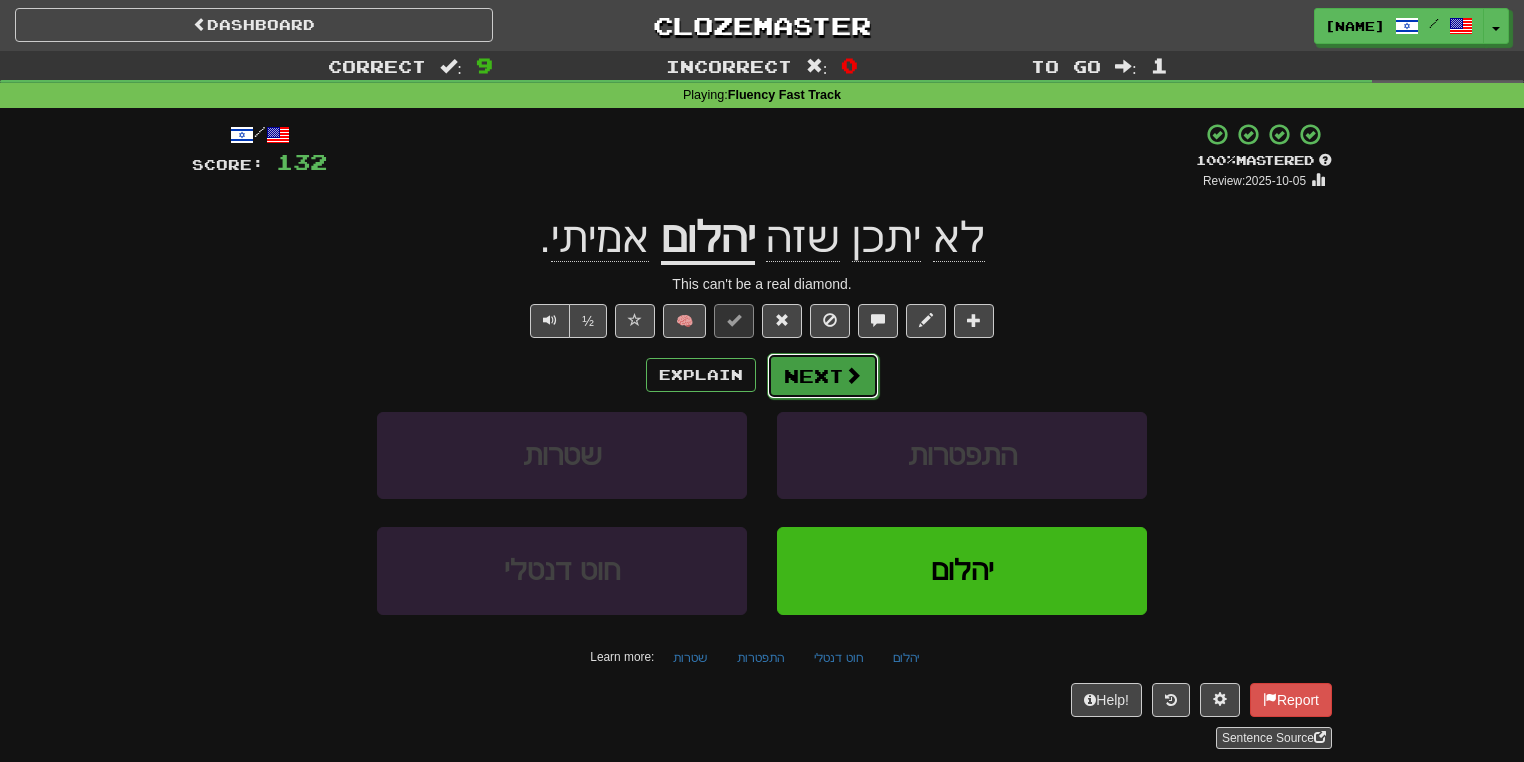 click at bounding box center (853, 375) 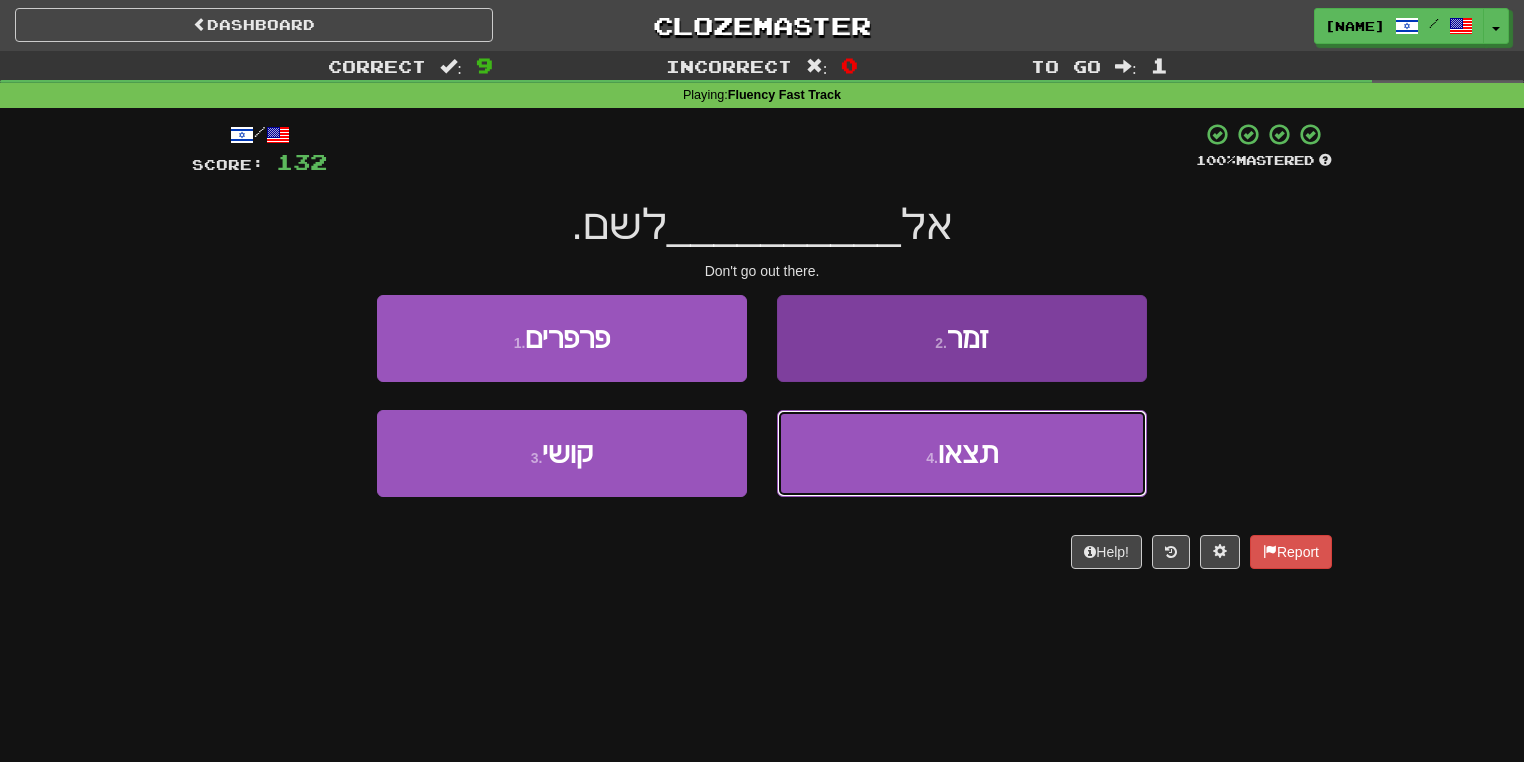 drag, startPoint x: 871, startPoint y: 446, endPoint x: 886, endPoint y: 449, distance: 15.297058 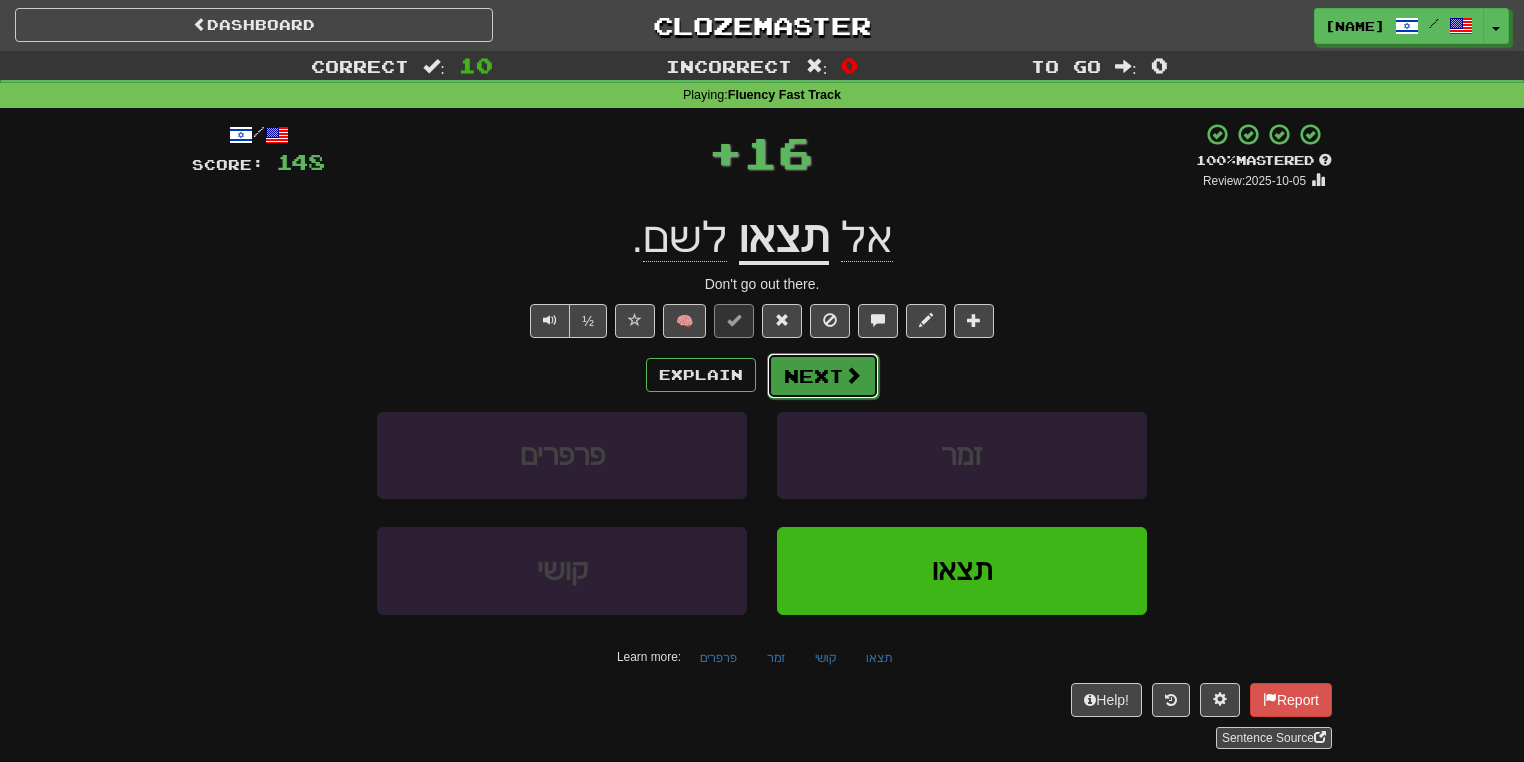 click on "Next" at bounding box center (823, 376) 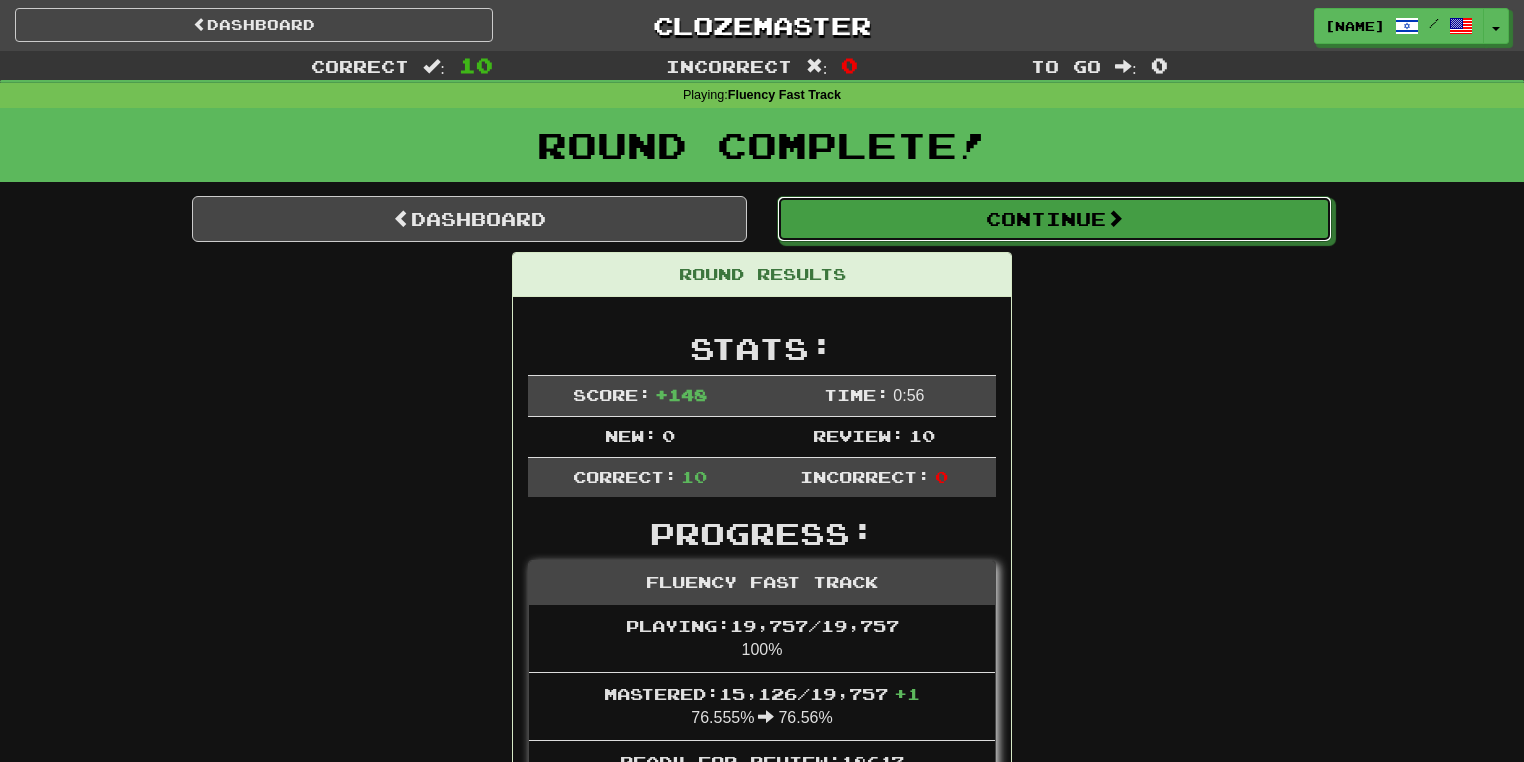 click on "Continue" at bounding box center (1054, 219) 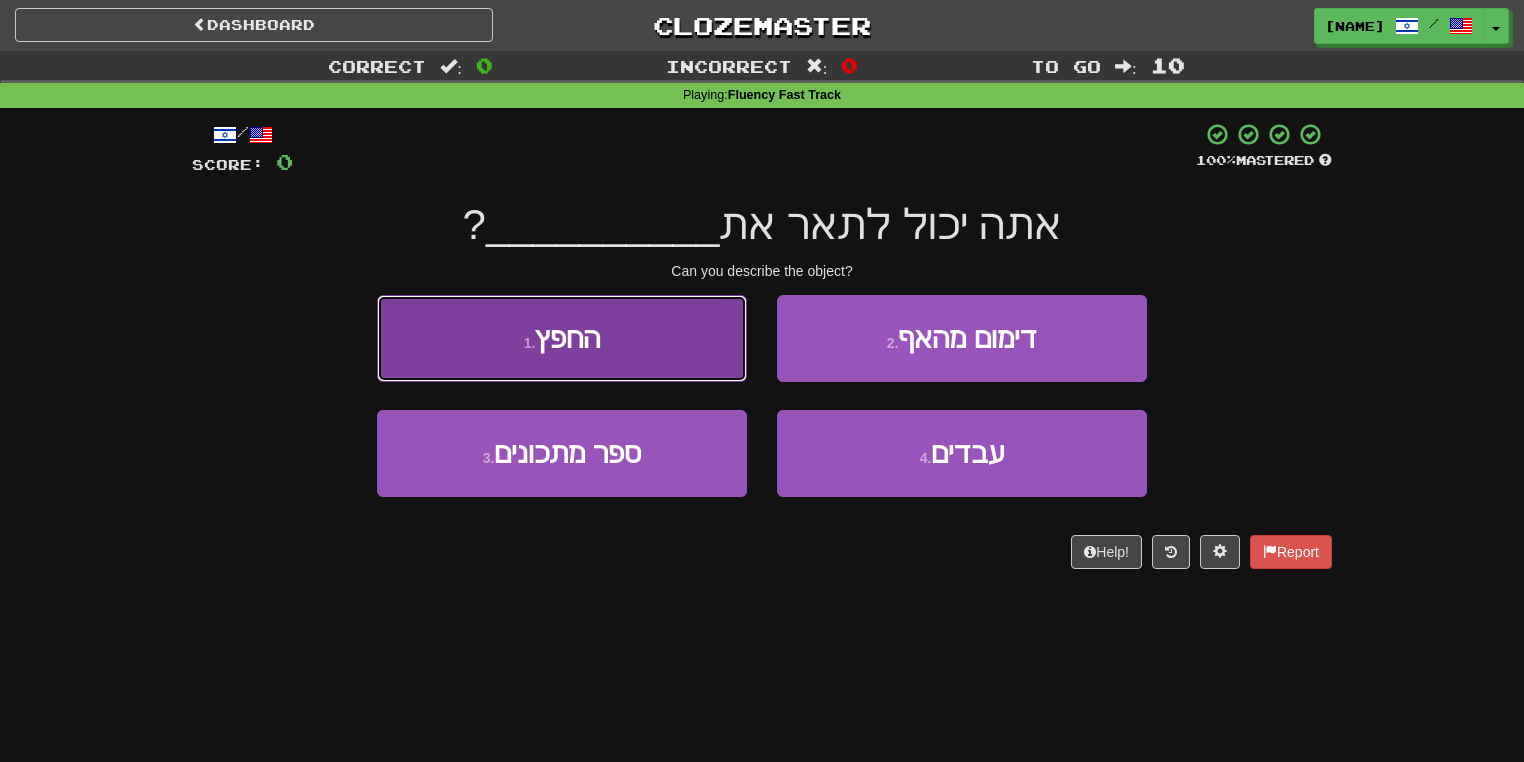 click on "[NUMBER] .  החפץ" at bounding box center (562, 338) 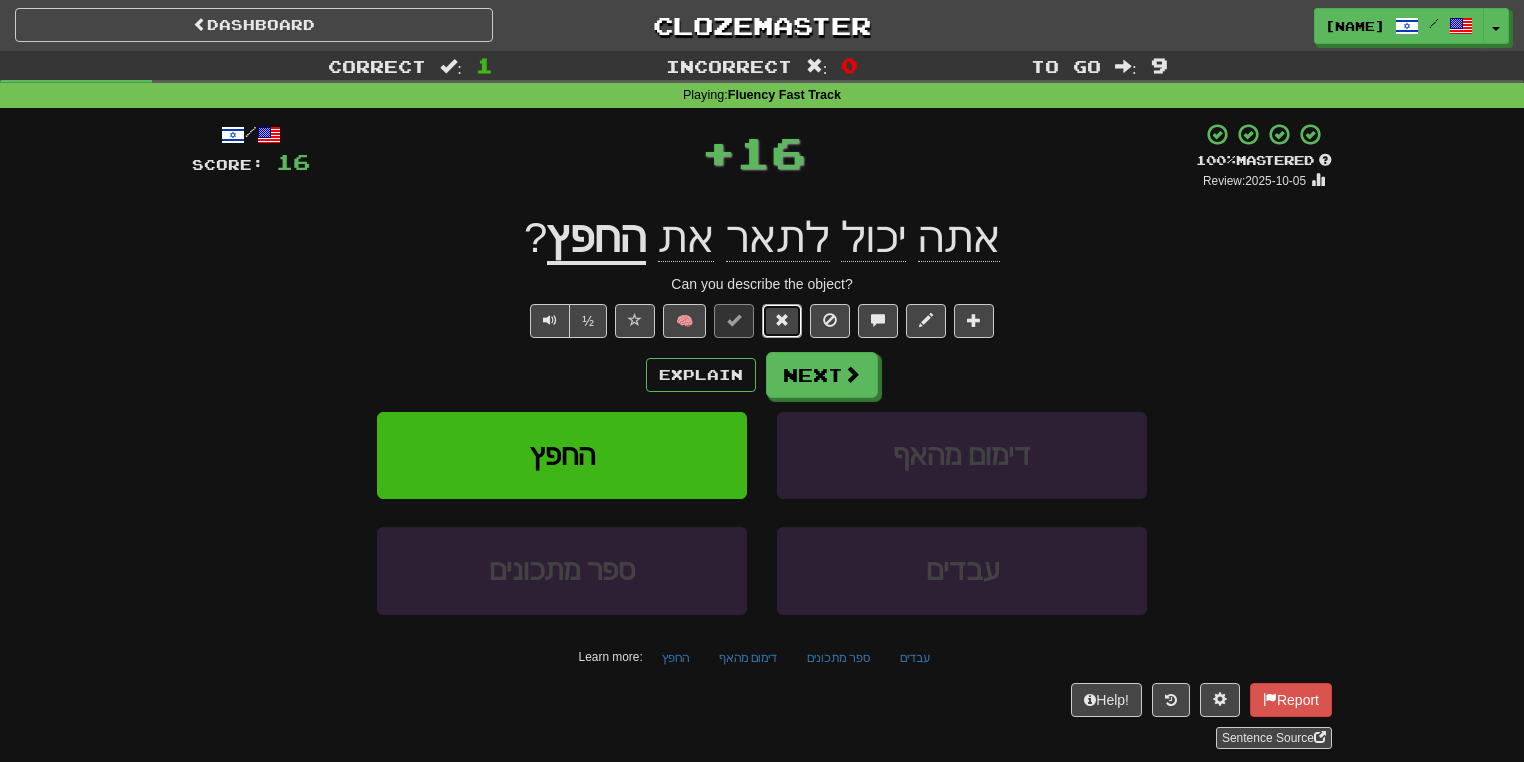 click at bounding box center [782, 320] 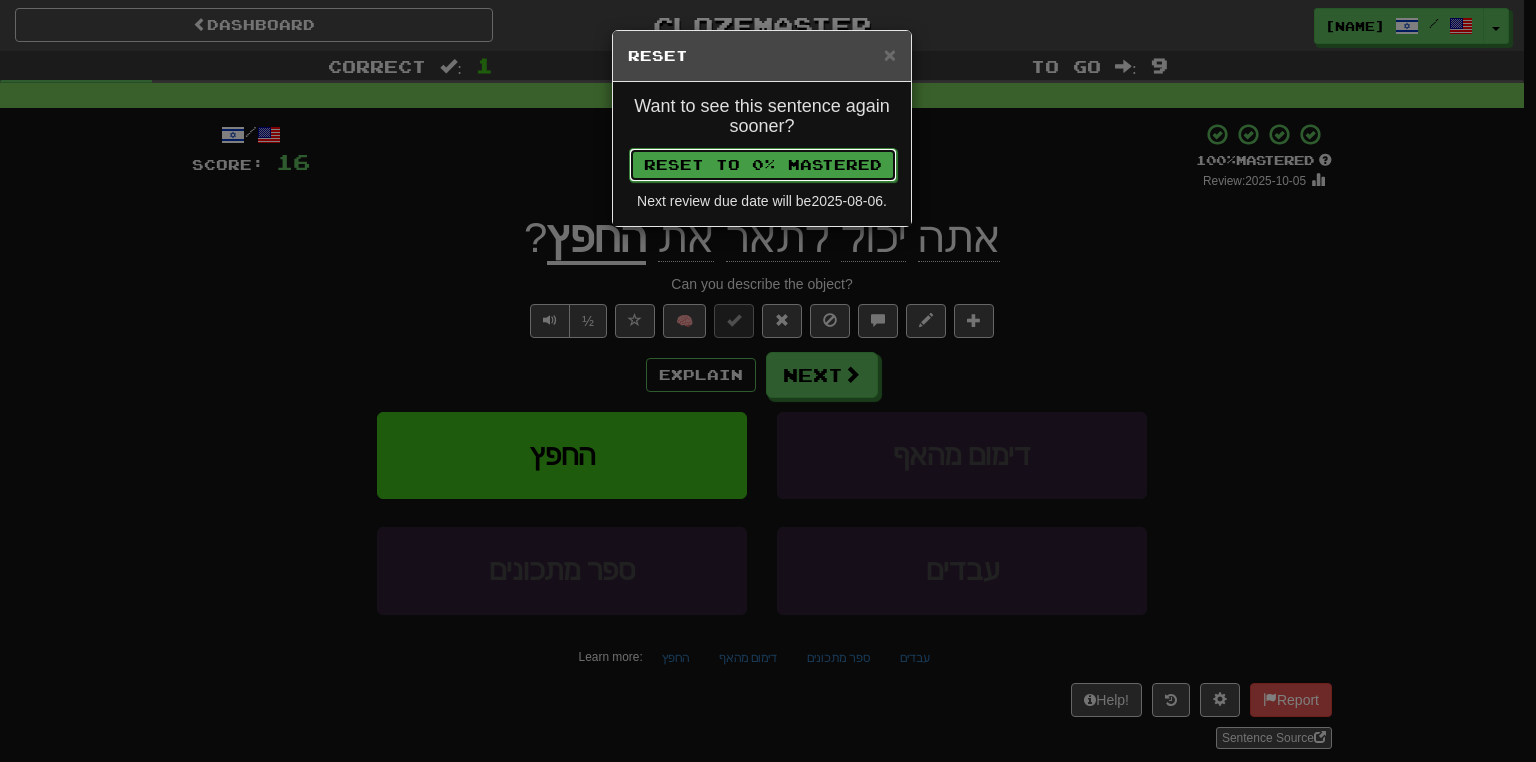 click on "Reset to 0% Mastered" at bounding box center (763, 165) 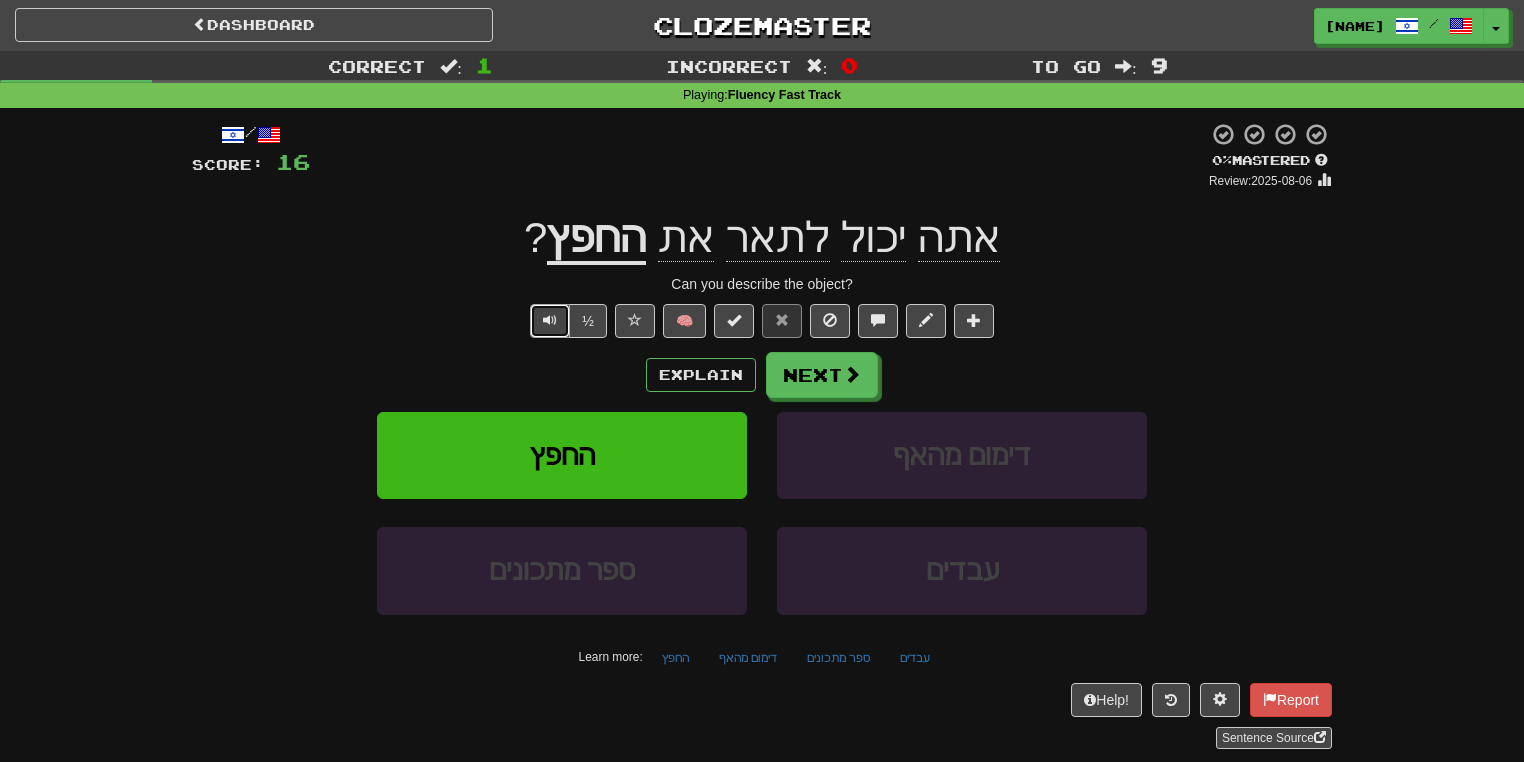 click at bounding box center (550, 320) 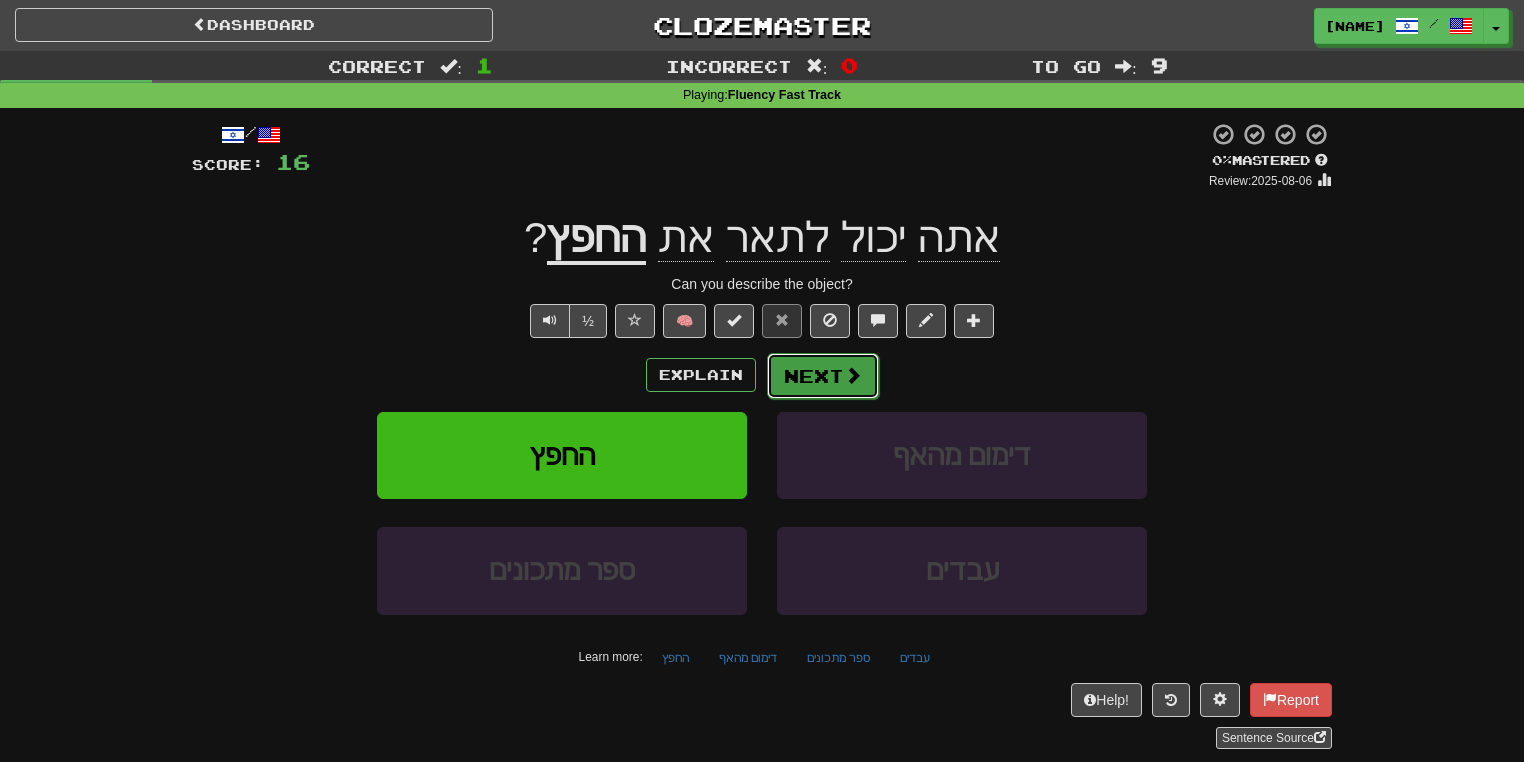 click on "Next" at bounding box center [823, 376] 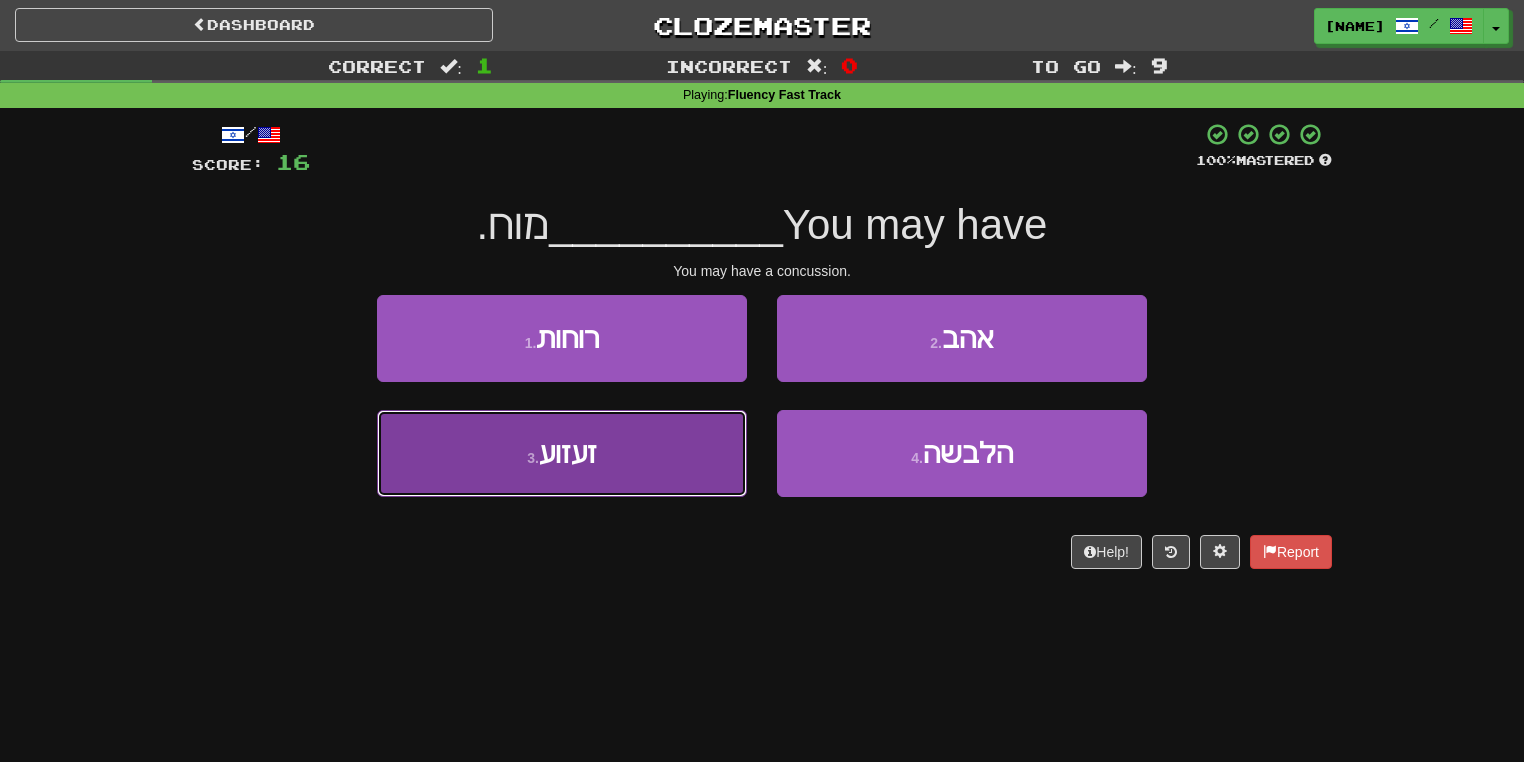 click on "[NUMBER] .  זעזוע" at bounding box center (562, 453) 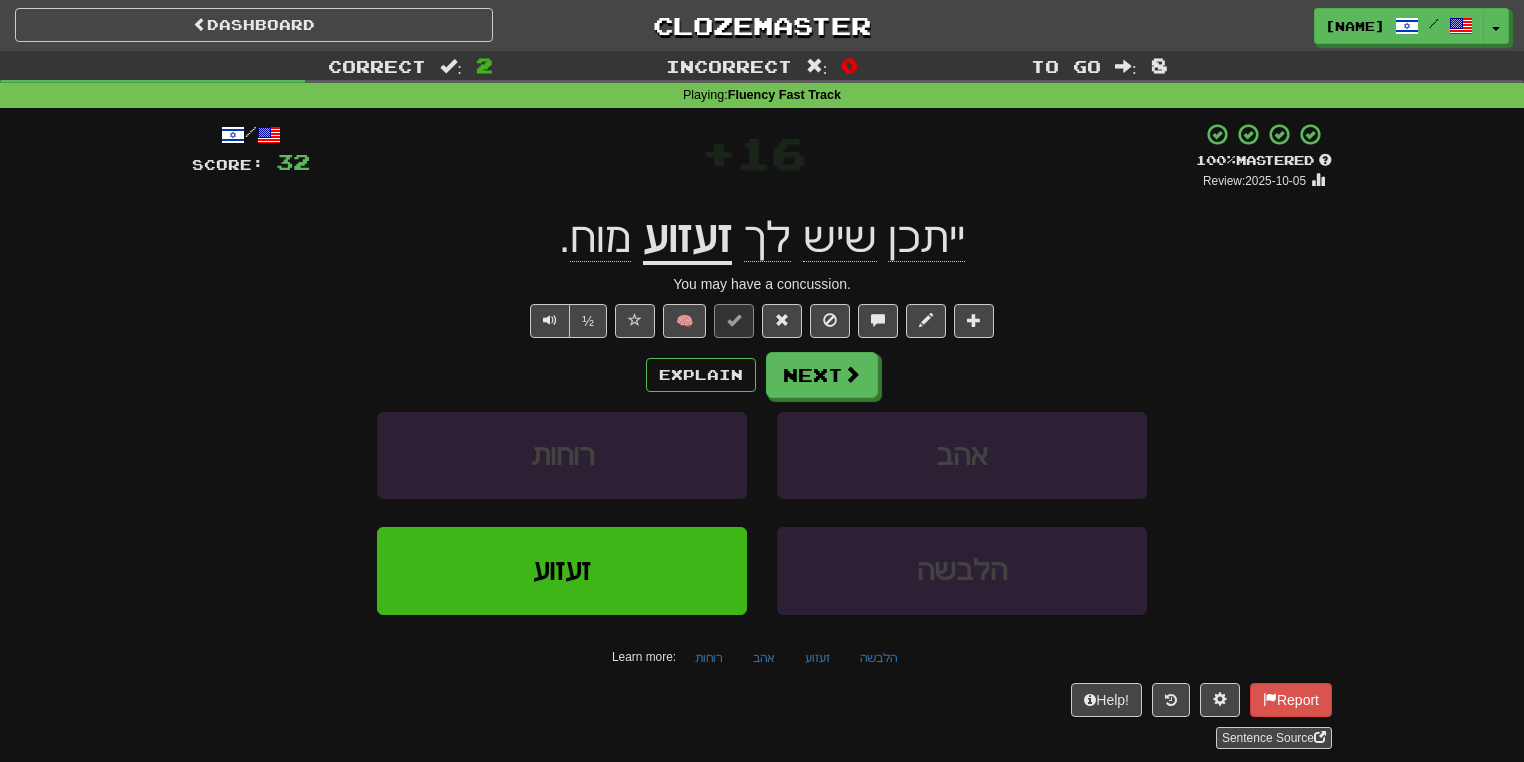 click on "זעזוע" at bounding box center (687, 239) 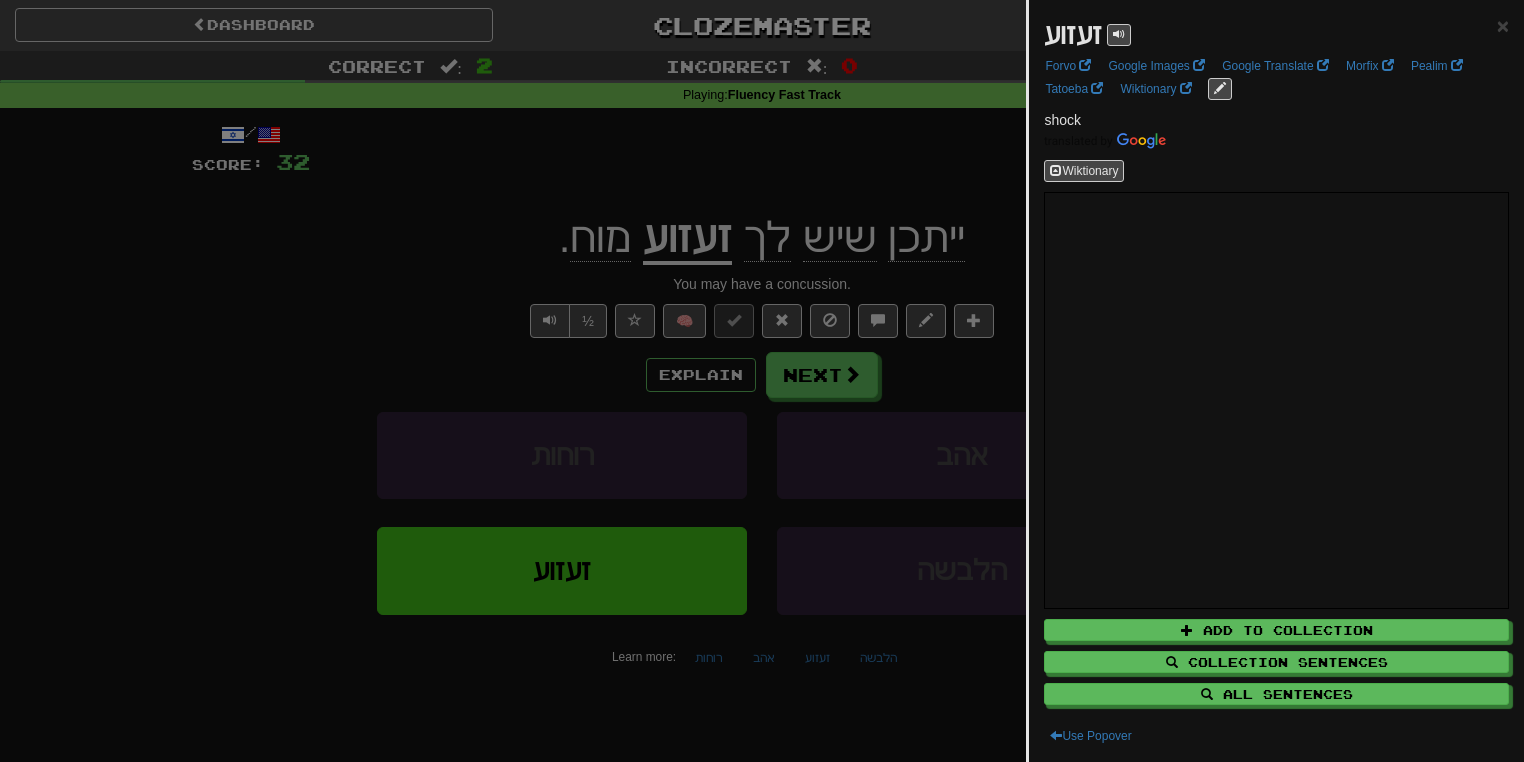 click at bounding box center [762, 381] 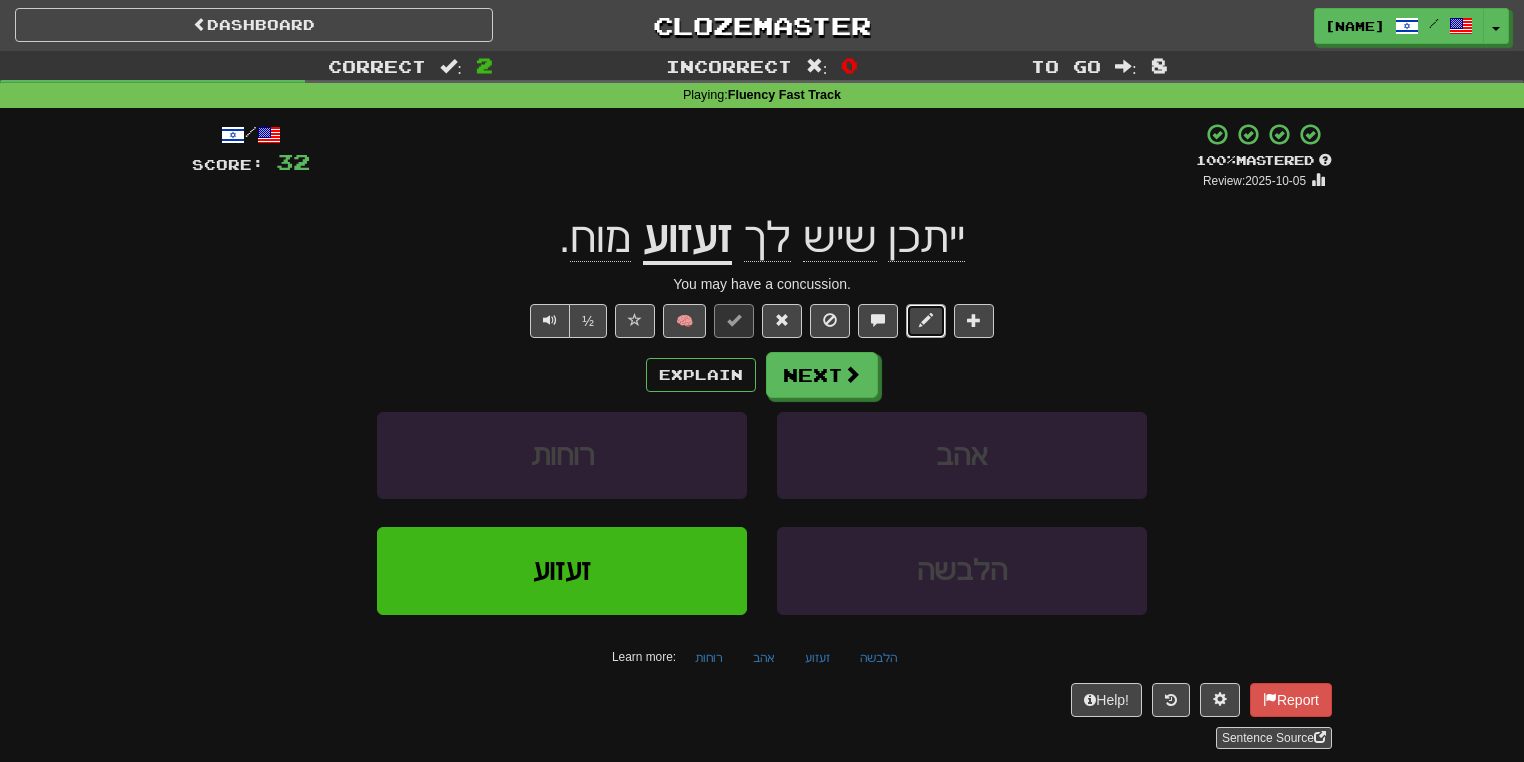 click at bounding box center (926, 320) 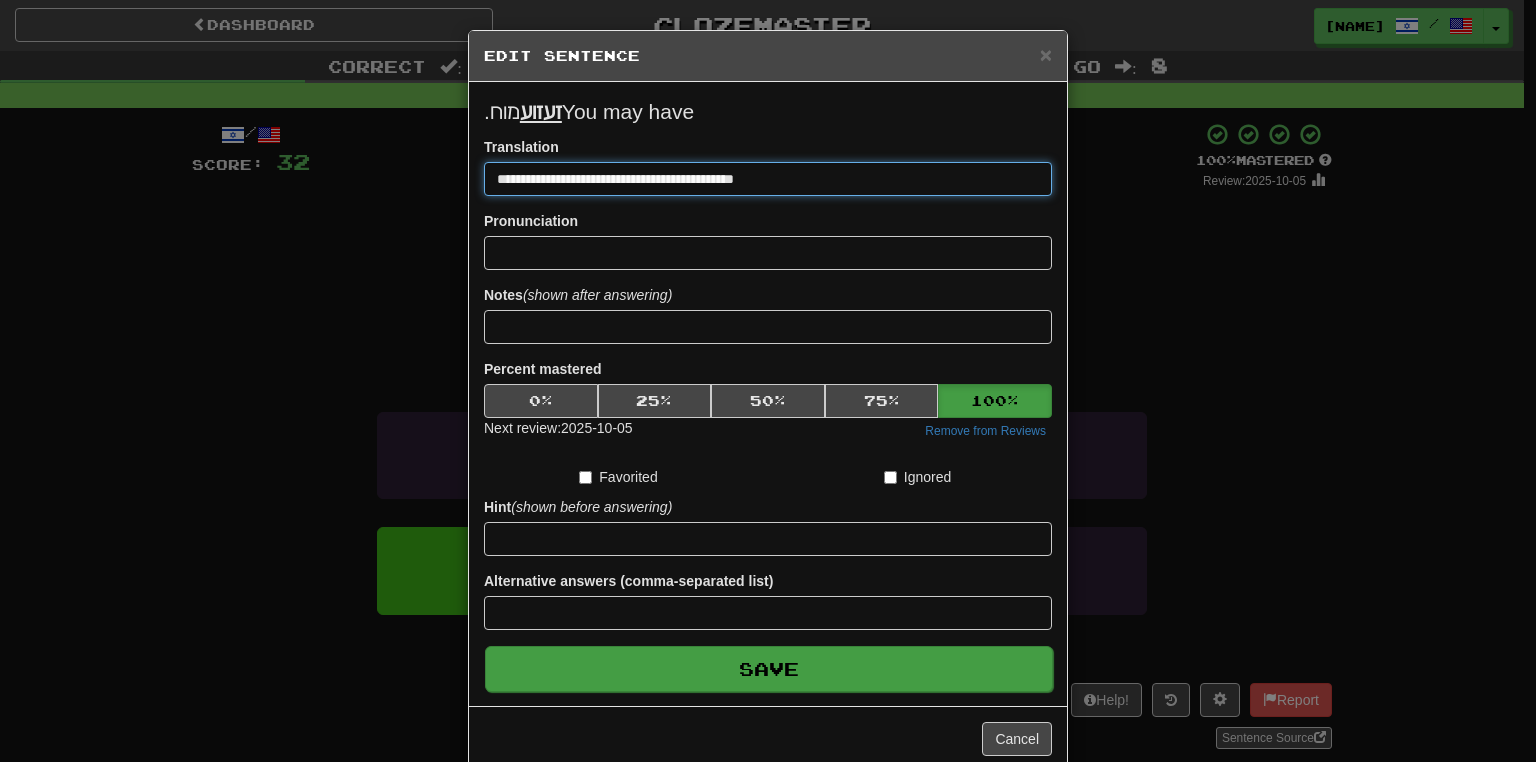 type on "**********" 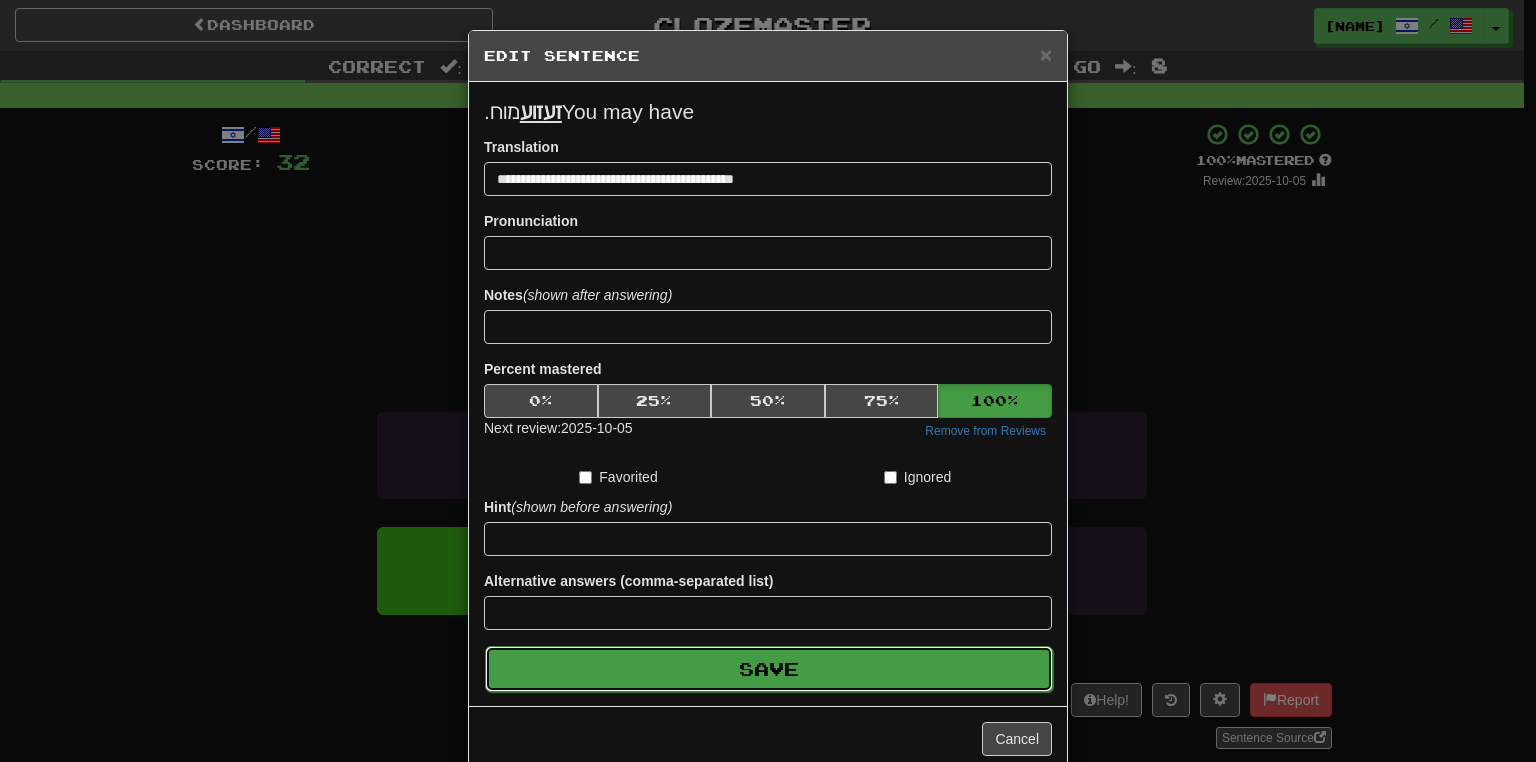click on "Save" at bounding box center (769, 669) 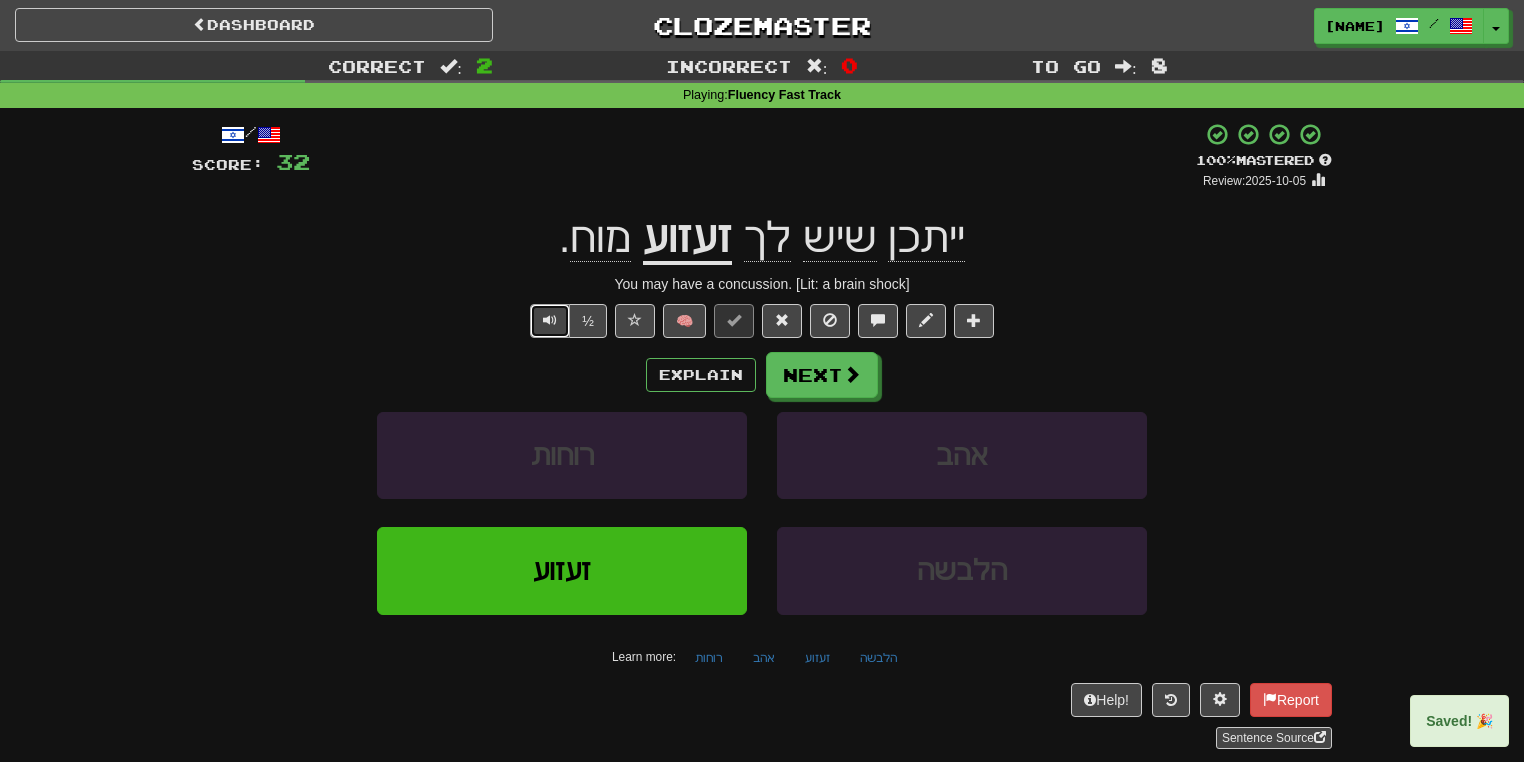 click at bounding box center (550, 320) 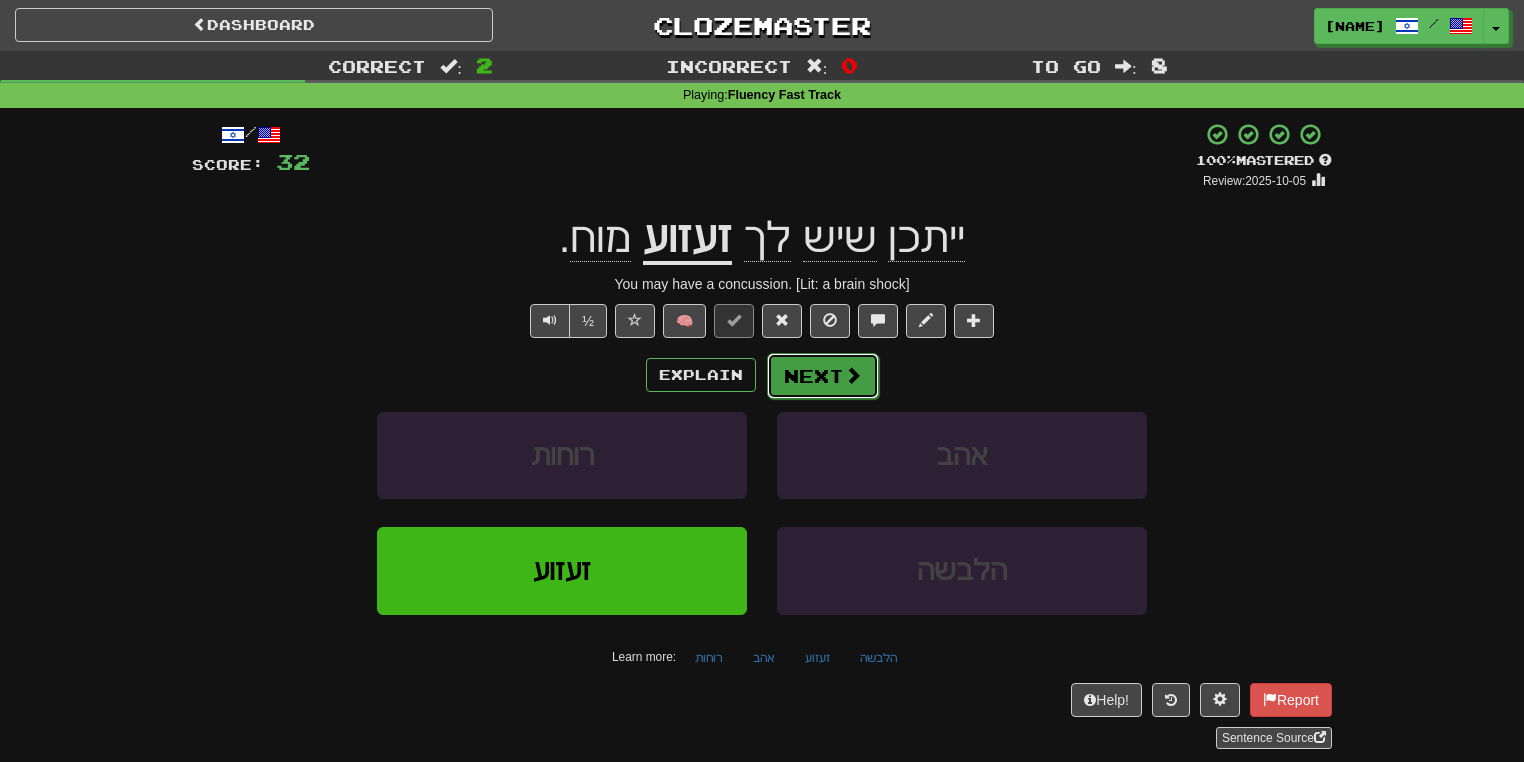 click on "Next" at bounding box center (823, 376) 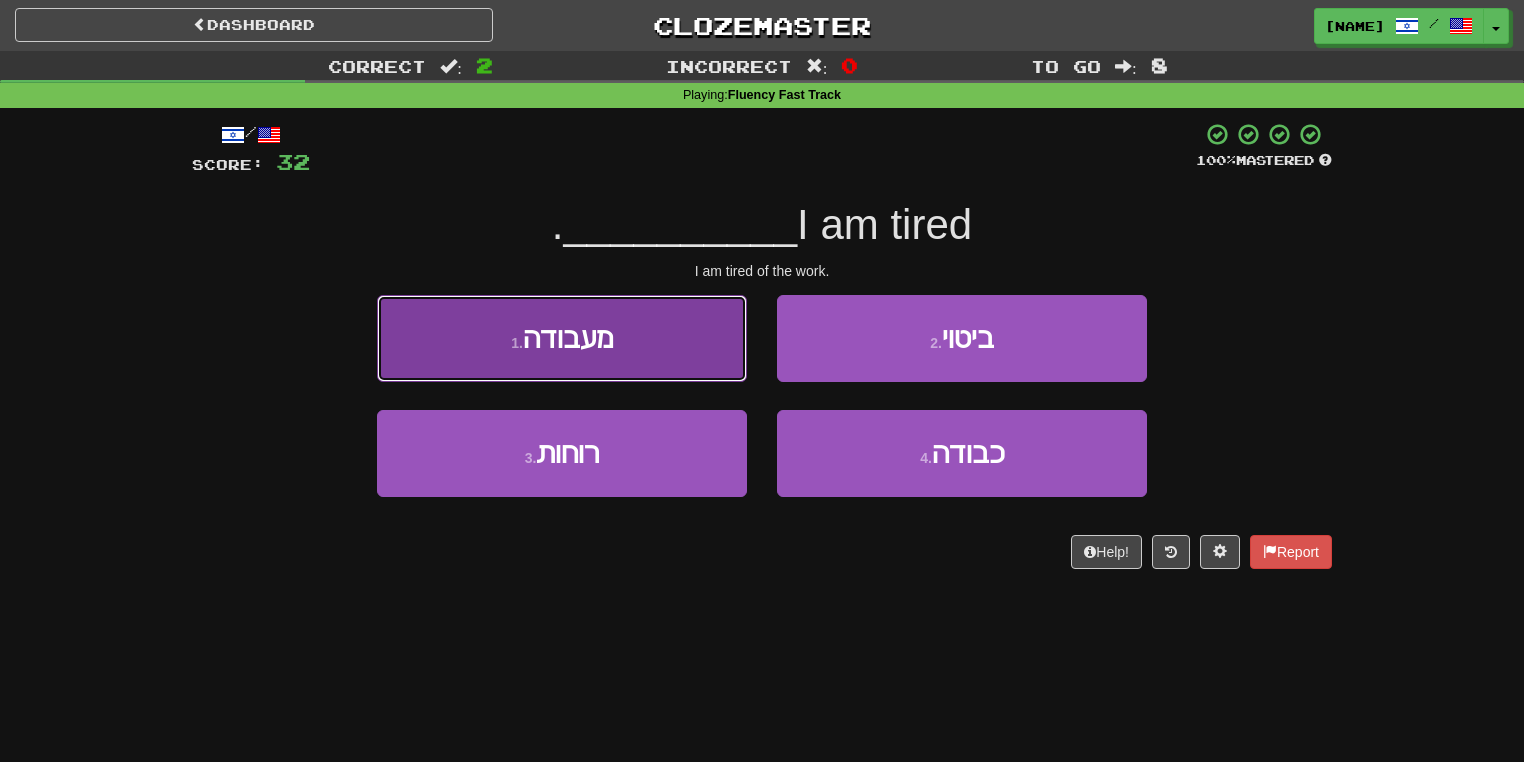 click on "[NUMBER] .  מעבודה" at bounding box center (562, 338) 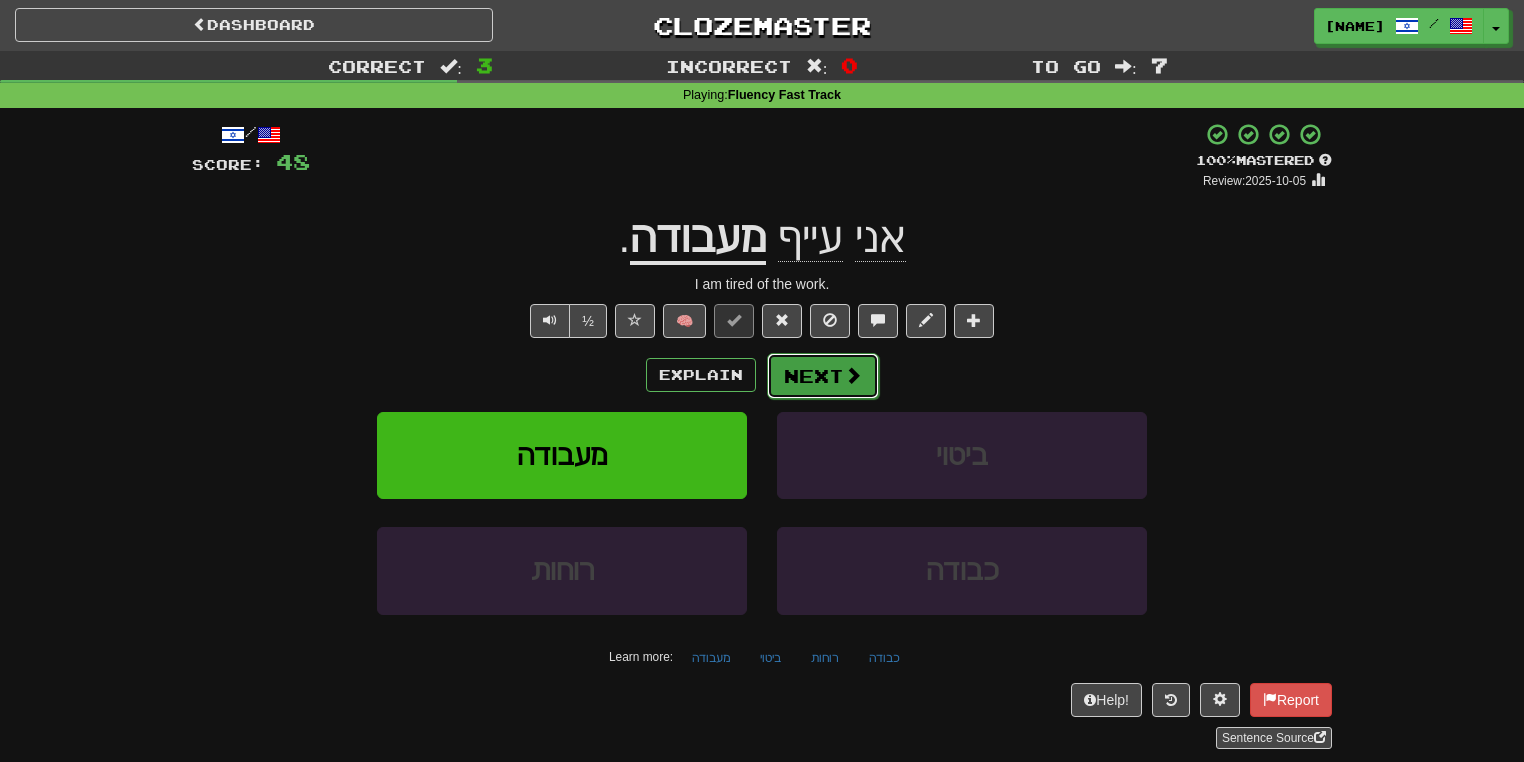 click on "Next" at bounding box center (823, 376) 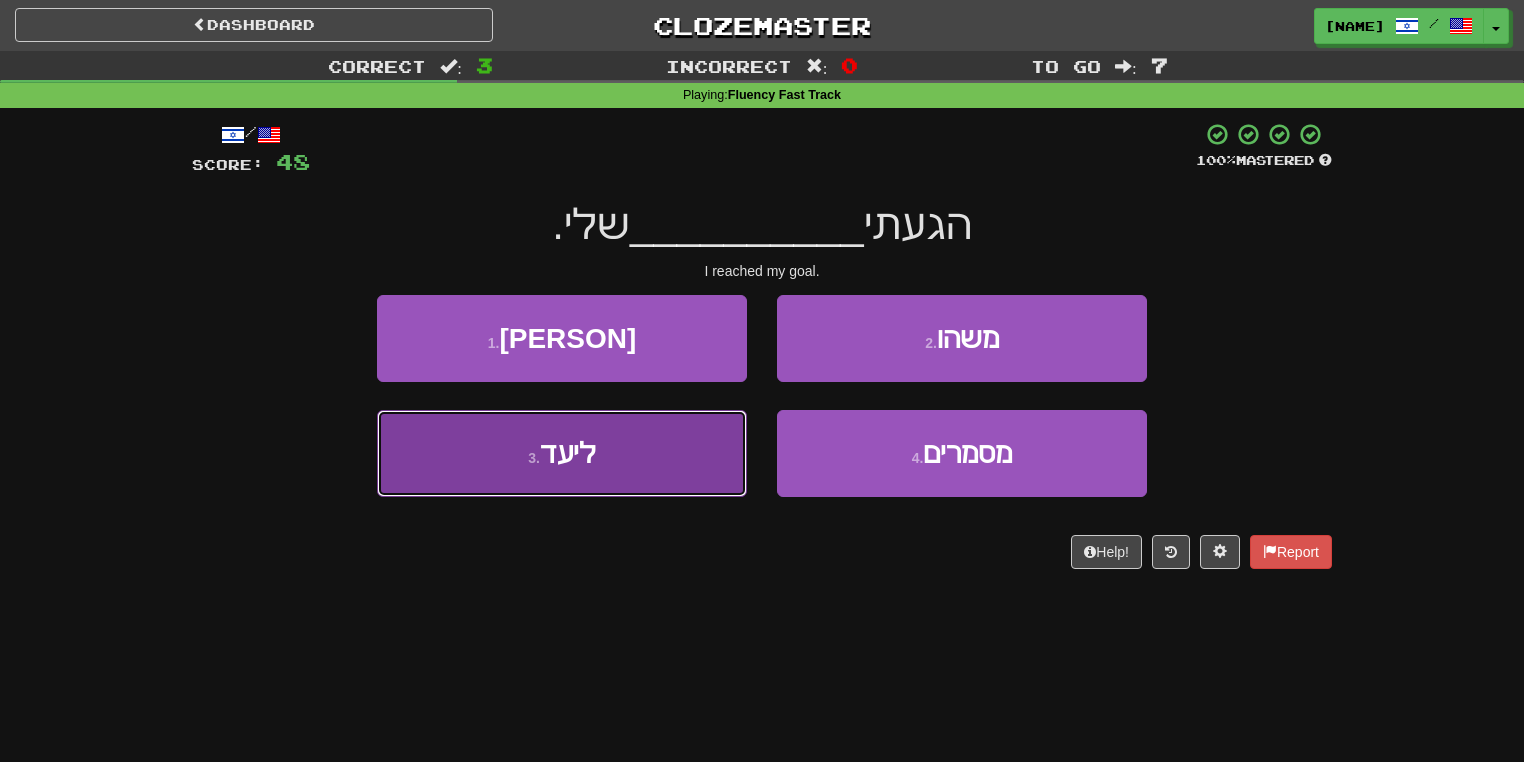 click on "[NUMBER] .  ליעד" at bounding box center (562, 453) 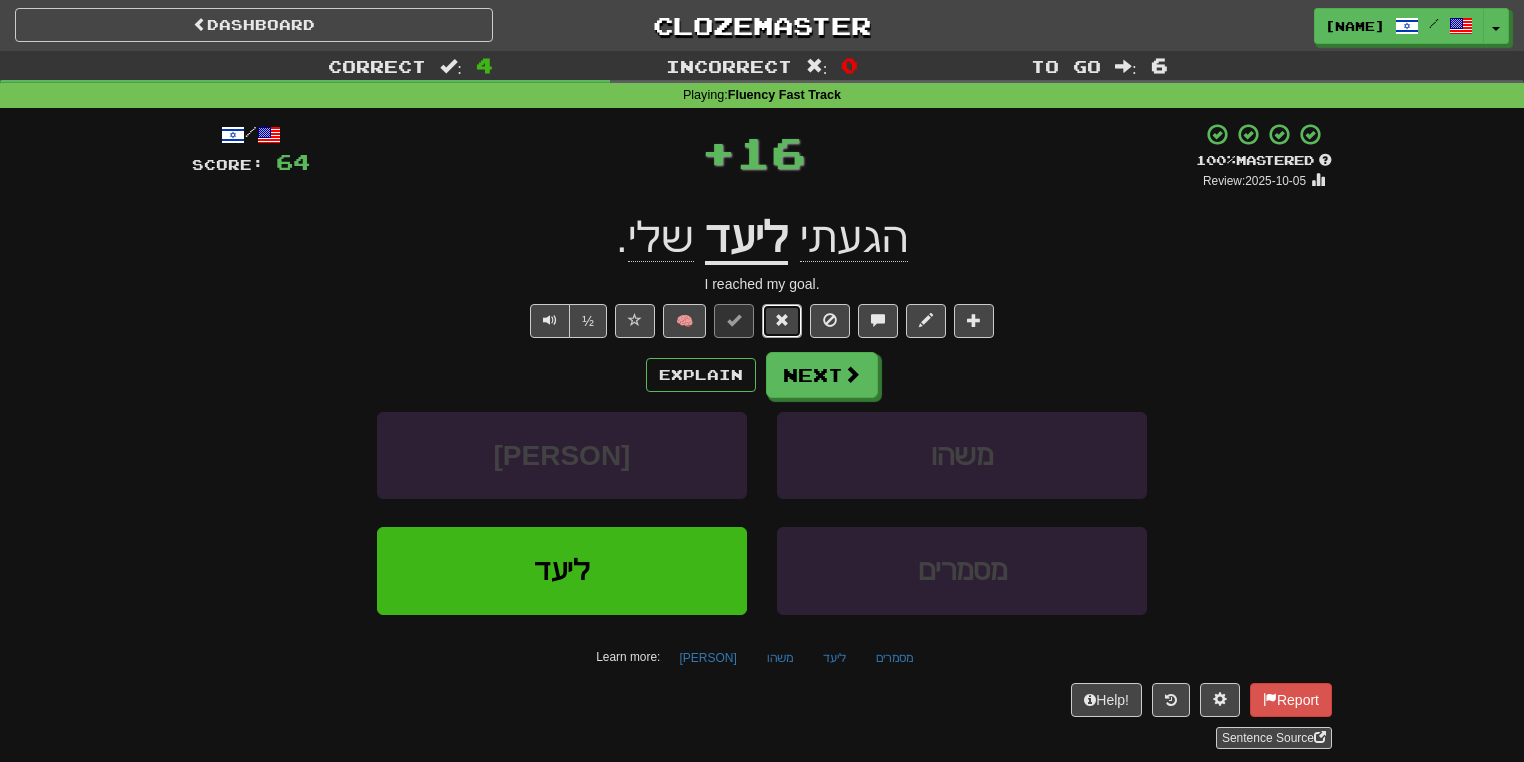 click at bounding box center [782, 320] 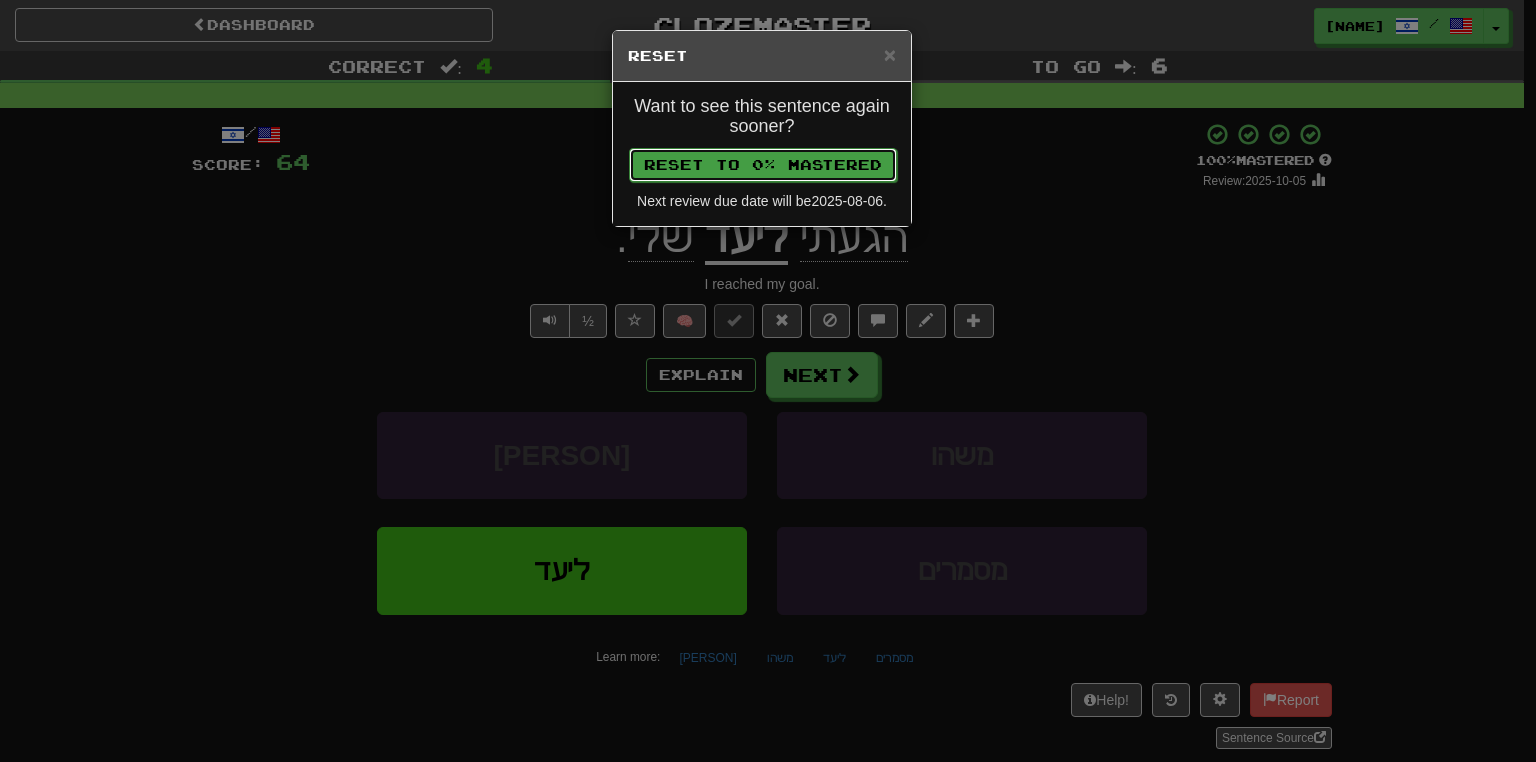 click on "Reset to 0% Mastered" at bounding box center (763, 165) 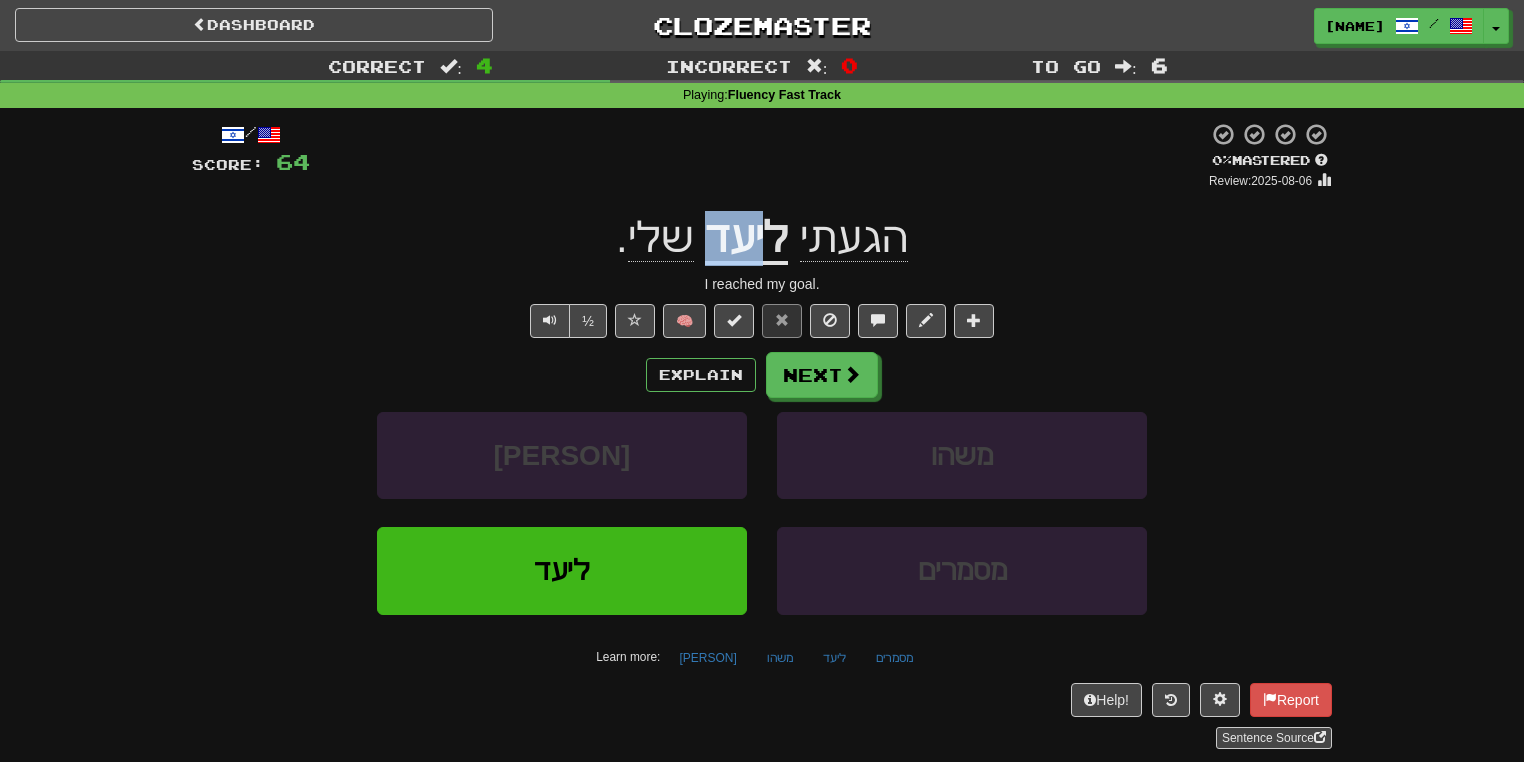 drag, startPoint x: 714, startPoint y: 242, endPoint x: 763, endPoint y: 257, distance: 51.24451 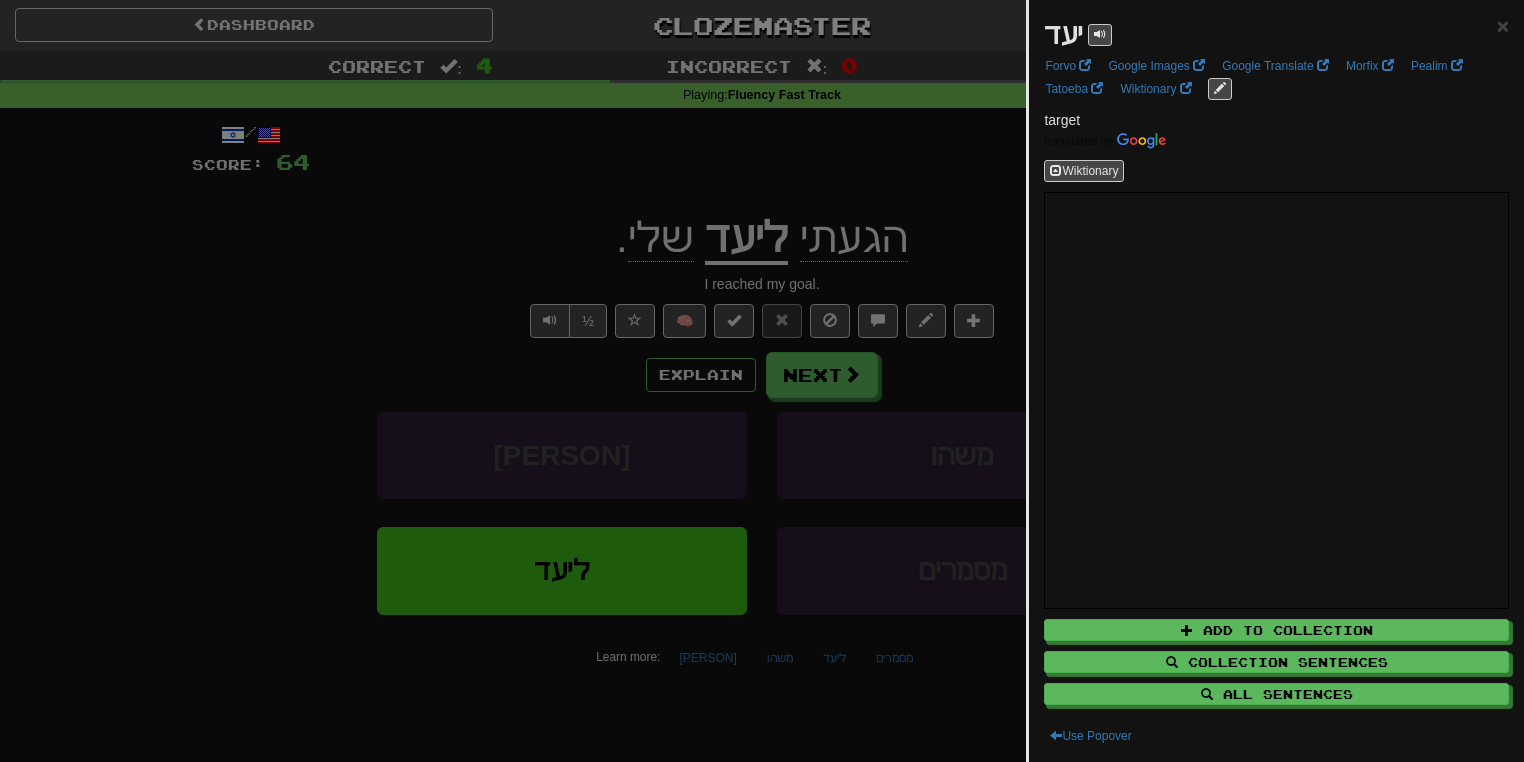 click at bounding box center [762, 381] 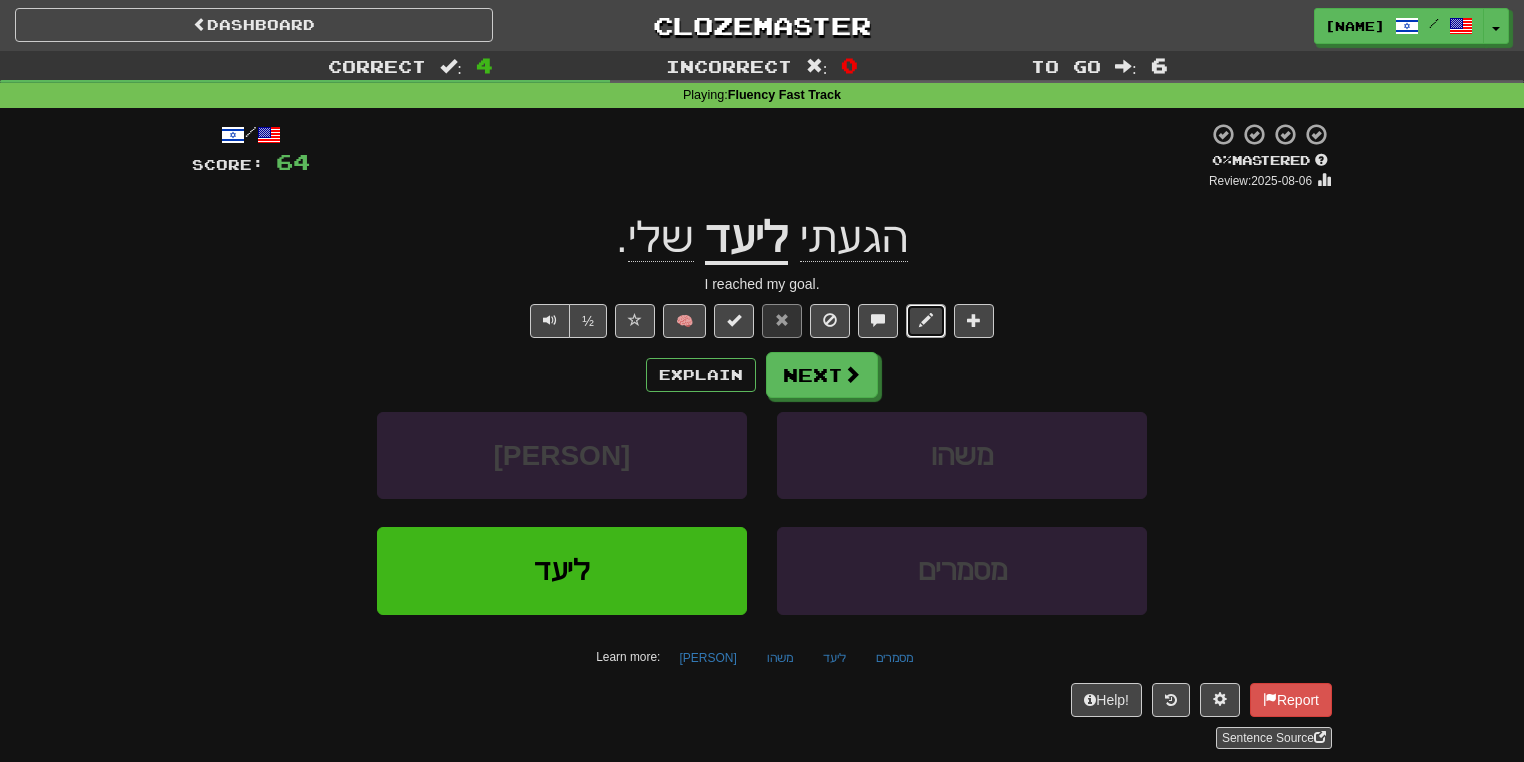 click at bounding box center [926, 320] 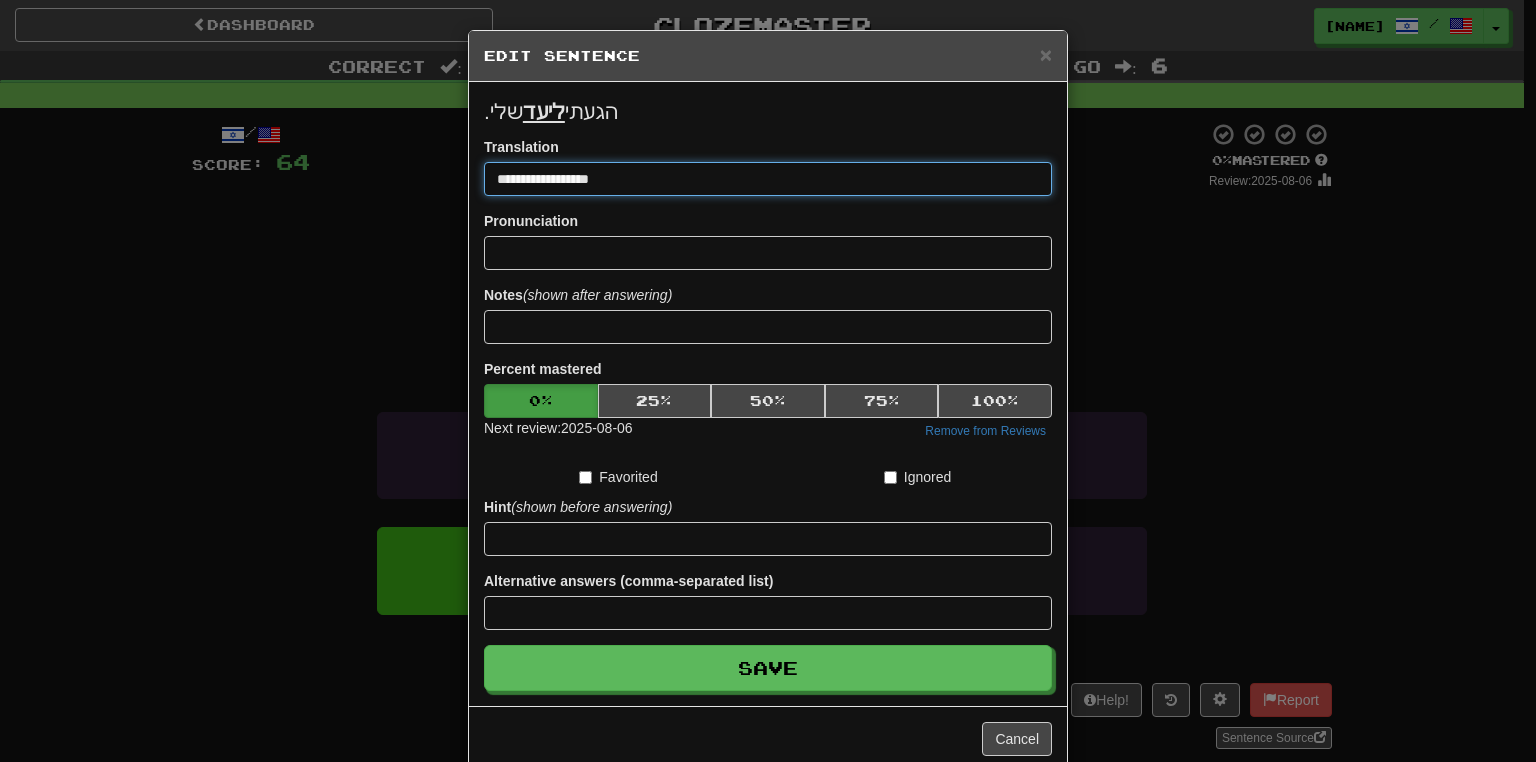 click on "**********" at bounding box center [768, 179] 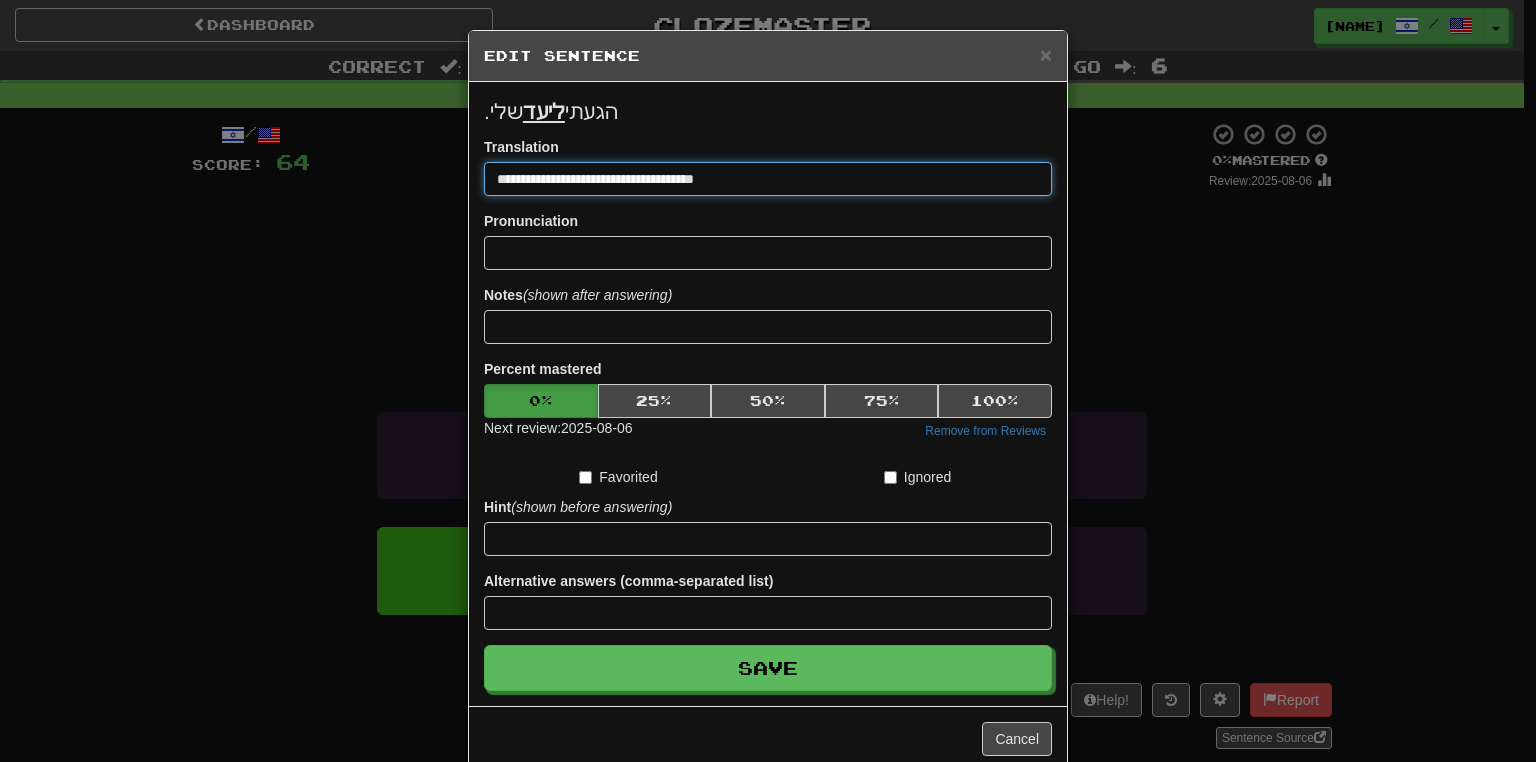 type on "**********" 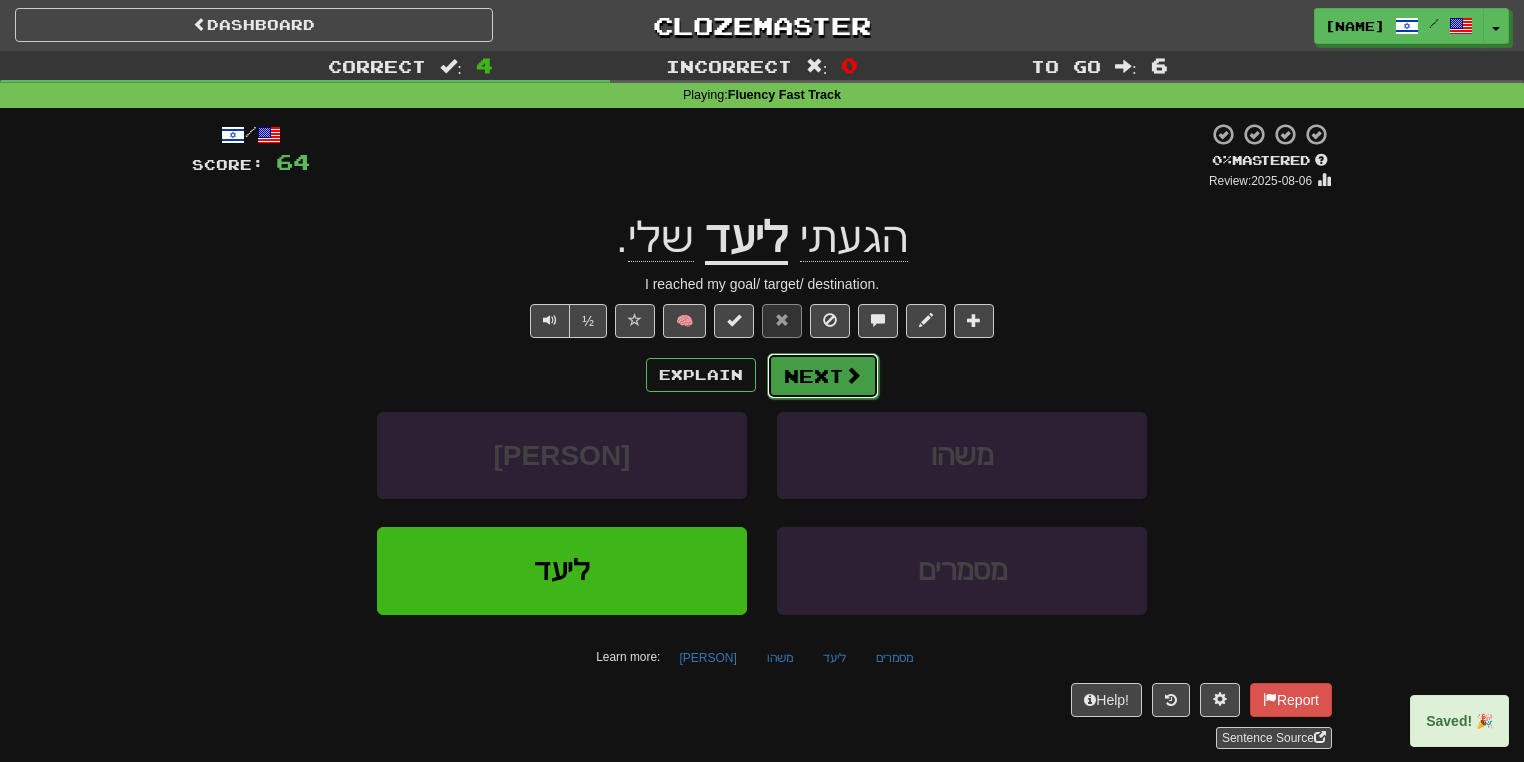 click at bounding box center [853, 375] 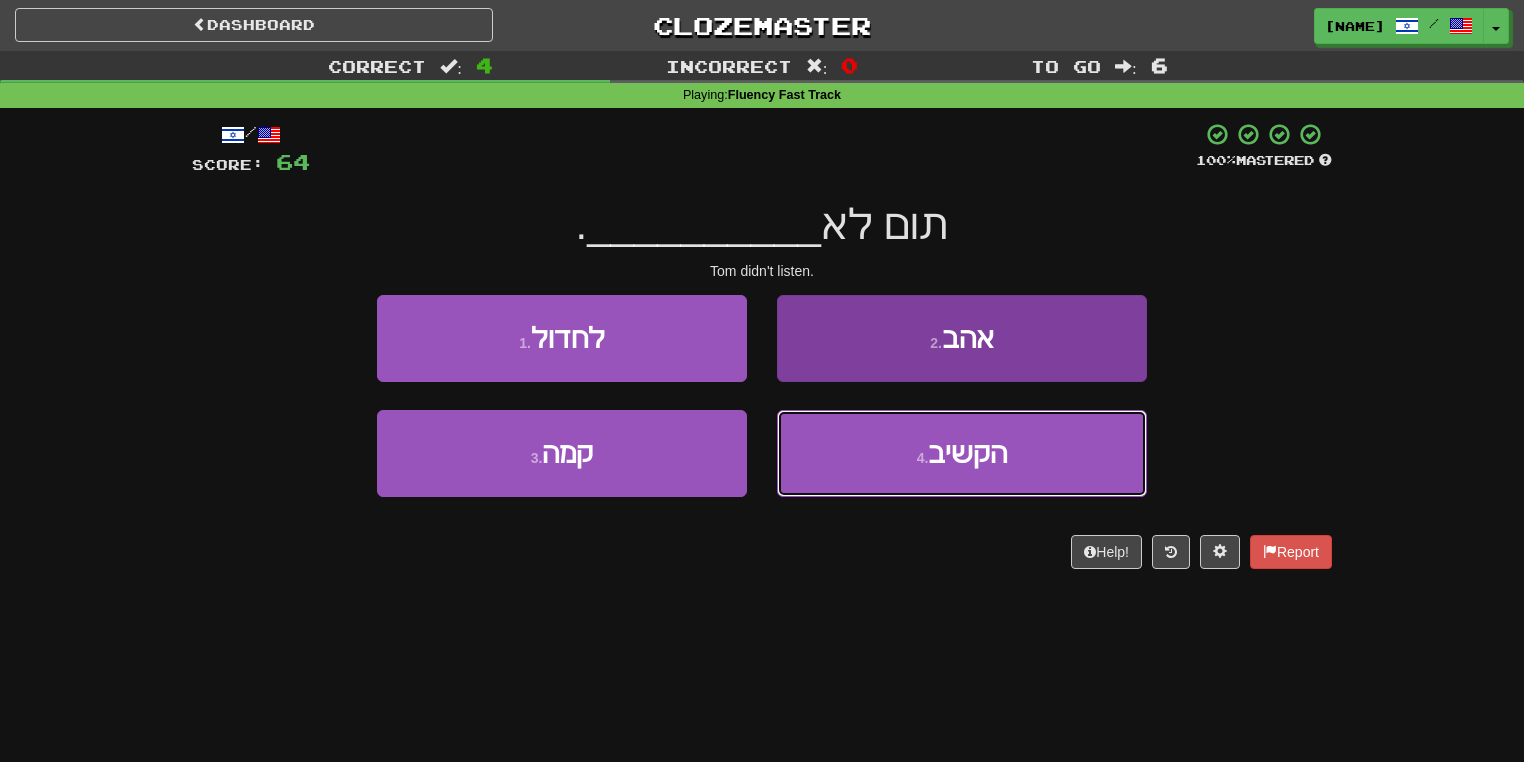 drag, startPoint x: 1001, startPoint y: 452, endPoint x: 1088, endPoint y: 460, distance: 87.36704 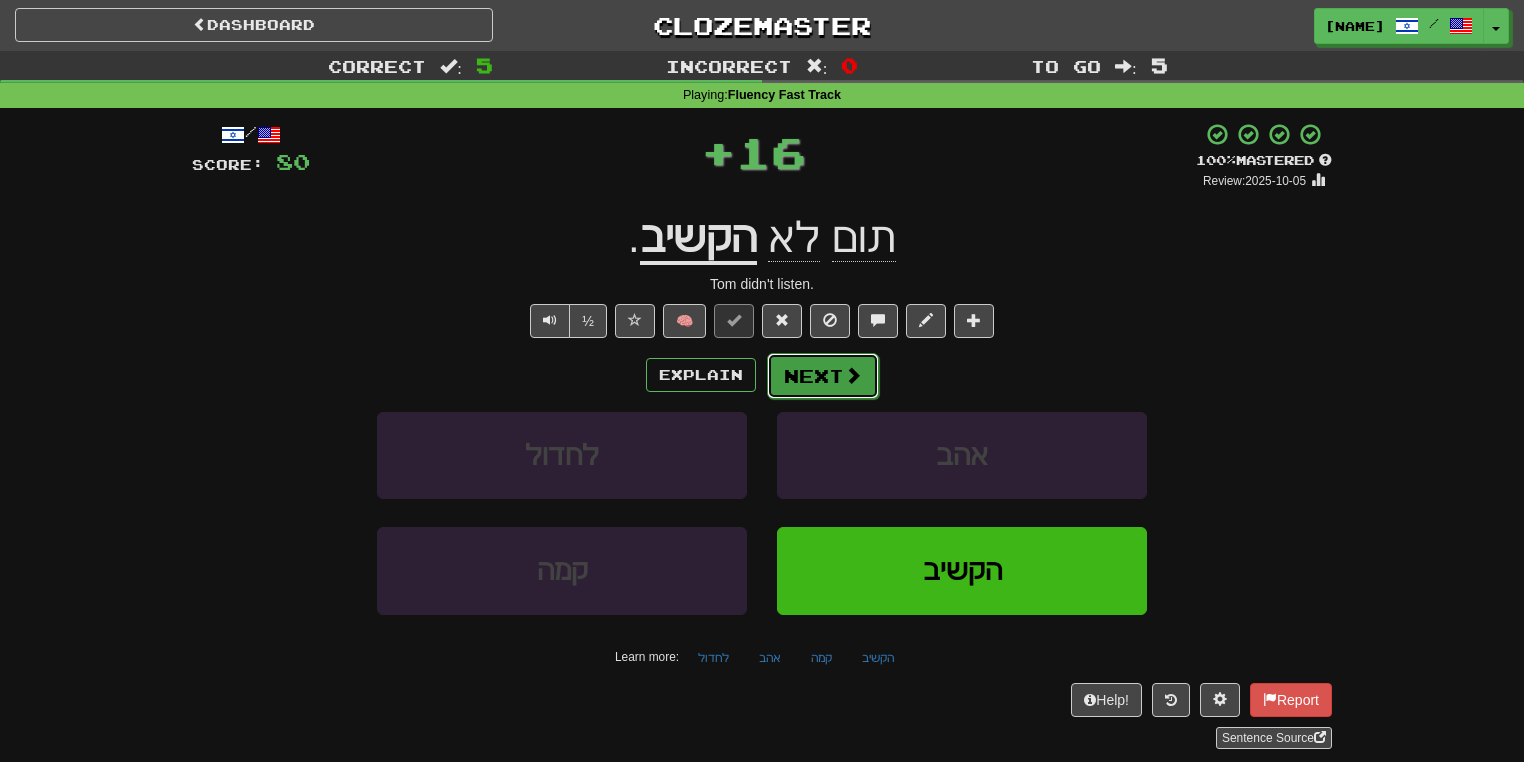 click on "Next" at bounding box center (823, 376) 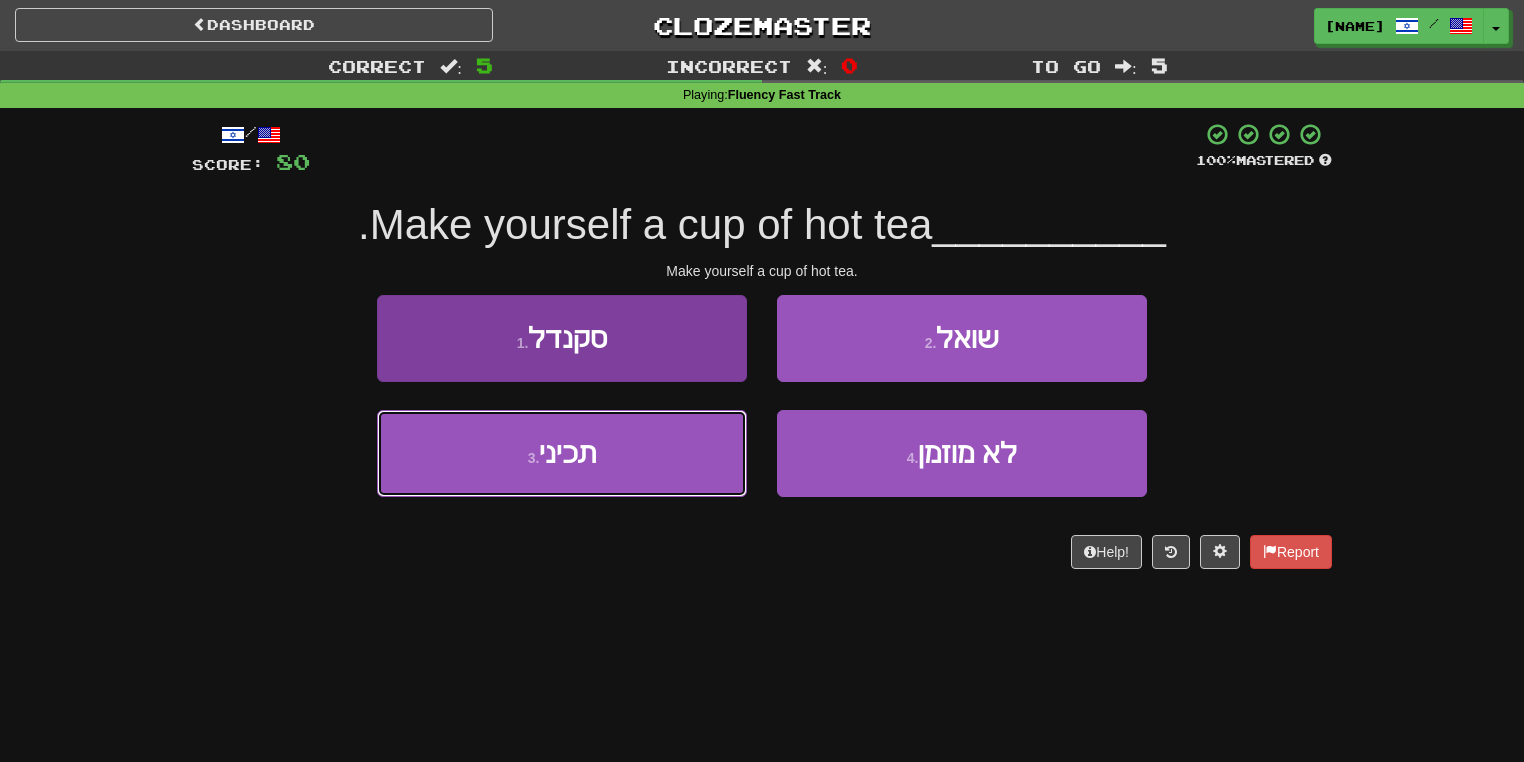 click on "[NUMBER] .  תכיני" at bounding box center [562, 453] 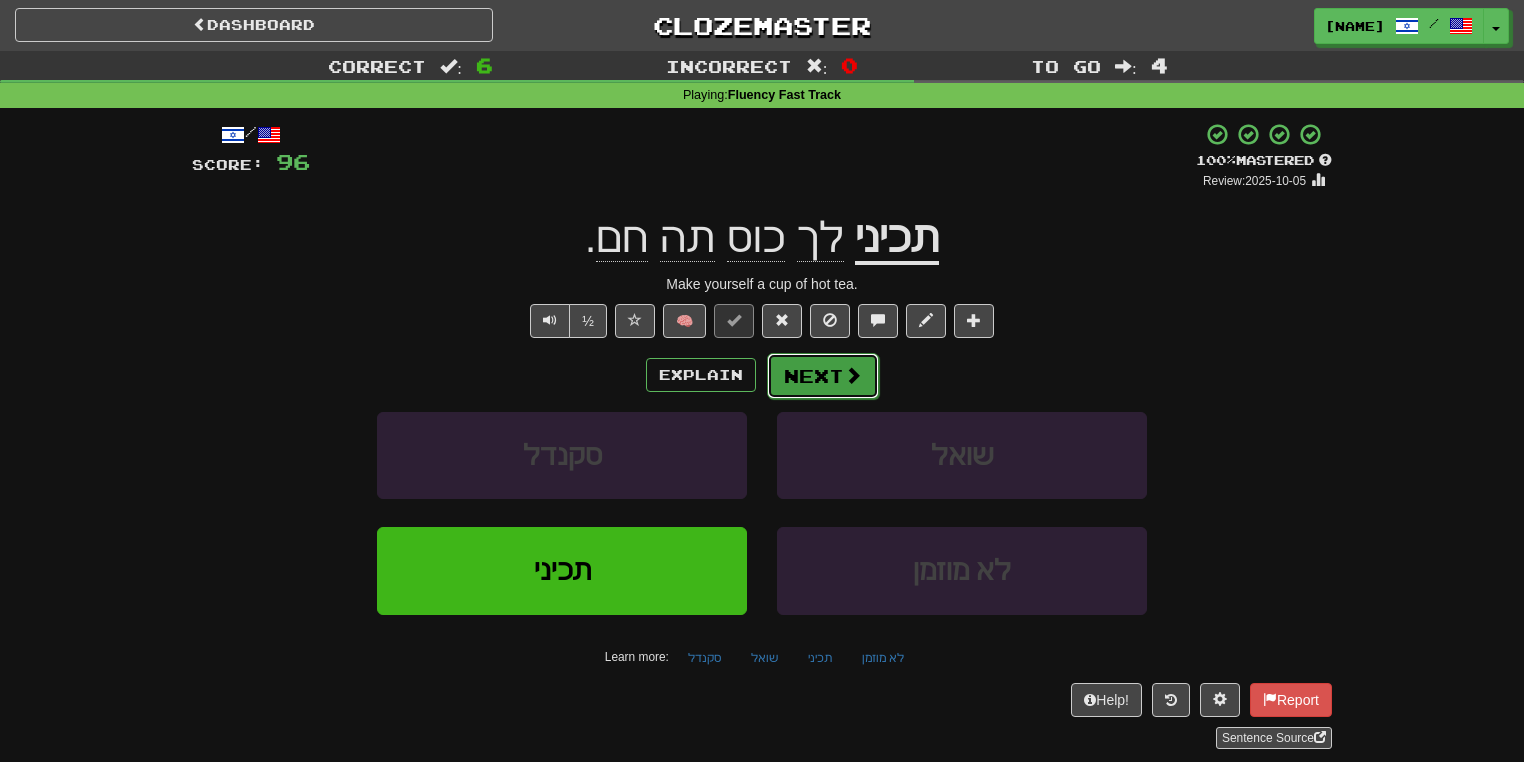 click at bounding box center (853, 375) 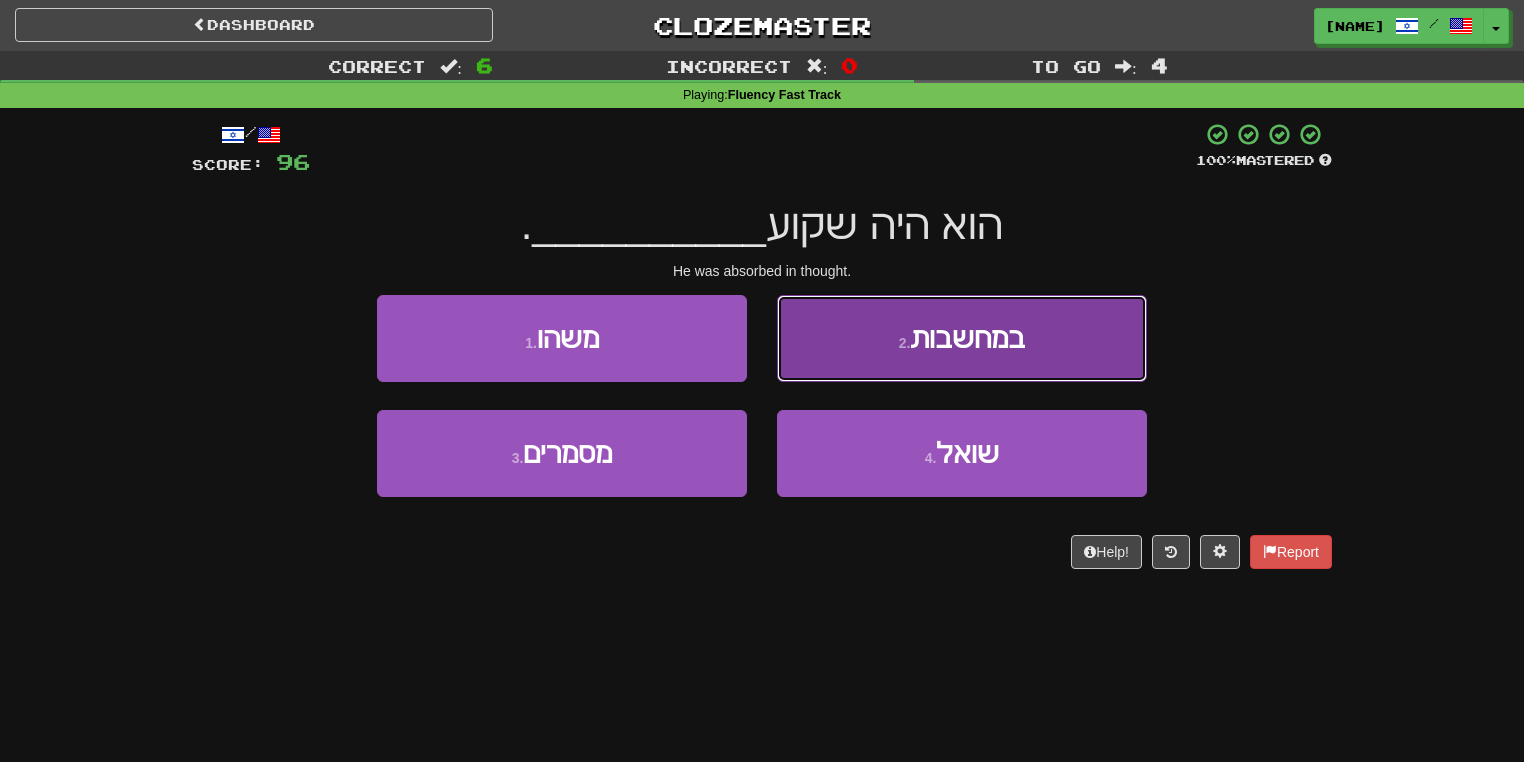 click on "[NUMBER] .  במחשבות" at bounding box center (962, 338) 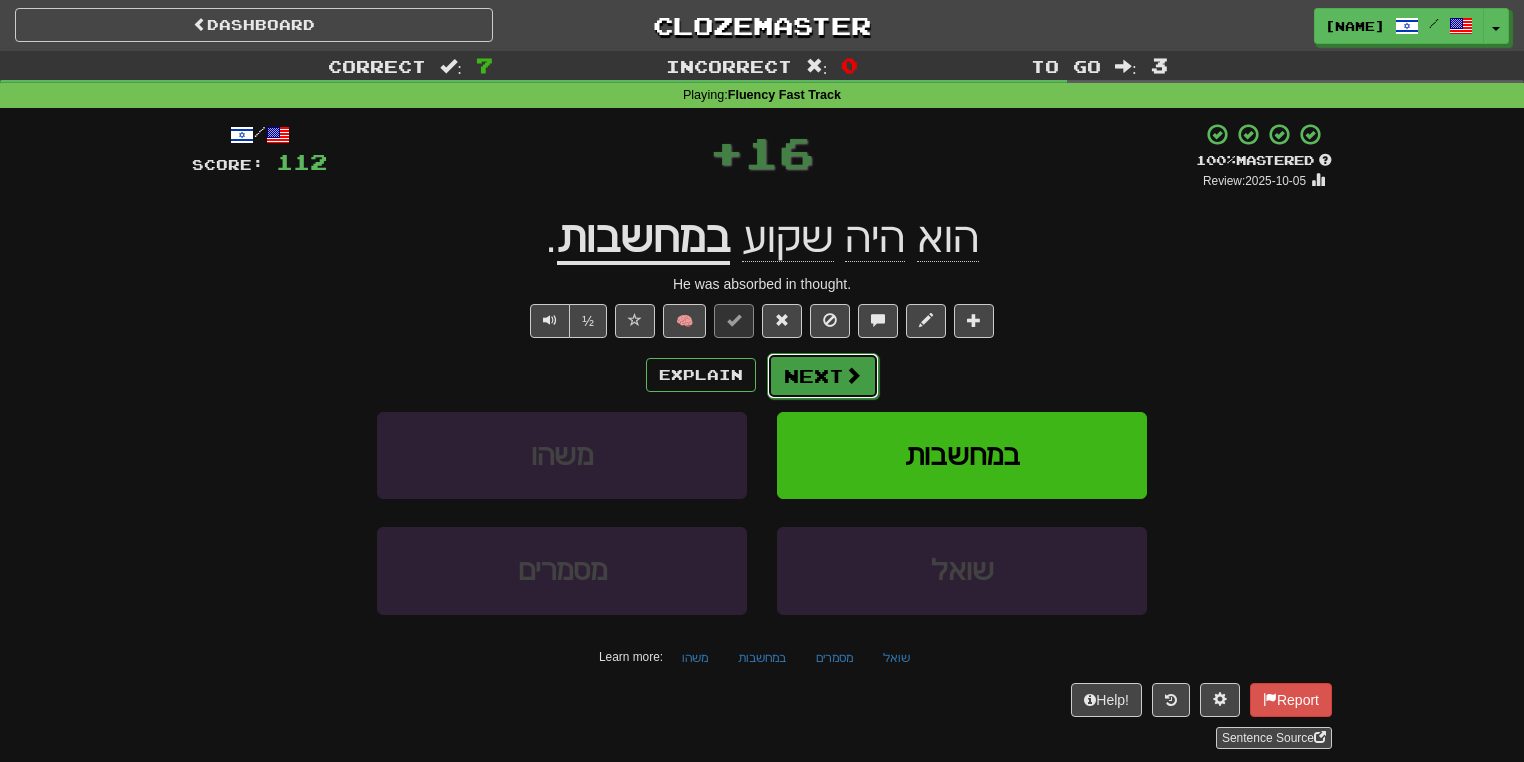 click on "Next" at bounding box center (823, 376) 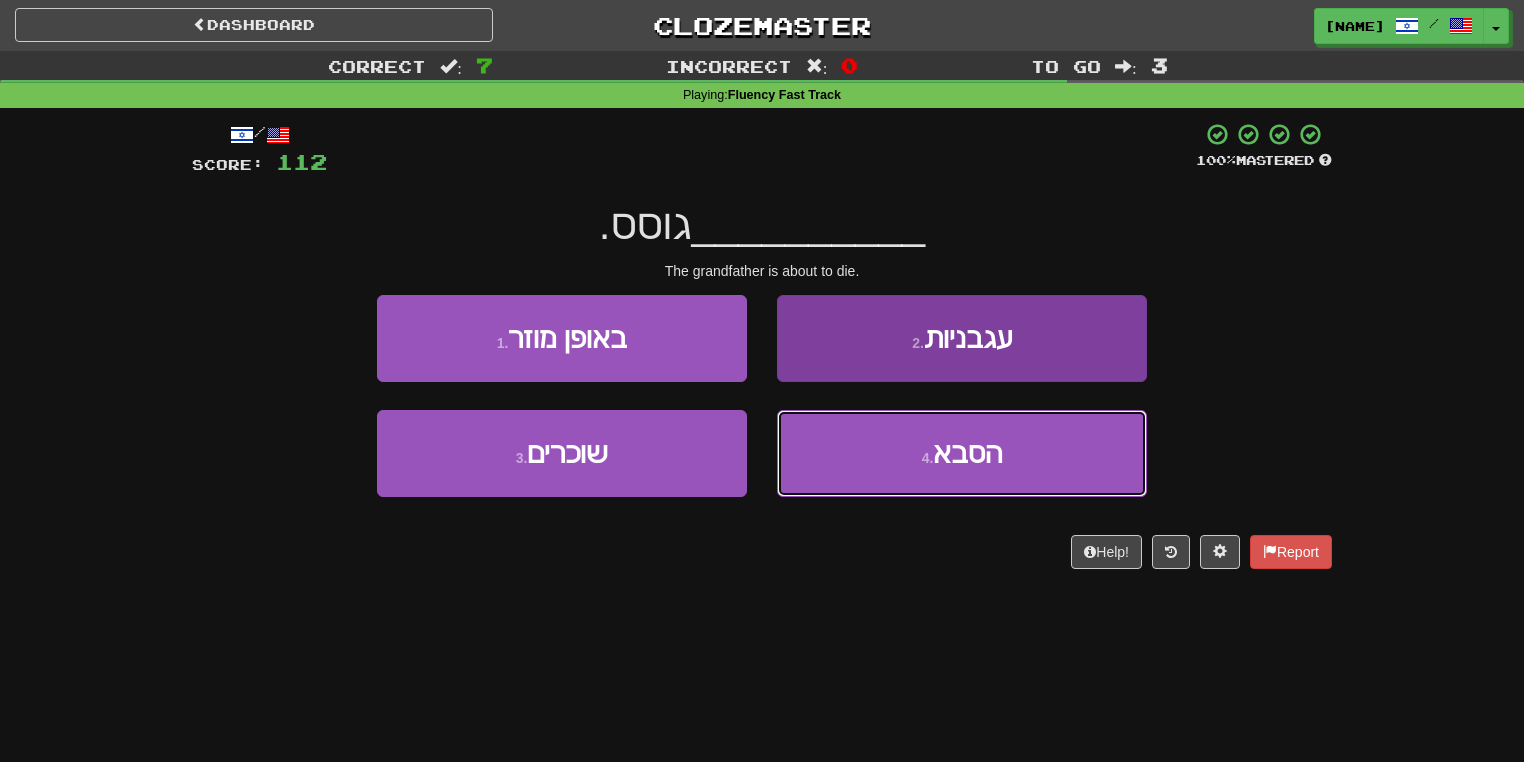 click on "[NUMBER] .  הסבא" at bounding box center [962, 453] 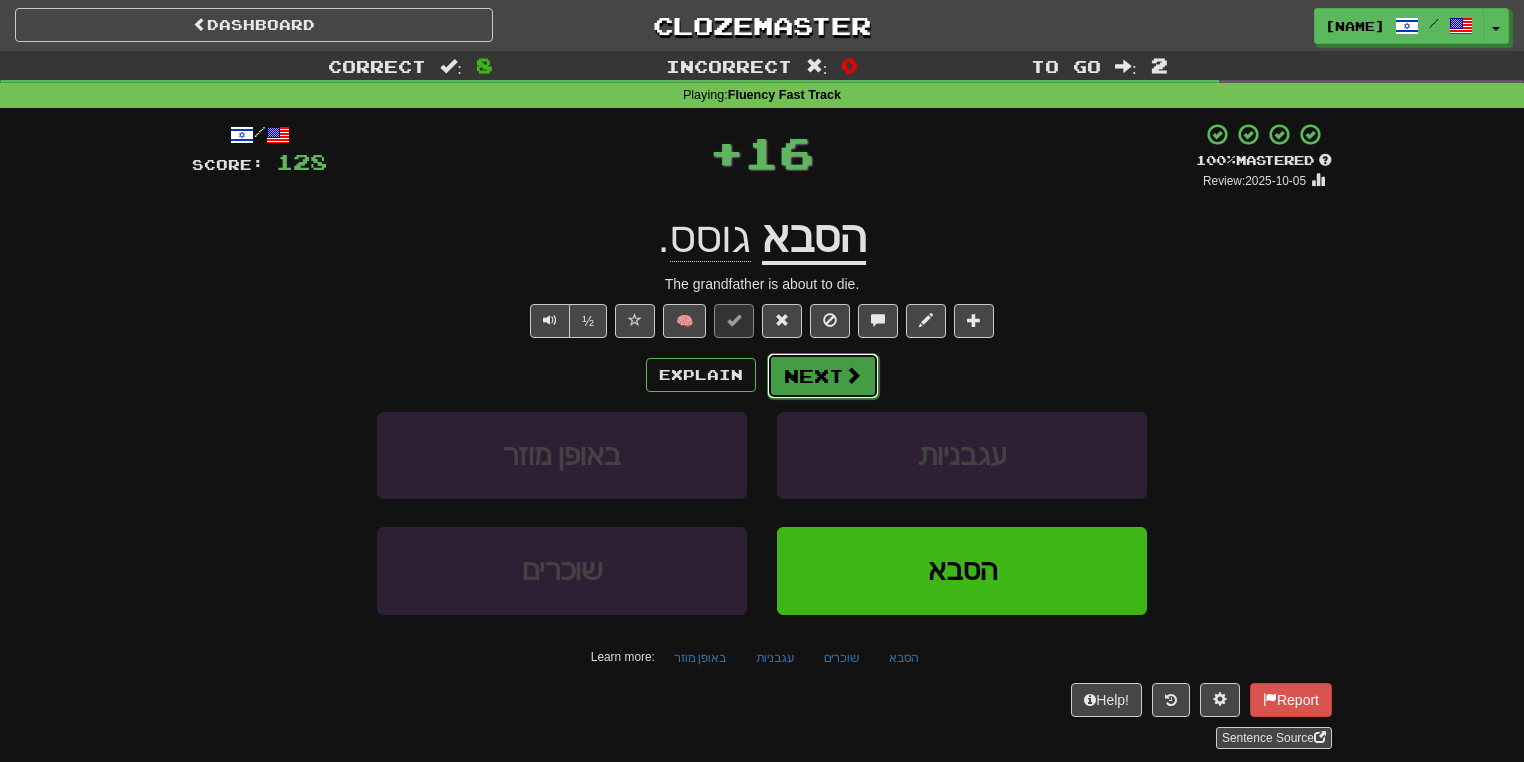 click on "Next" at bounding box center (823, 376) 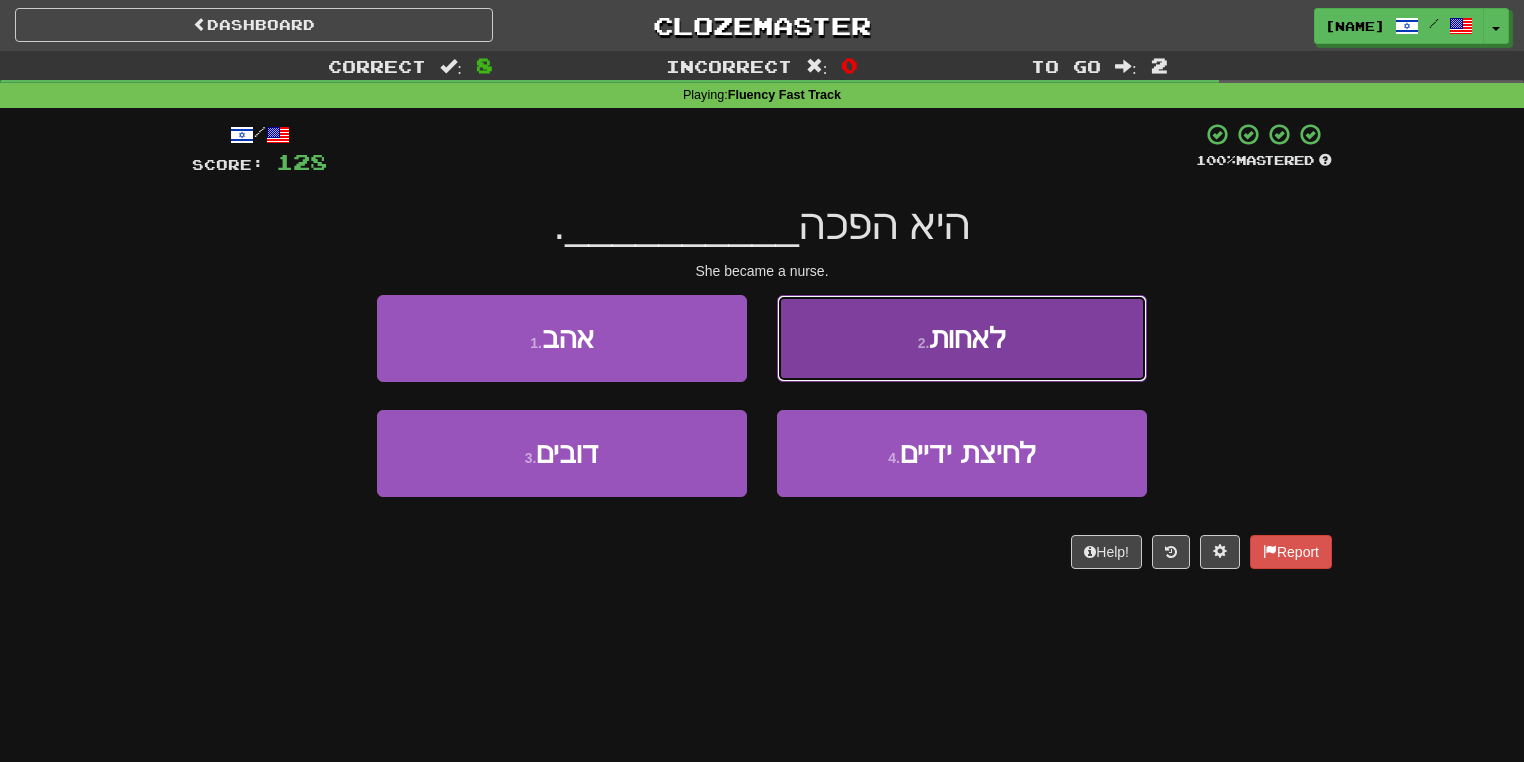 click on "[NUMBER] .  לאחות" at bounding box center [962, 338] 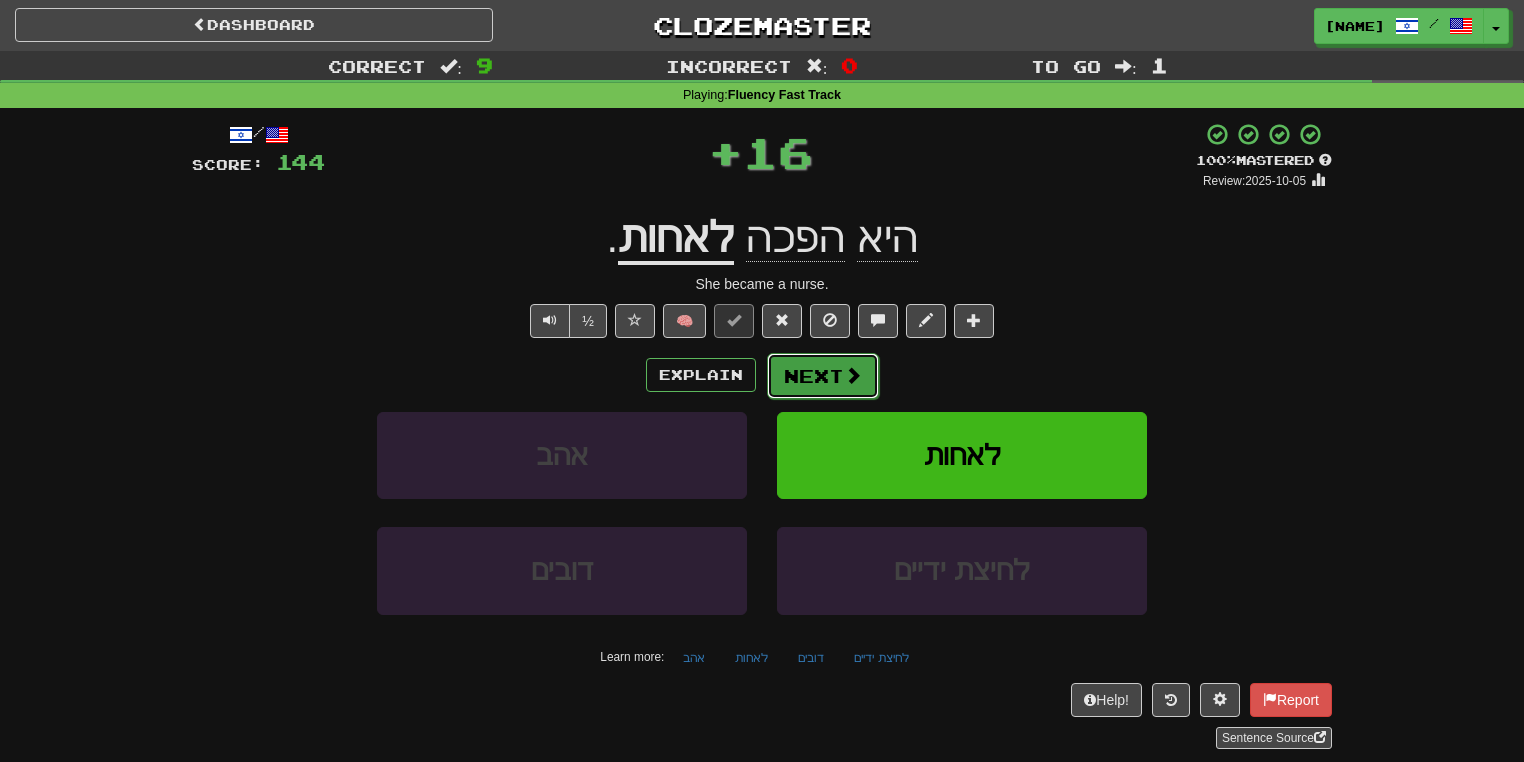click on "Next" at bounding box center [823, 376] 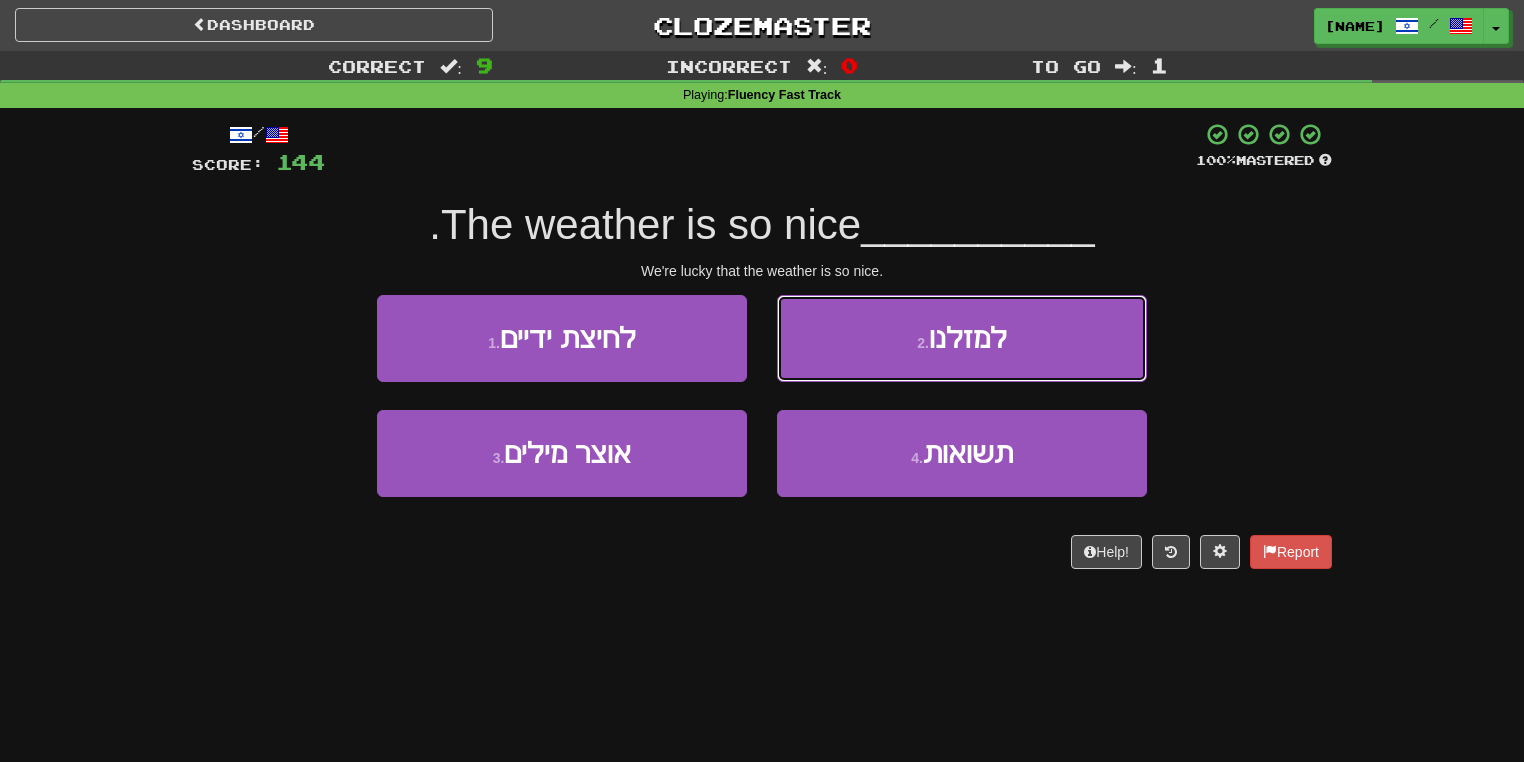 click on "למזלנו" at bounding box center [968, 338] 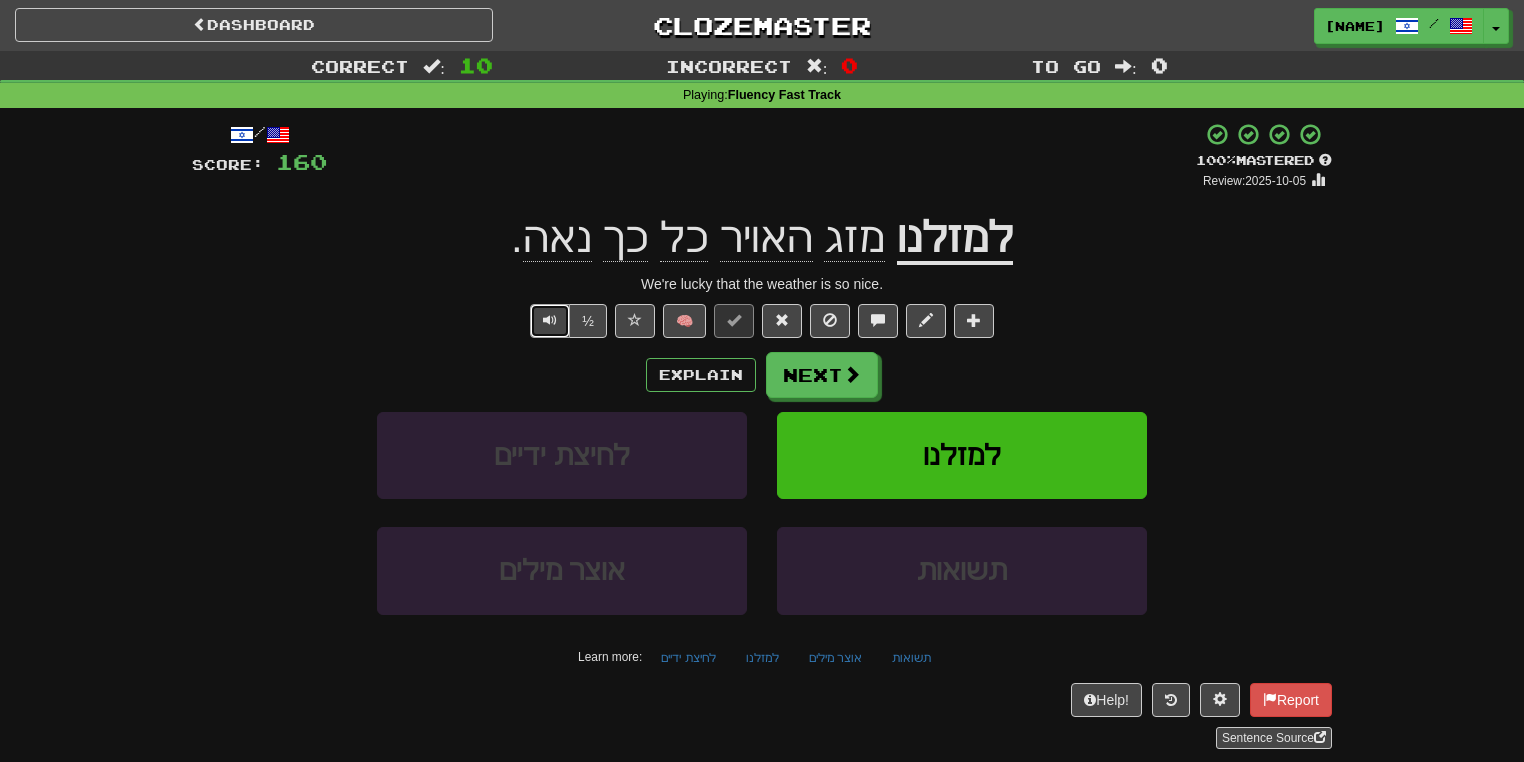 click at bounding box center [550, 320] 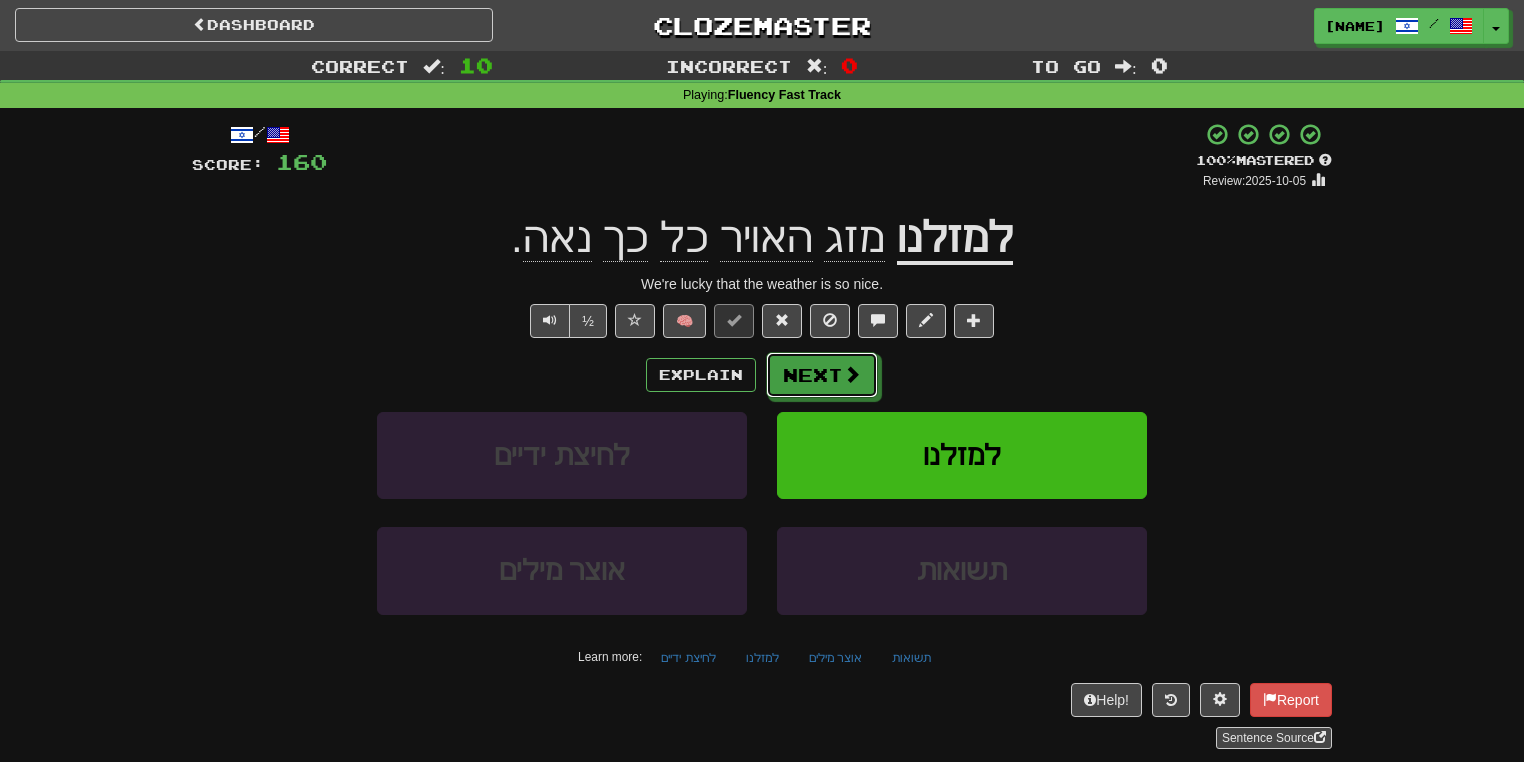 drag, startPoint x: 836, startPoint y: 378, endPoint x: 847, endPoint y: 383, distance: 12.083046 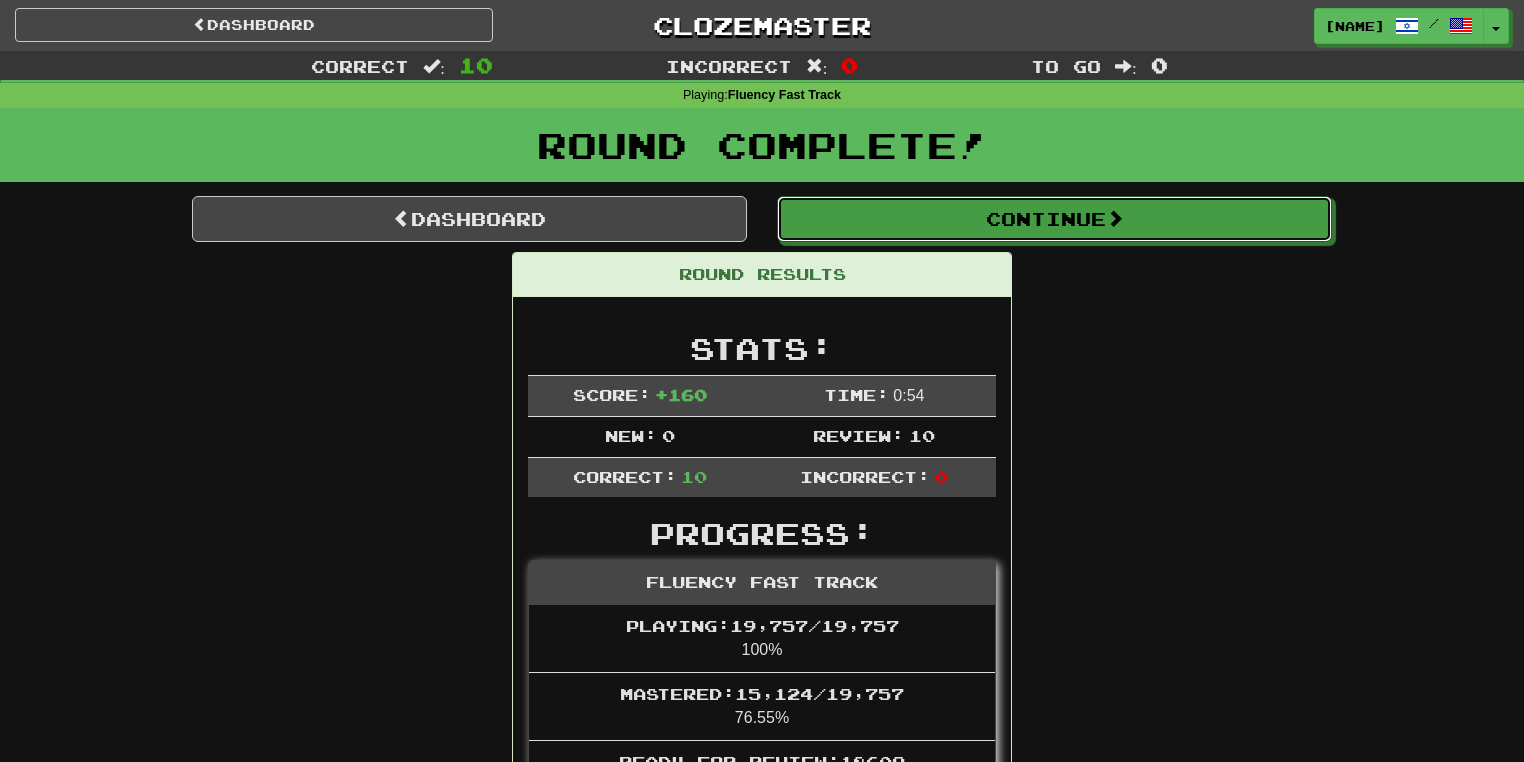 click on "Continue" at bounding box center [1054, 219] 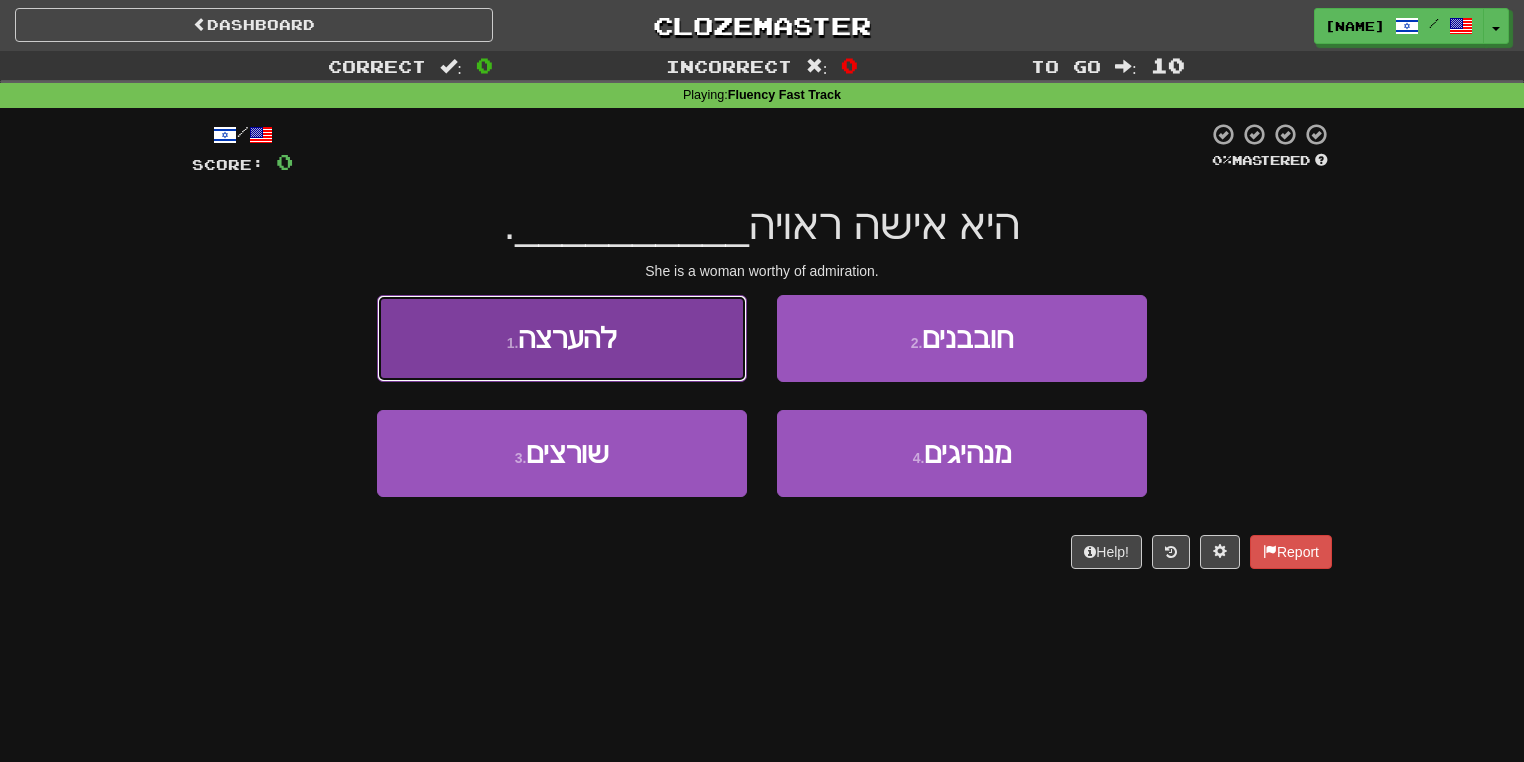 click on "[NUMBER] .  להערצה" at bounding box center (562, 338) 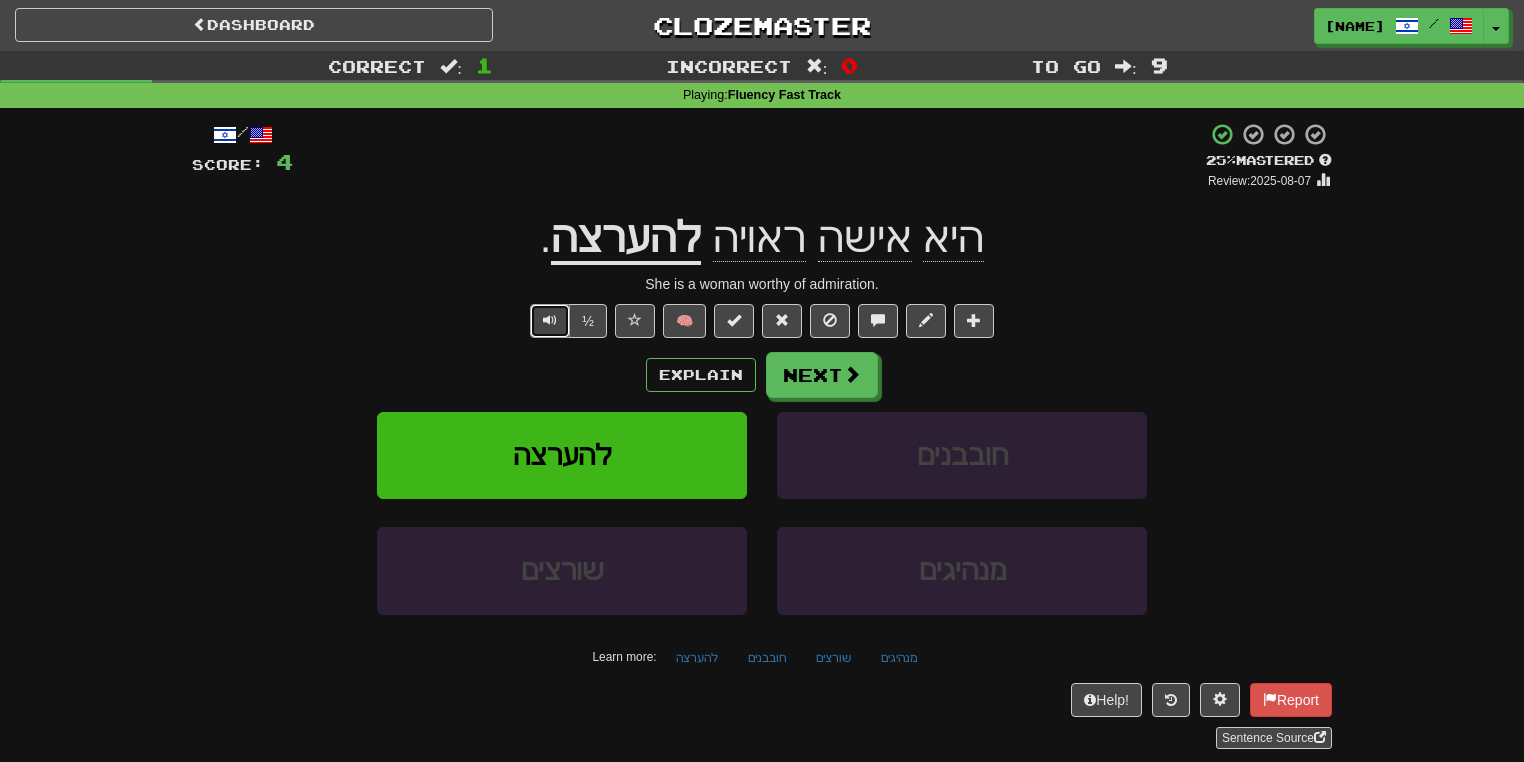 click at bounding box center (550, 320) 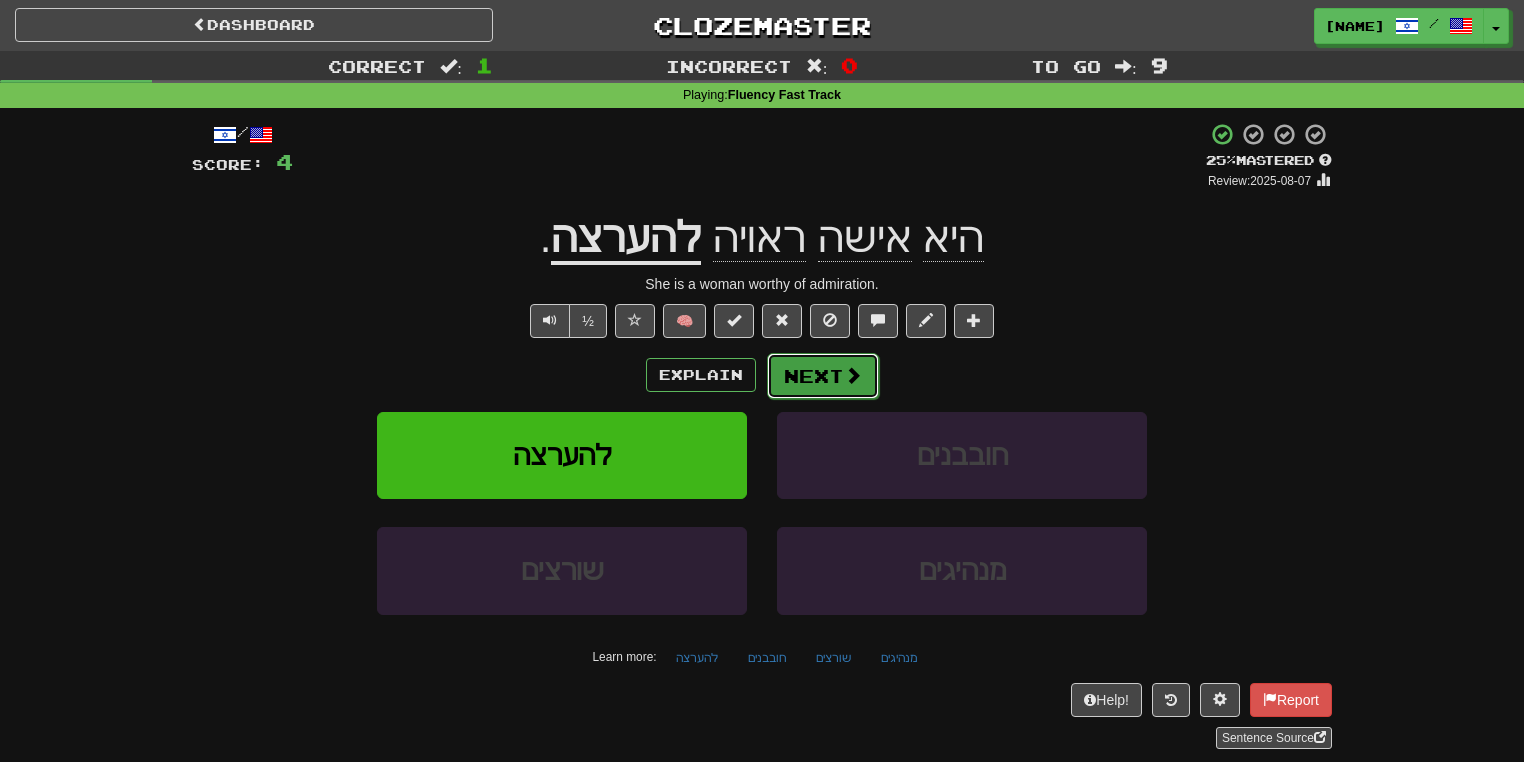 click on "Next" at bounding box center [823, 376] 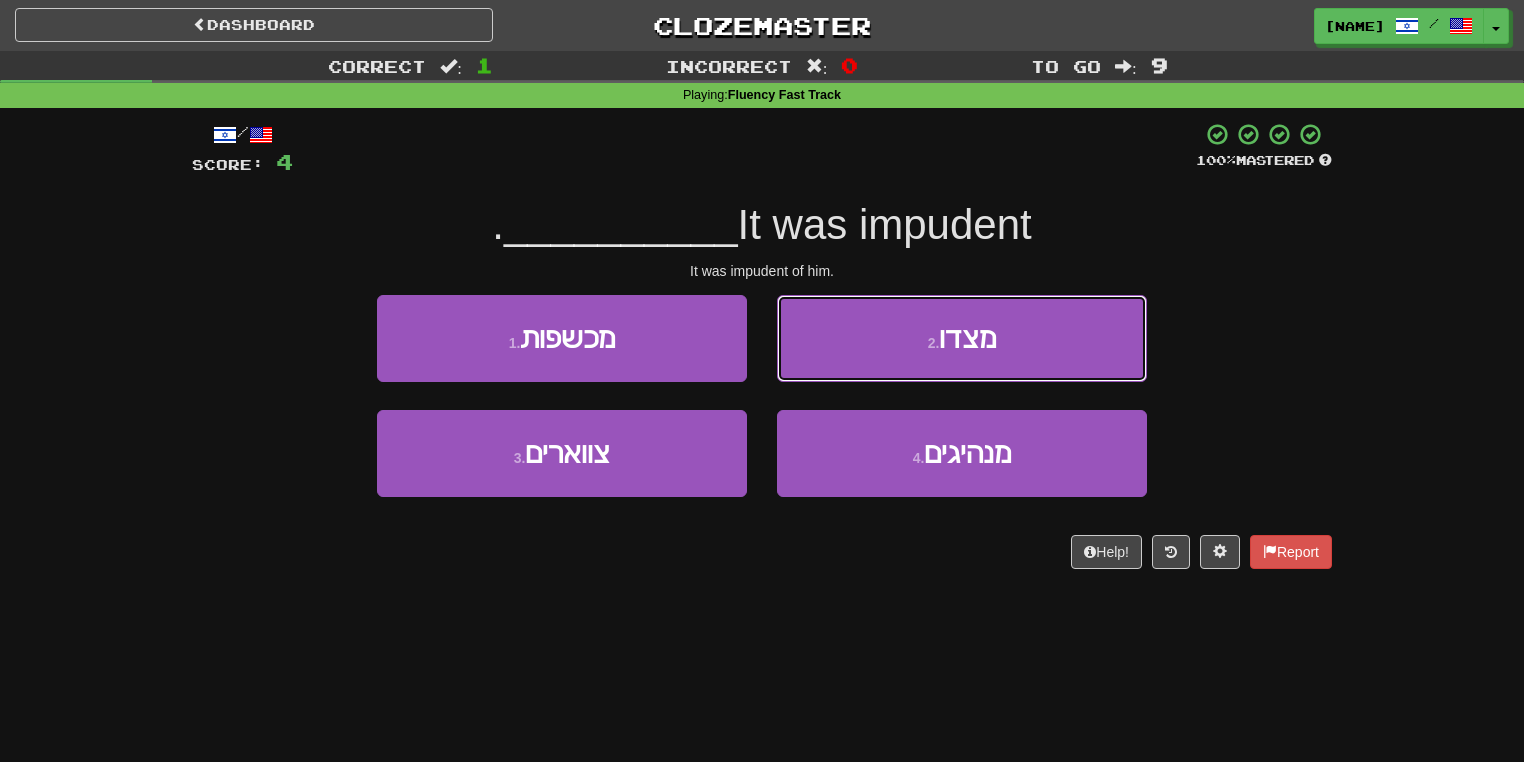 click on "2 ." at bounding box center (934, 343) 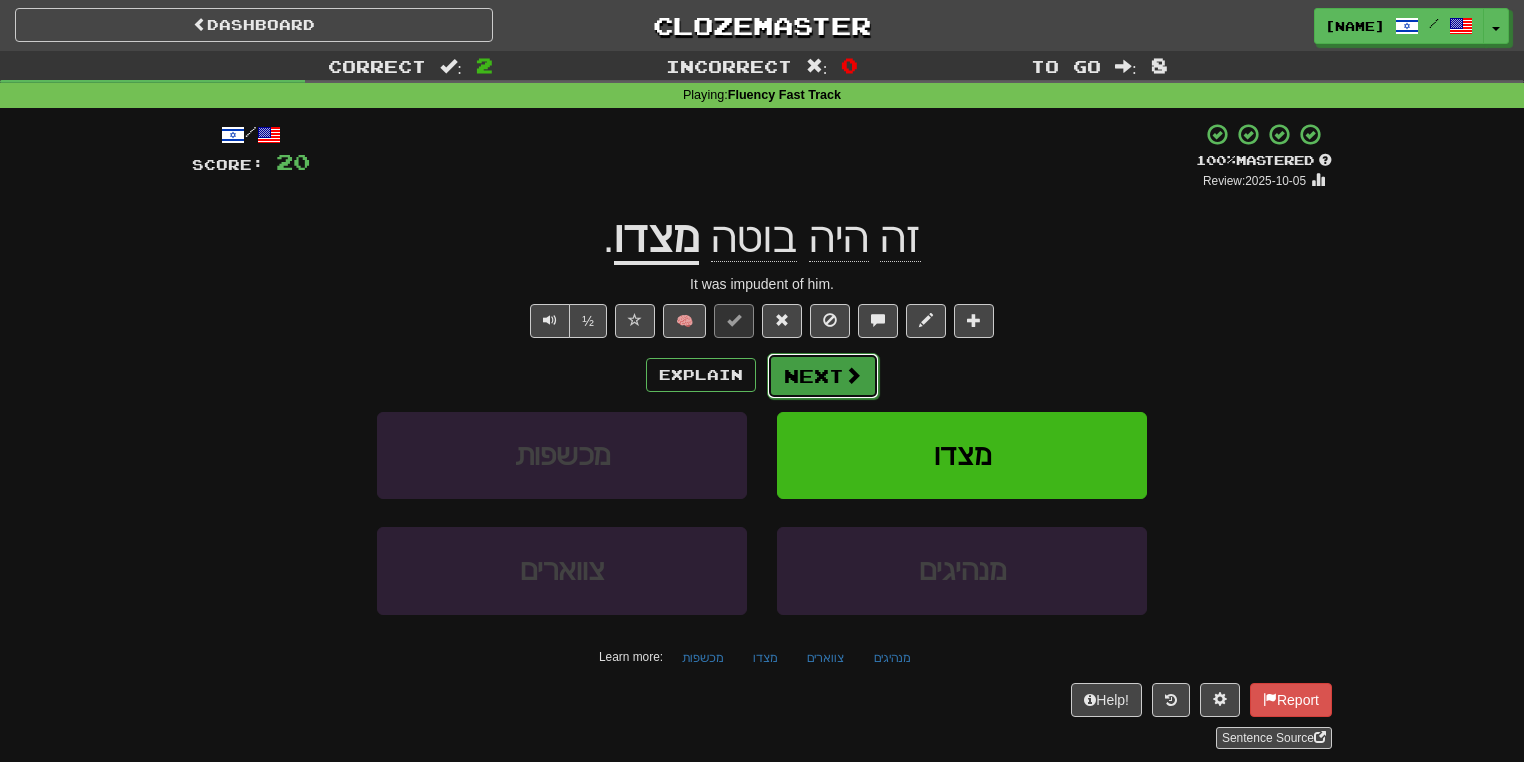 click at bounding box center [853, 375] 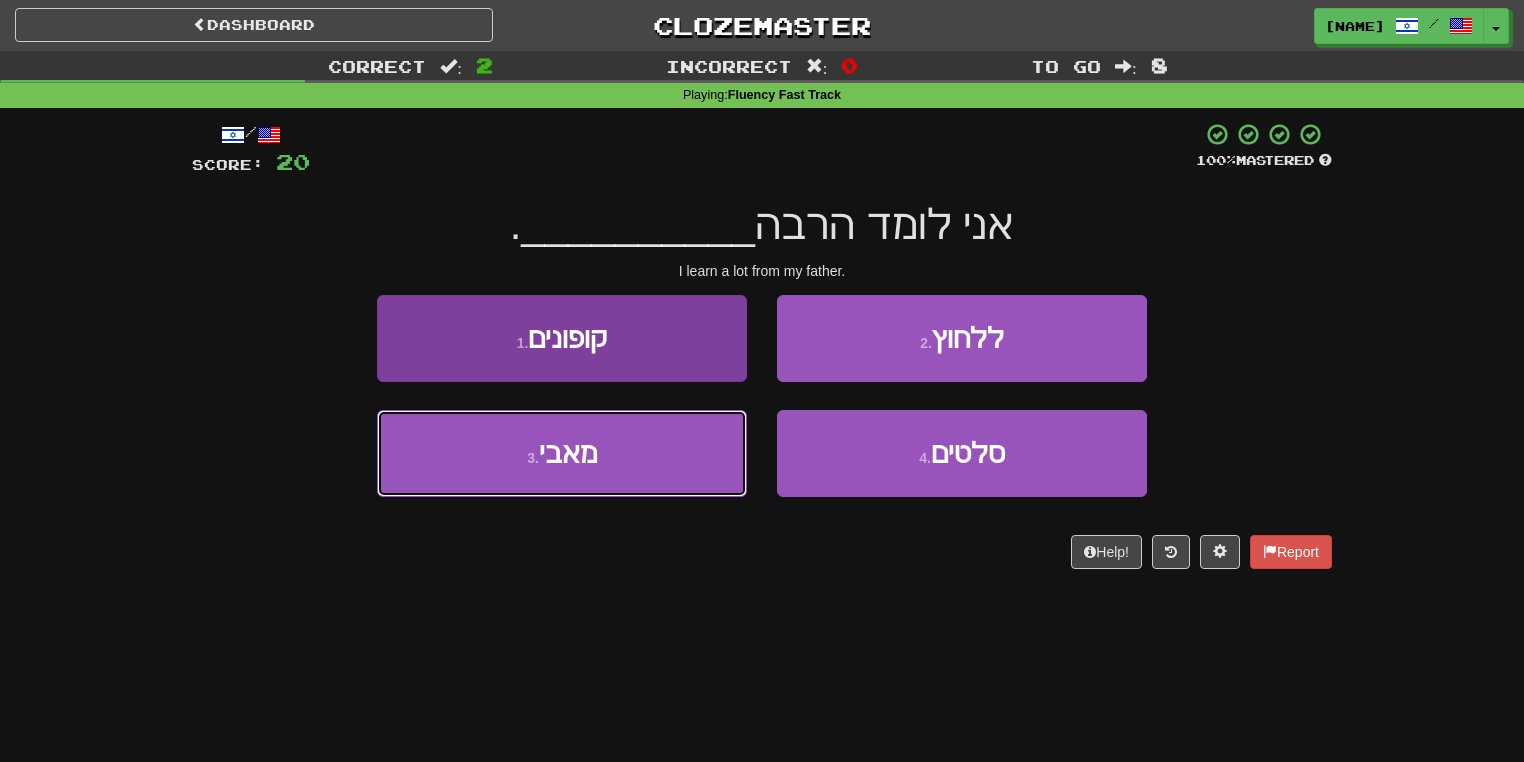 click on "[NUMBER] .  מאבי" at bounding box center (562, 453) 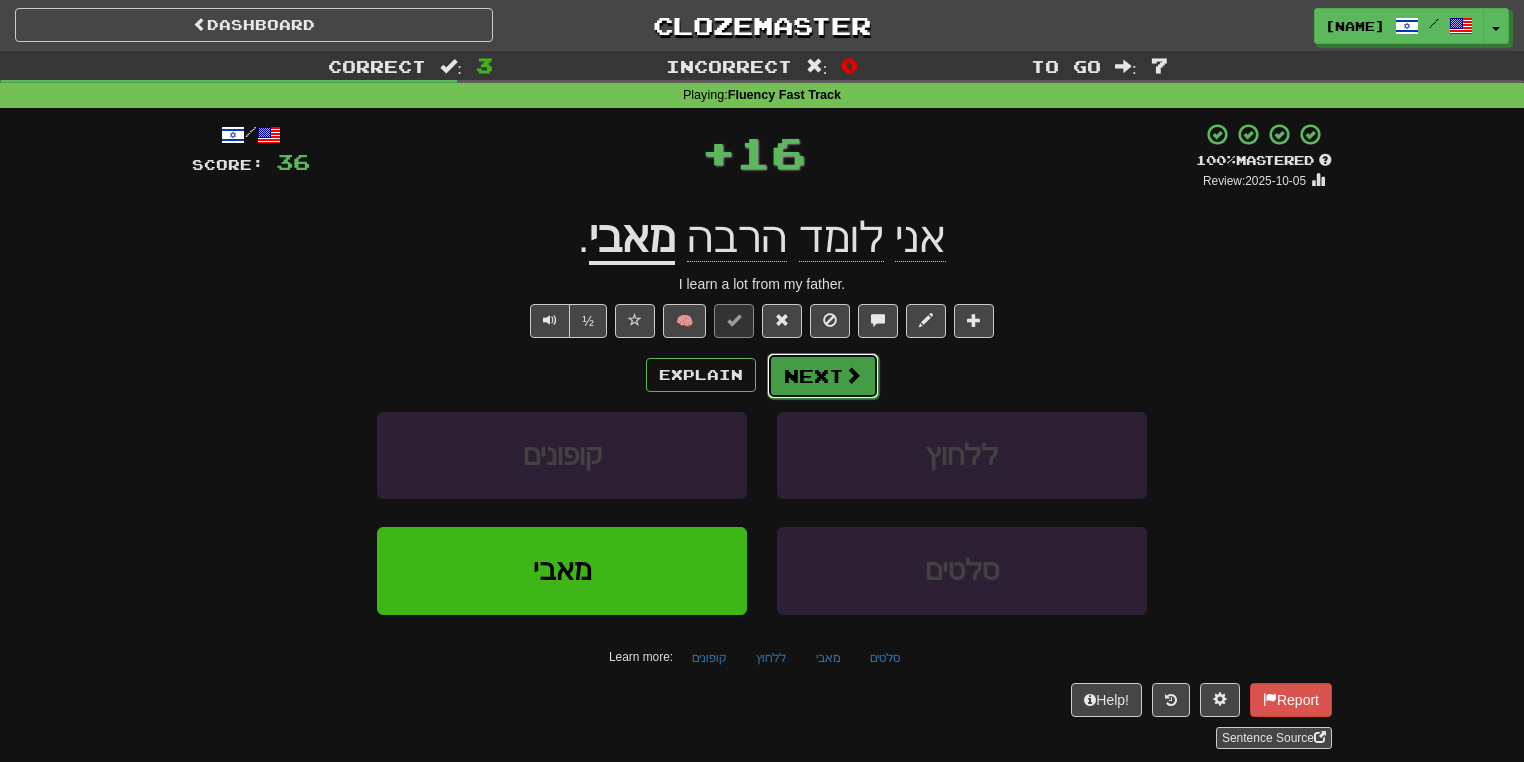 click on "Next" at bounding box center (823, 376) 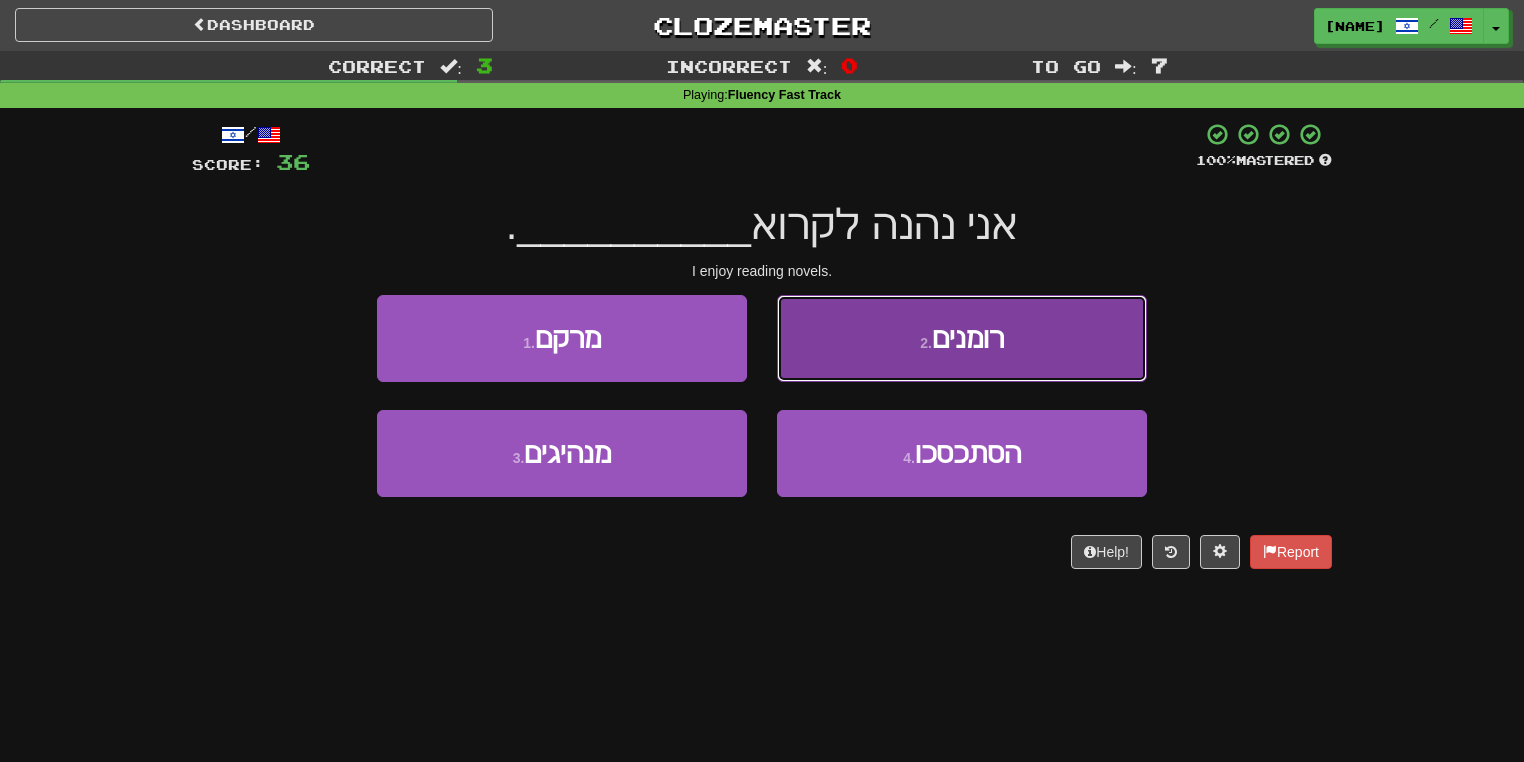 click on "[NUMBER] .  רומנים" at bounding box center [962, 338] 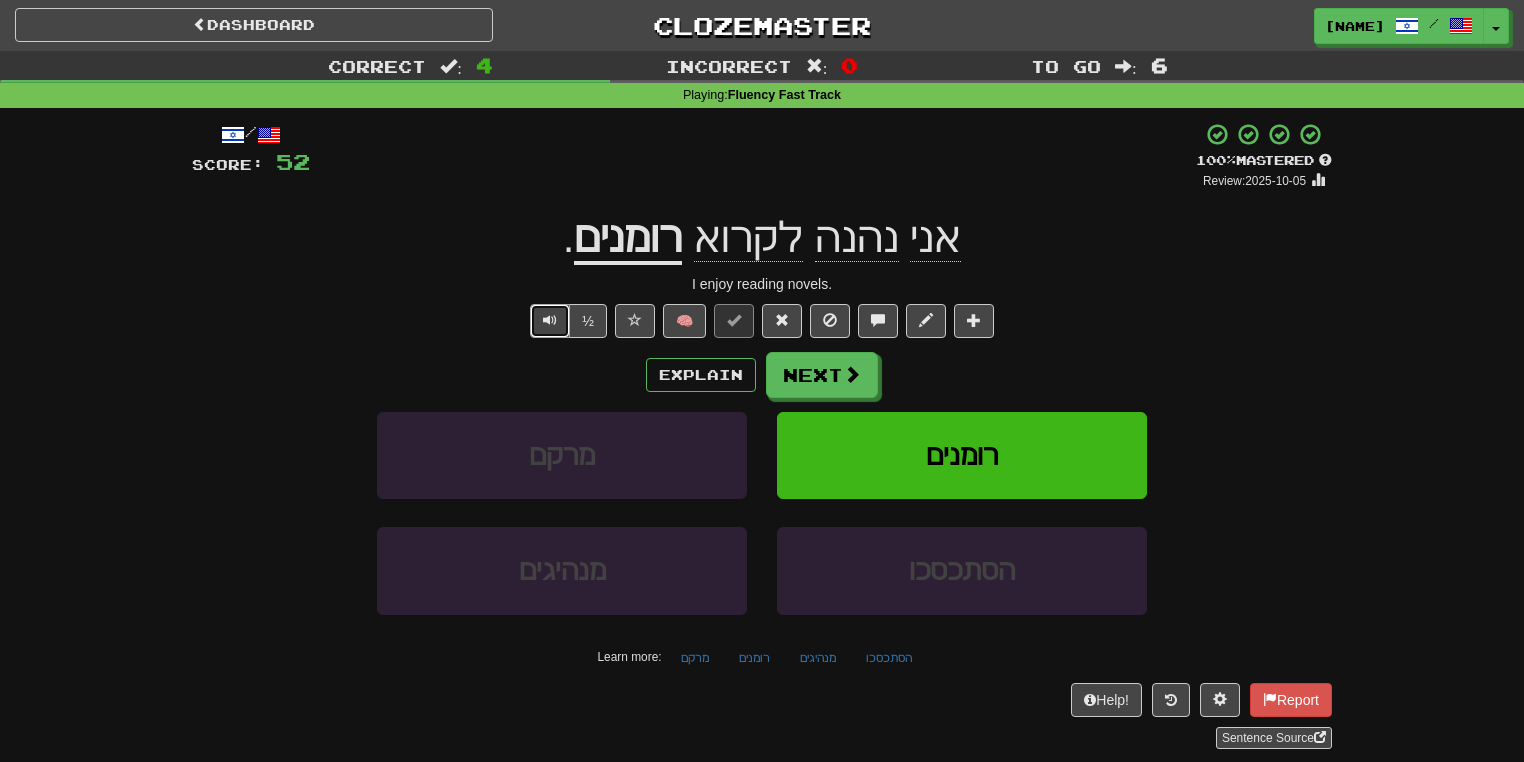 click at bounding box center (550, 321) 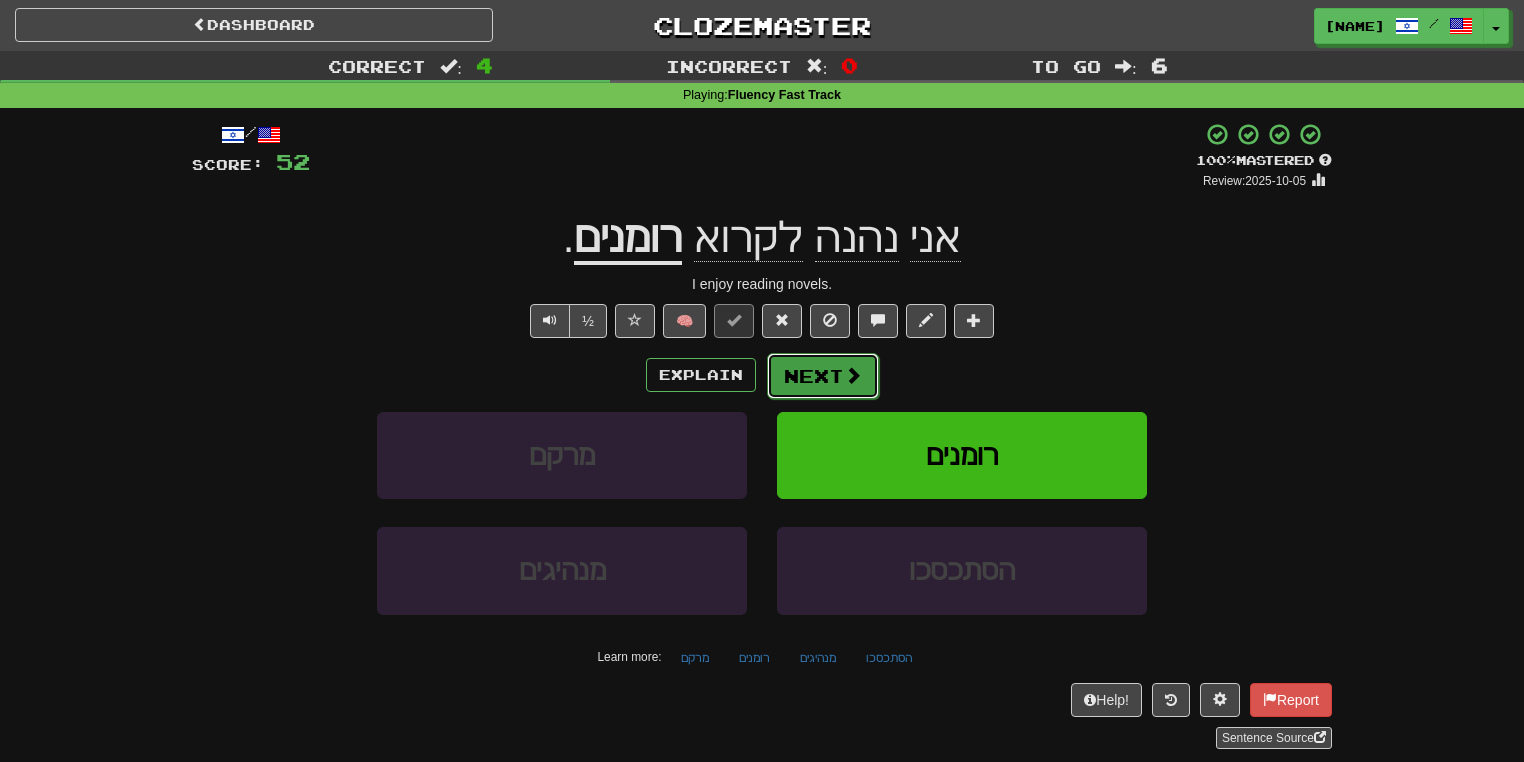 click on "Next" at bounding box center (823, 376) 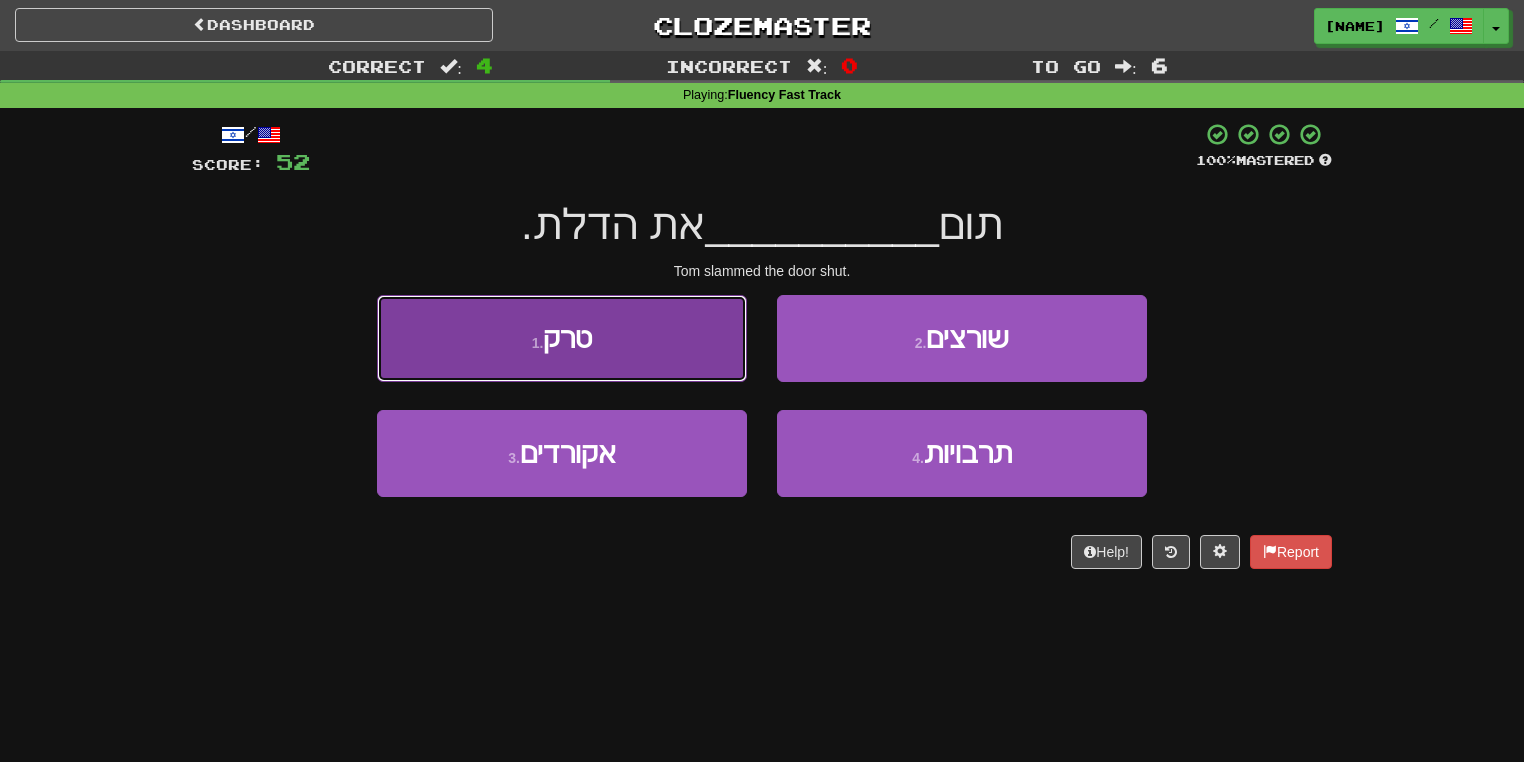click on "[NUMBER] .  טרק" at bounding box center [562, 338] 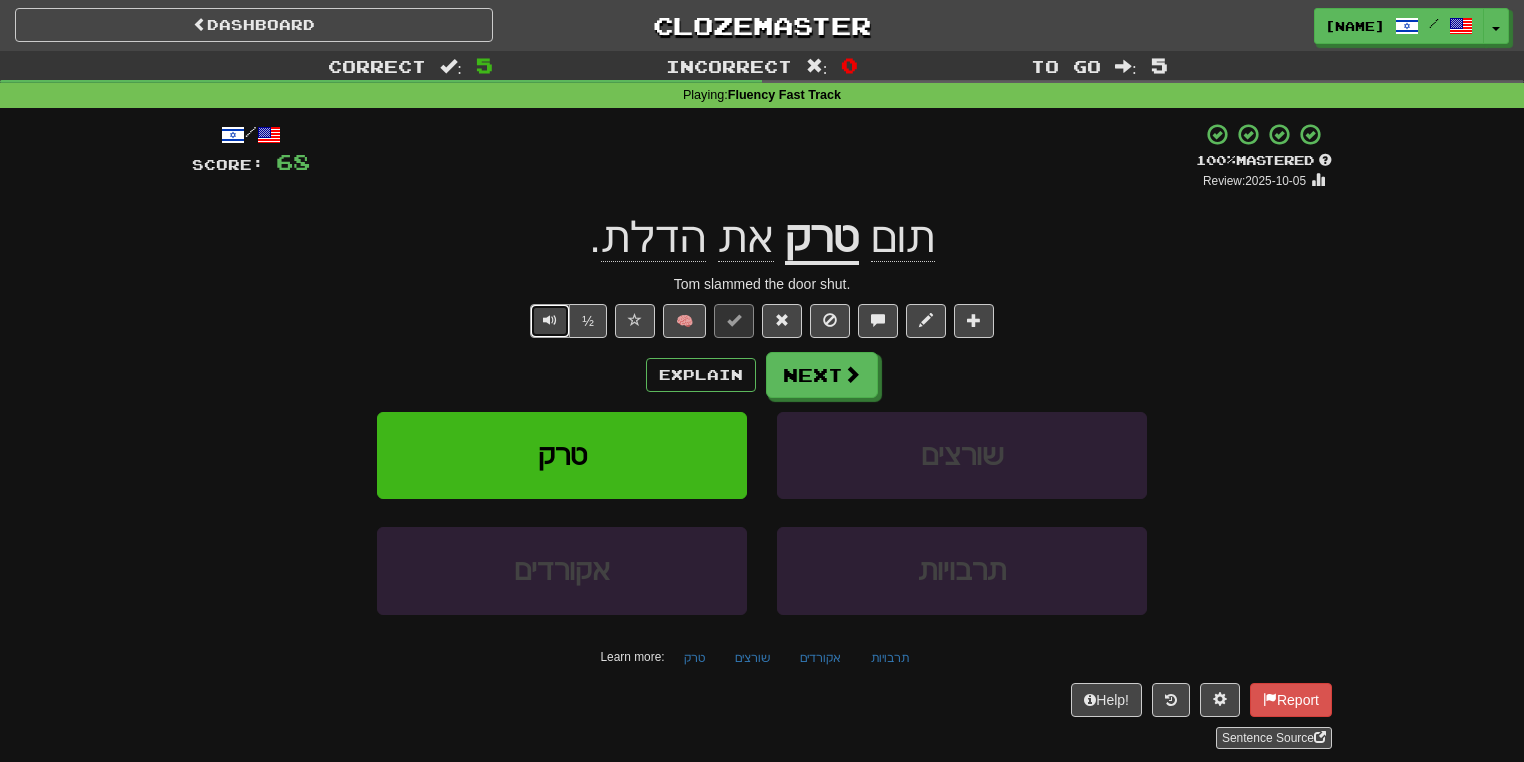click at bounding box center [550, 320] 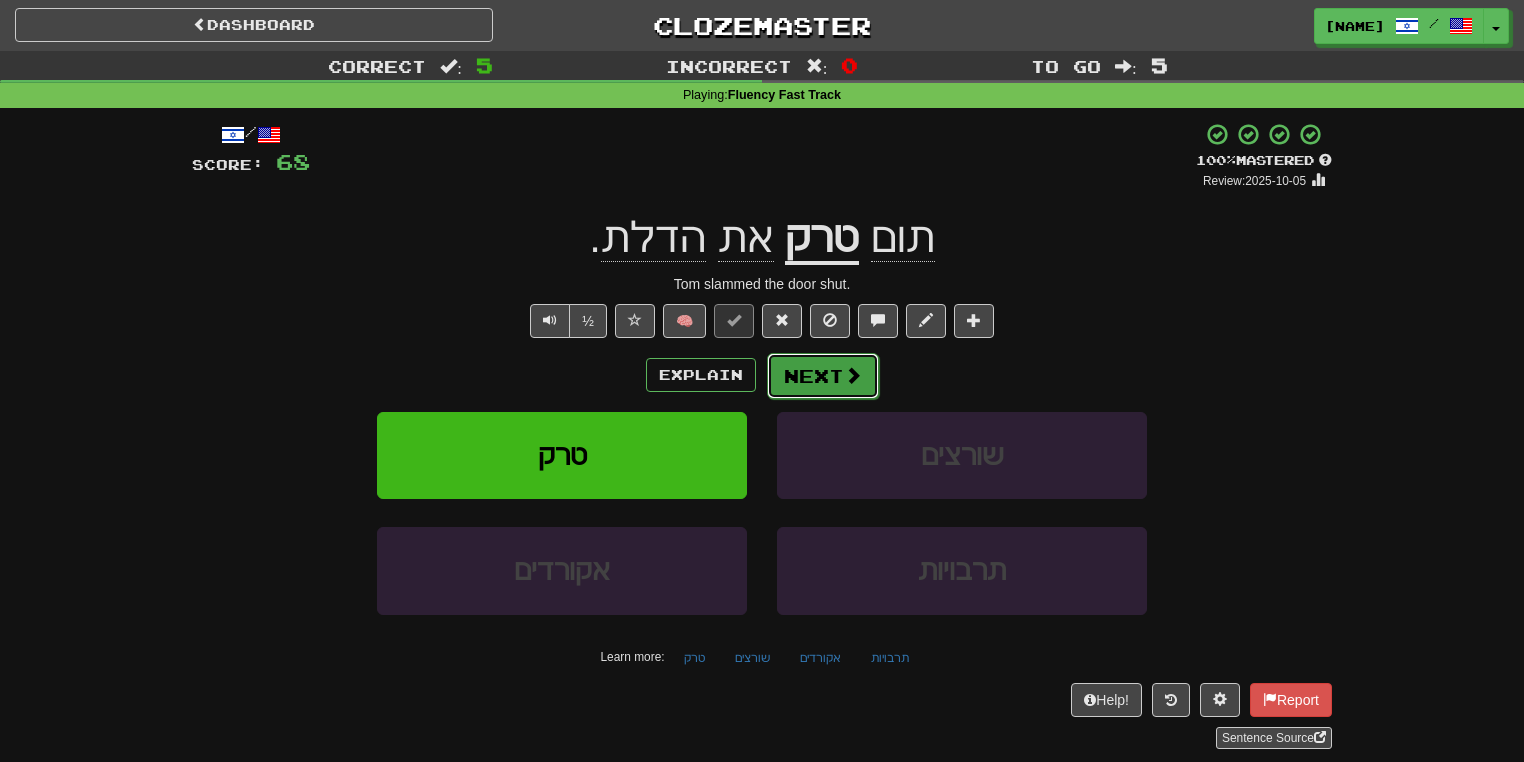 click on "Next" at bounding box center [823, 376] 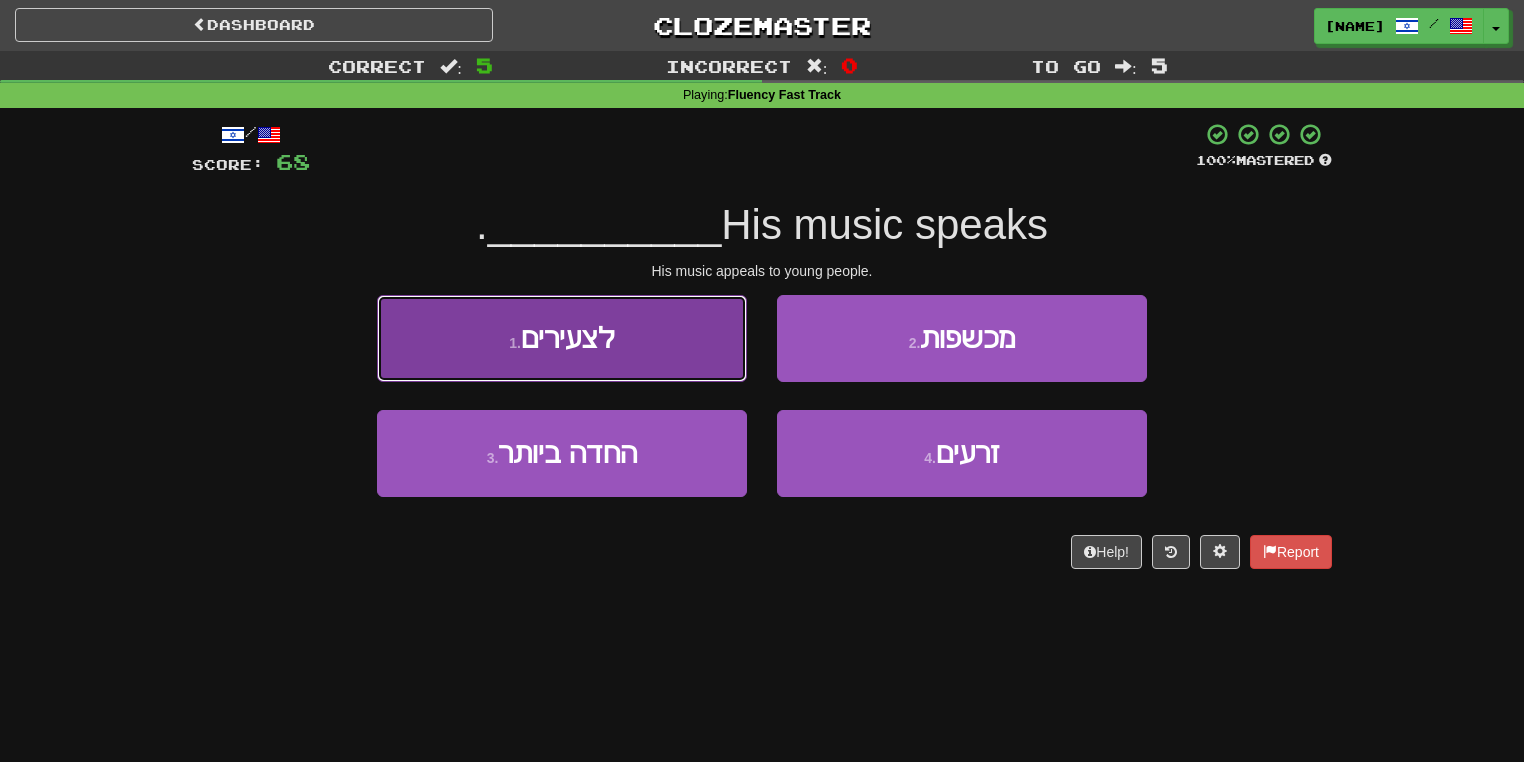 click on "[NUMBER] .  לצעירים" at bounding box center [562, 338] 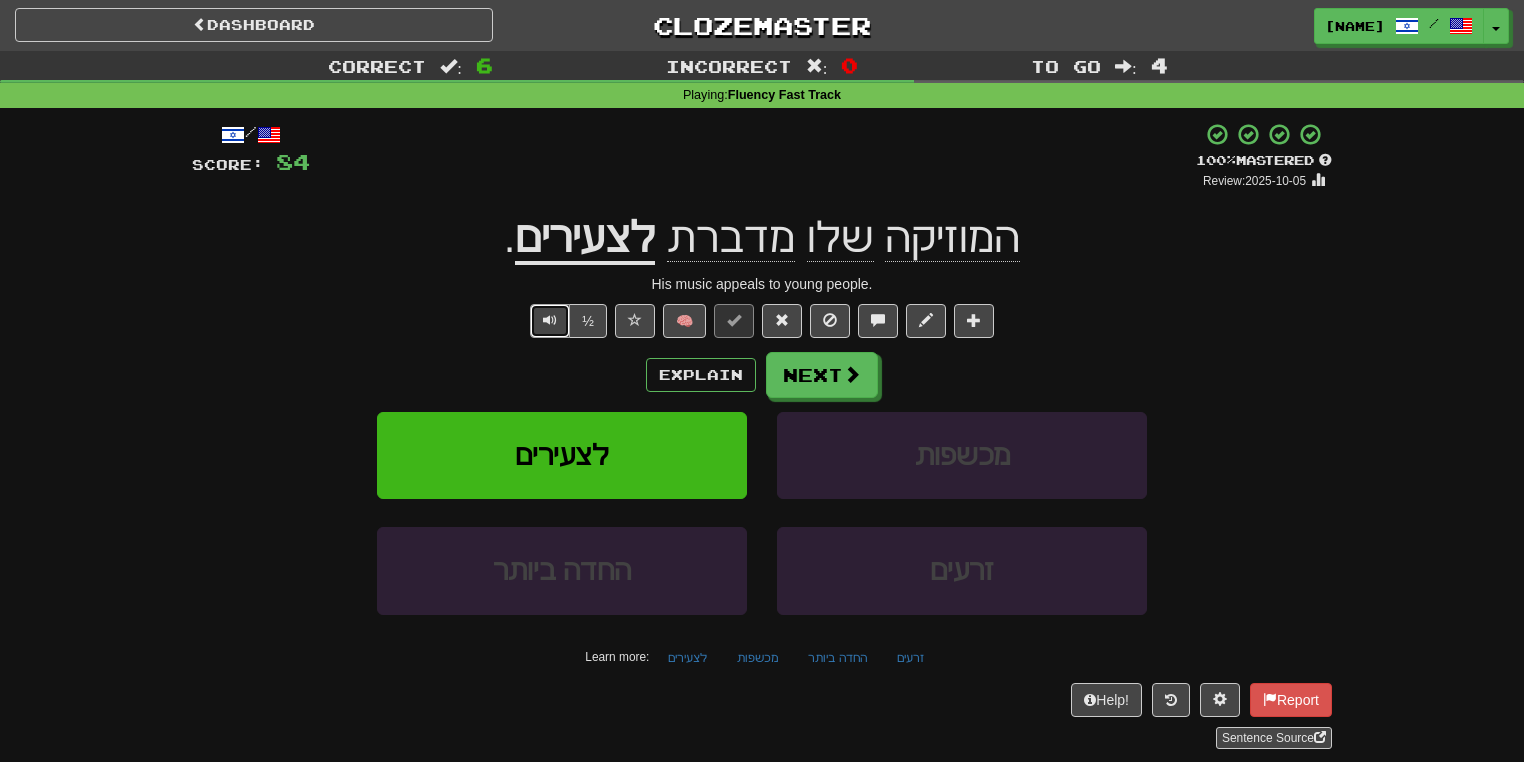 click at bounding box center (550, 321) 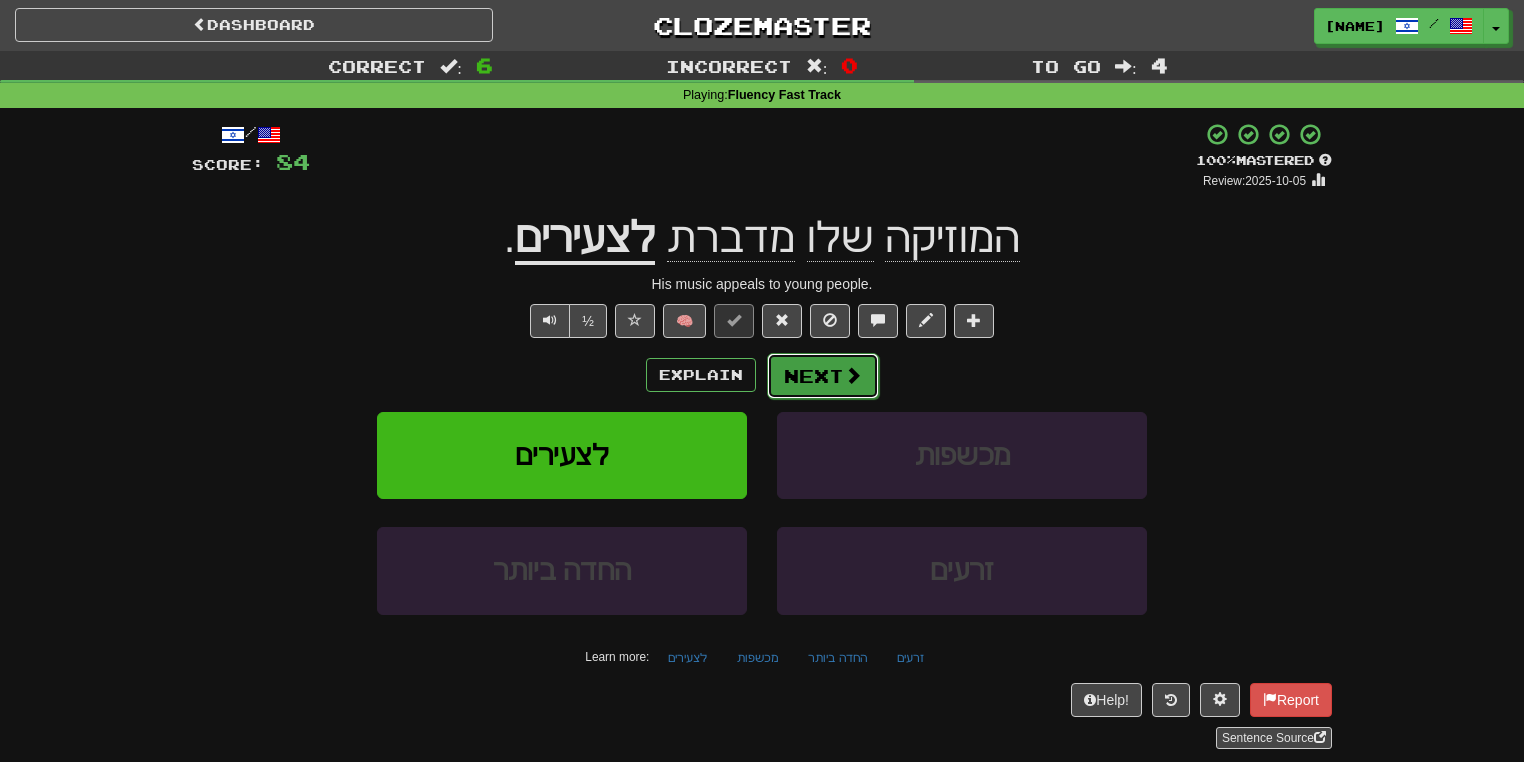 click at bounding box center [853, 375] 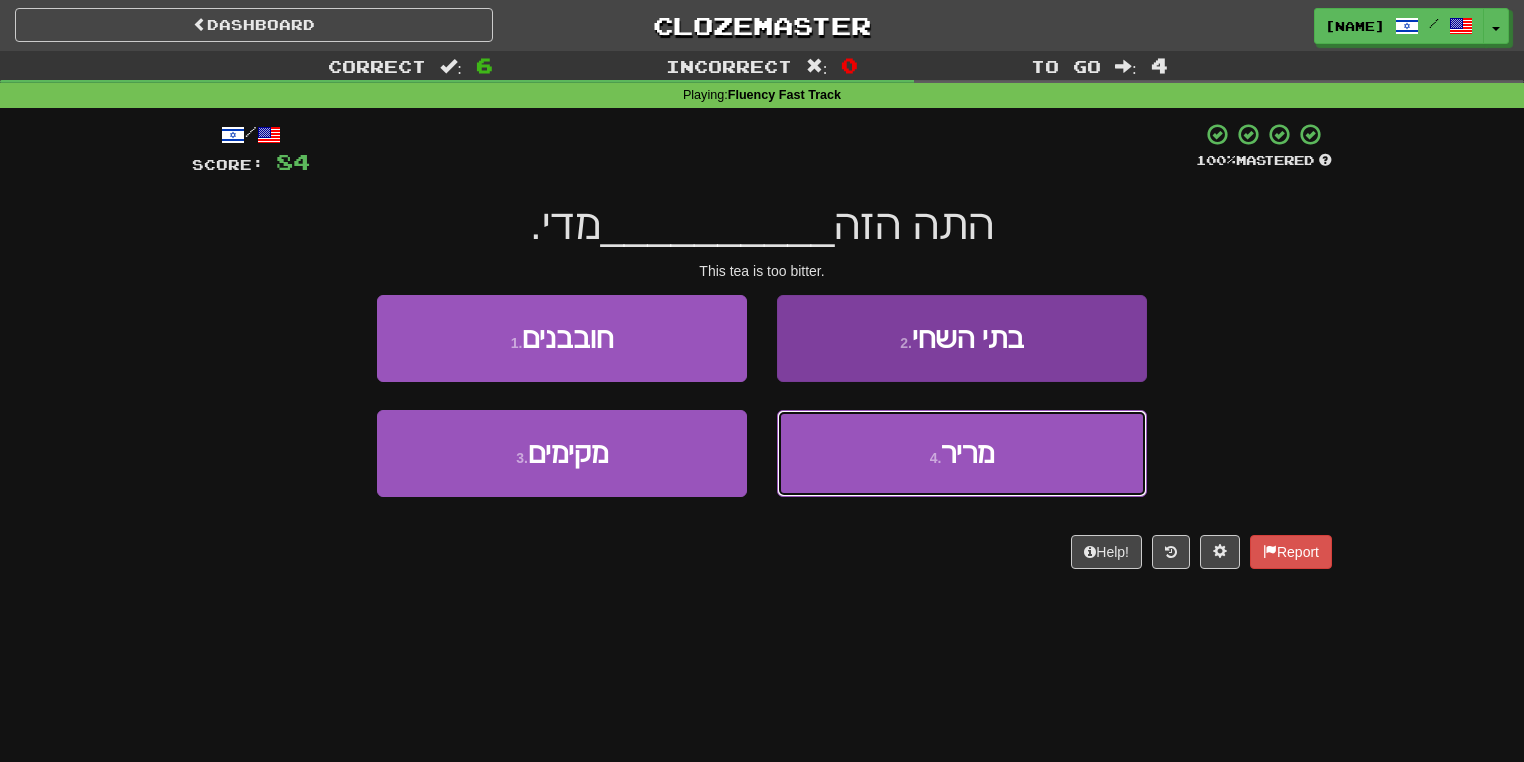 click on "[NUMBER] .  מריר" at bounding box center (962, 453) 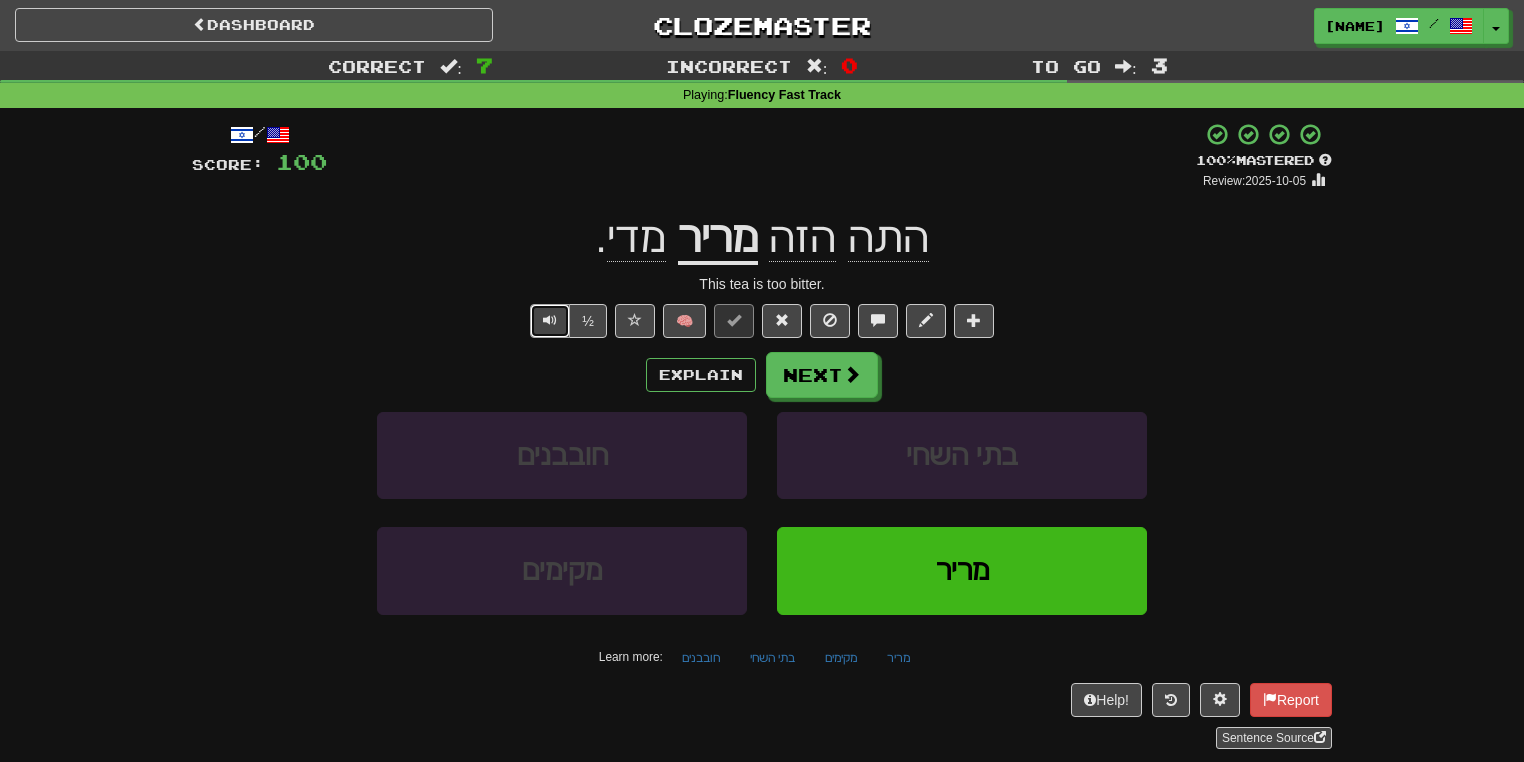 click at bounding box center [550, 321] 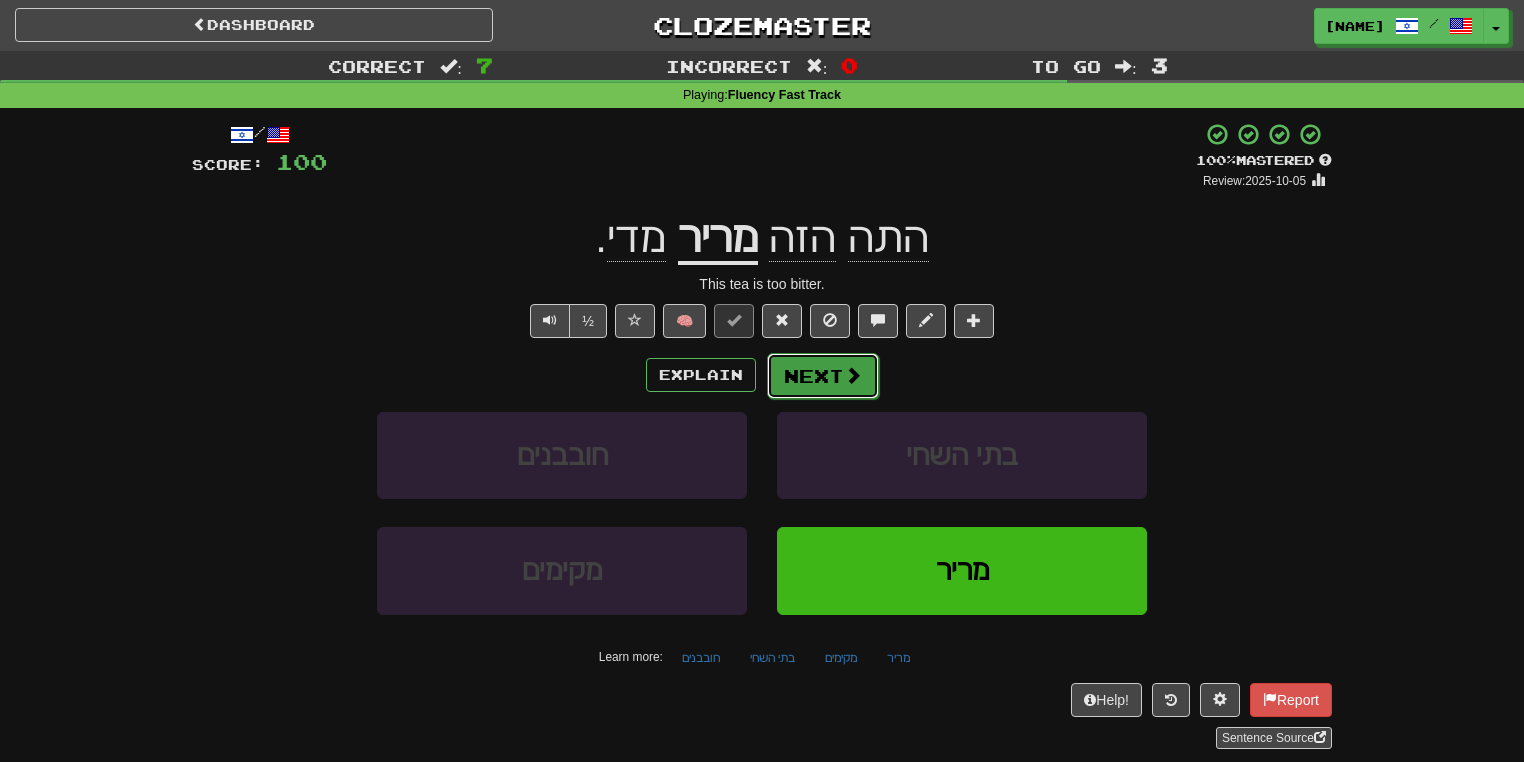 click on "Next" at bounding box center (823, 376) 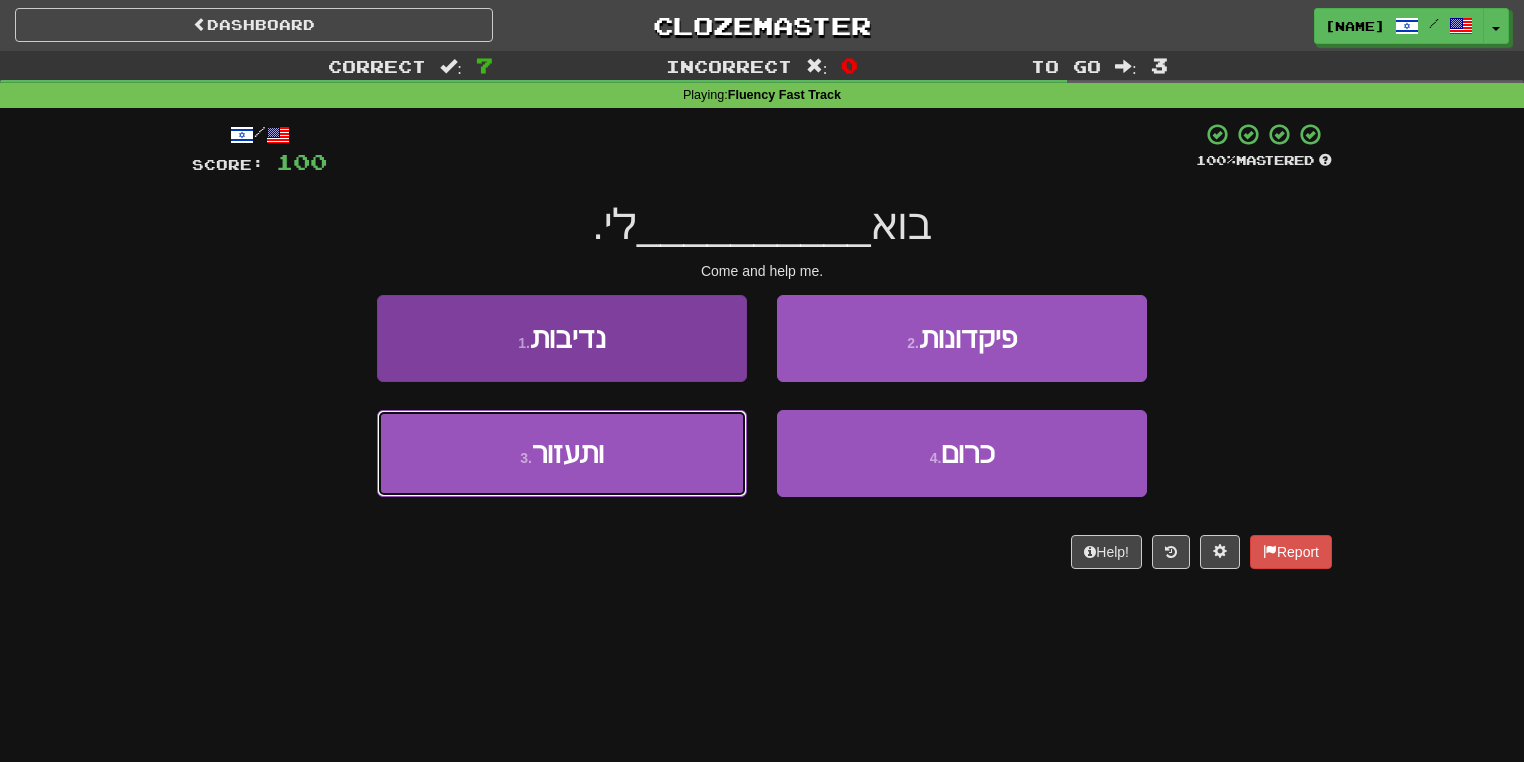 click on "[NUMBER] .  ותעזור" at bounding box center (562, 453) 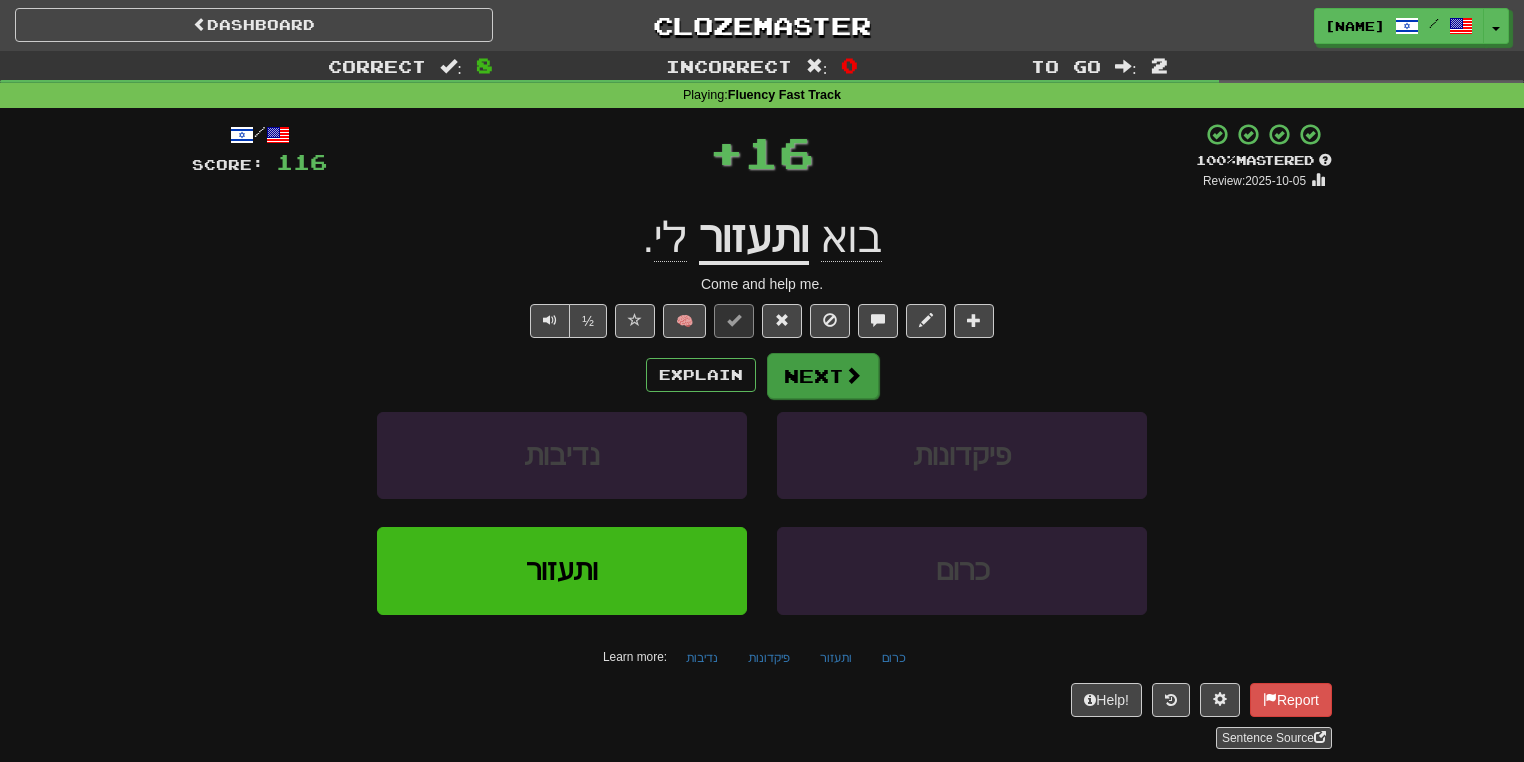 click on "/ Score: 116 + 16 100 % Mastered Review: 2025-10-05 בוא ותעזור לי . Come and help me. ½ 🧠 Explain Next נדיבות פיקדונות ותעזור כרום Learn more: נדיבות פיקדונות ותעזור כרום Help! Report Sentence Source" at bounding box center [762, 435] 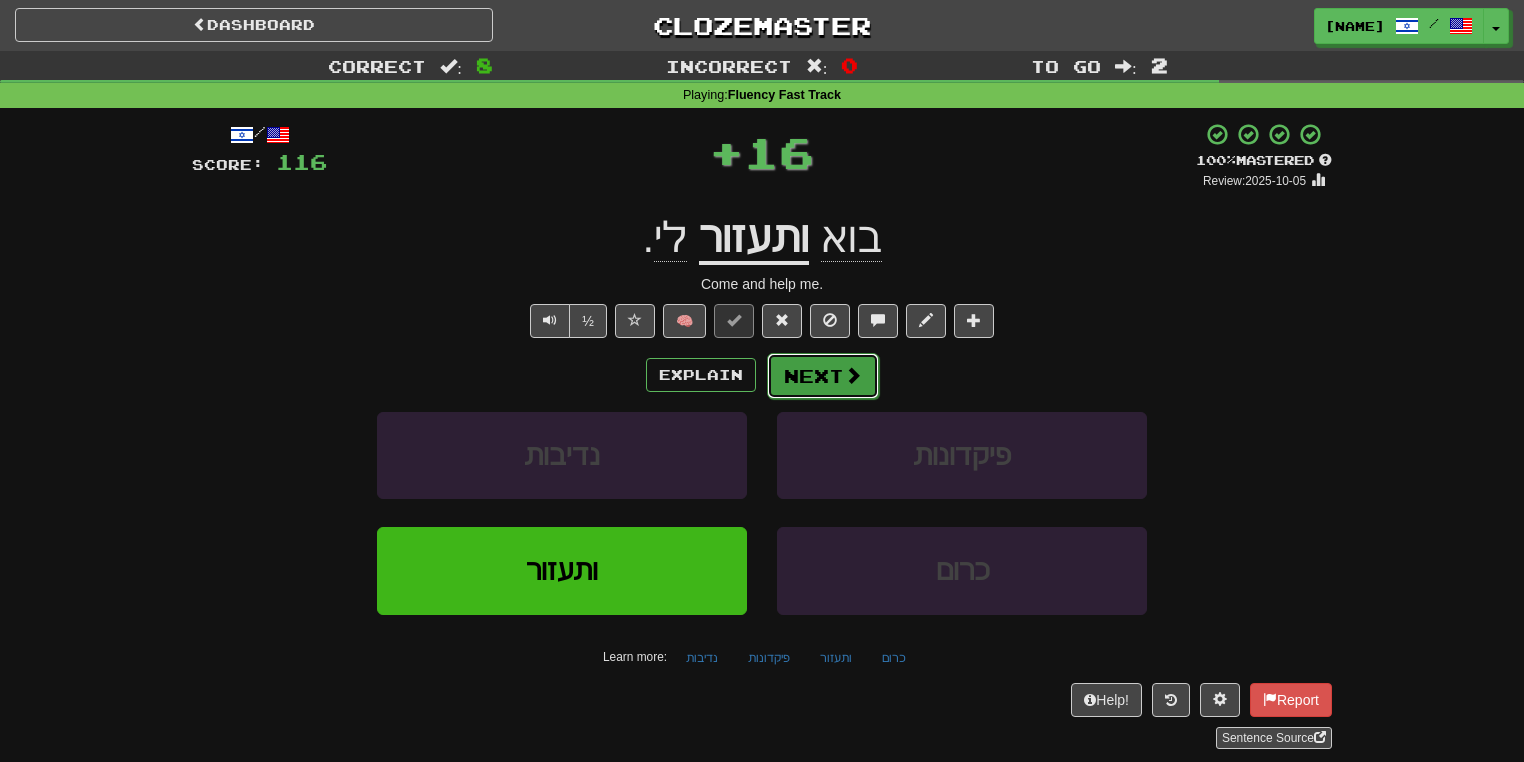 click on "Next" at bounding box center (823, 376) 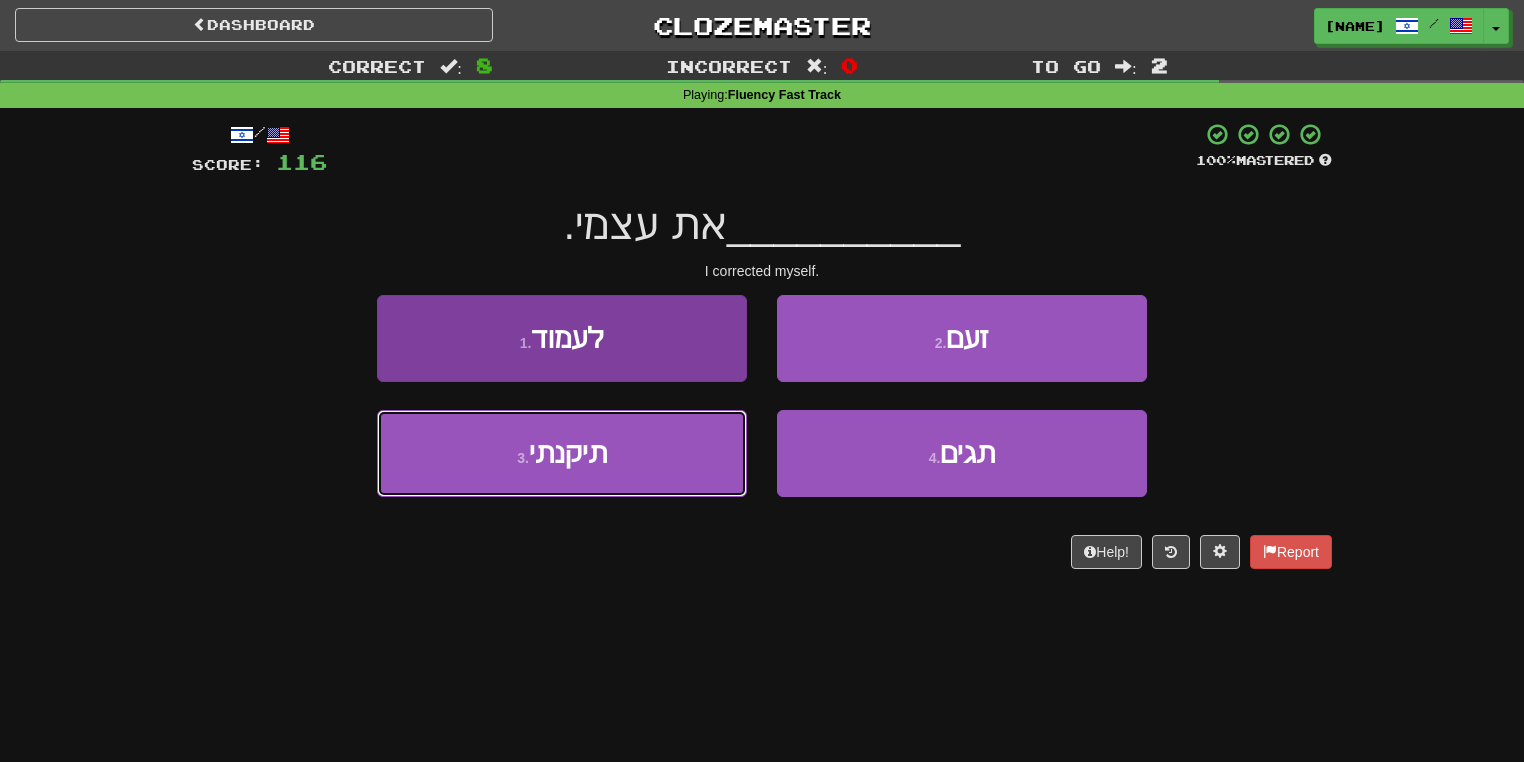 click on "[NUMBER] .  תיקנתי" at bounding box center (562, 453) 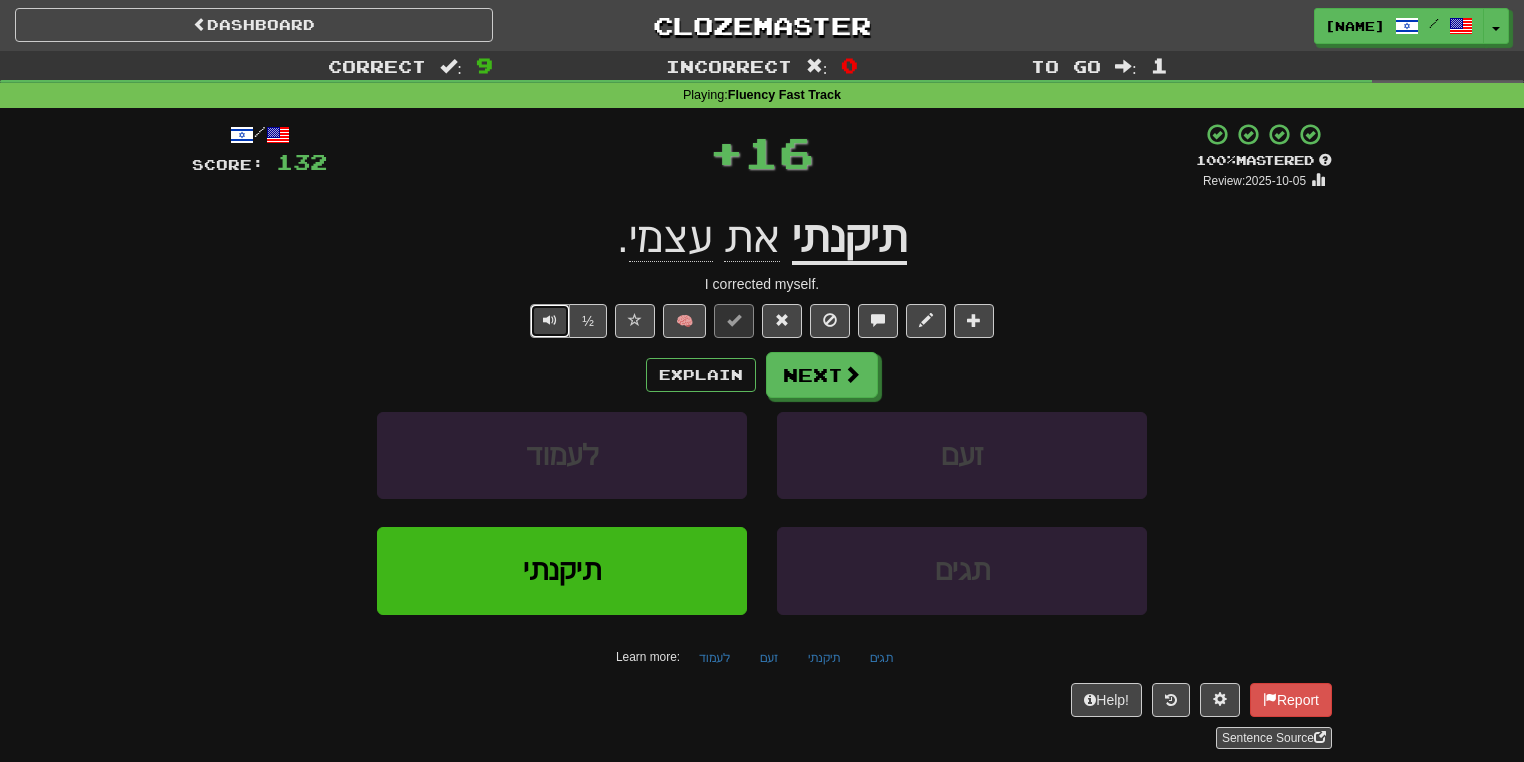 click at bounding box center (550, 321) 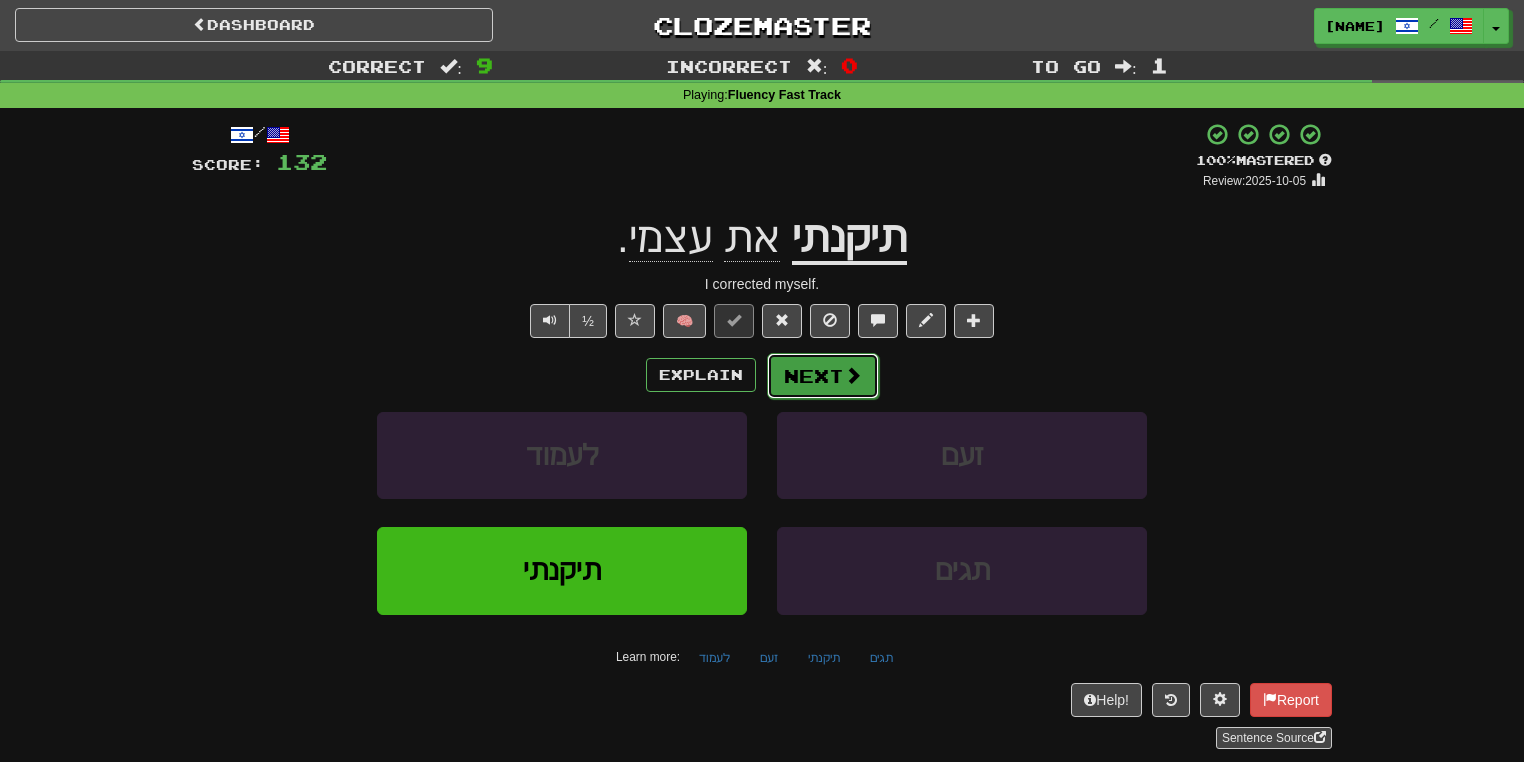 click on "Next" at bounding box center [823, 376] 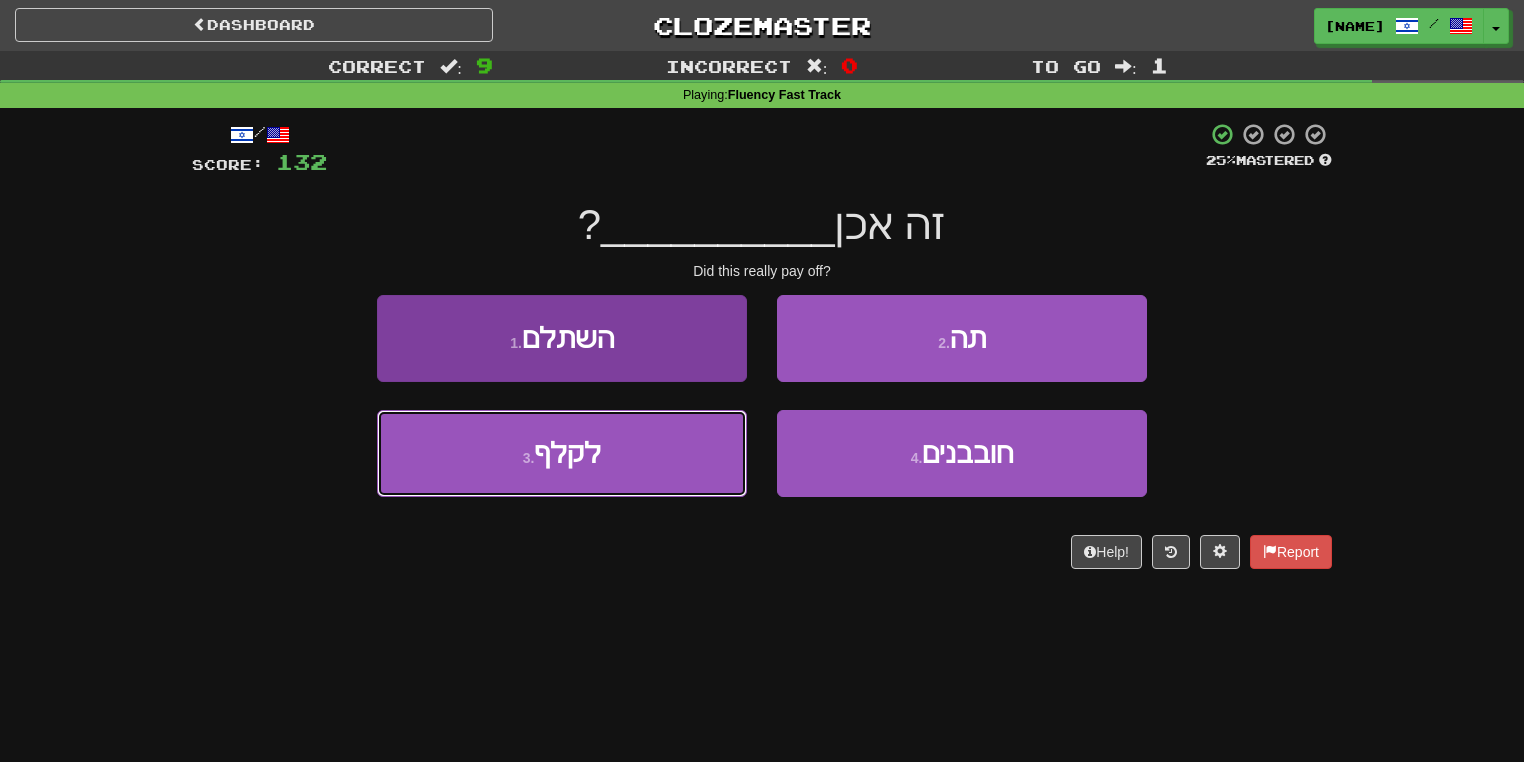 click on "[NUMBER] .  לקלף" at bounding box center [562, 453] 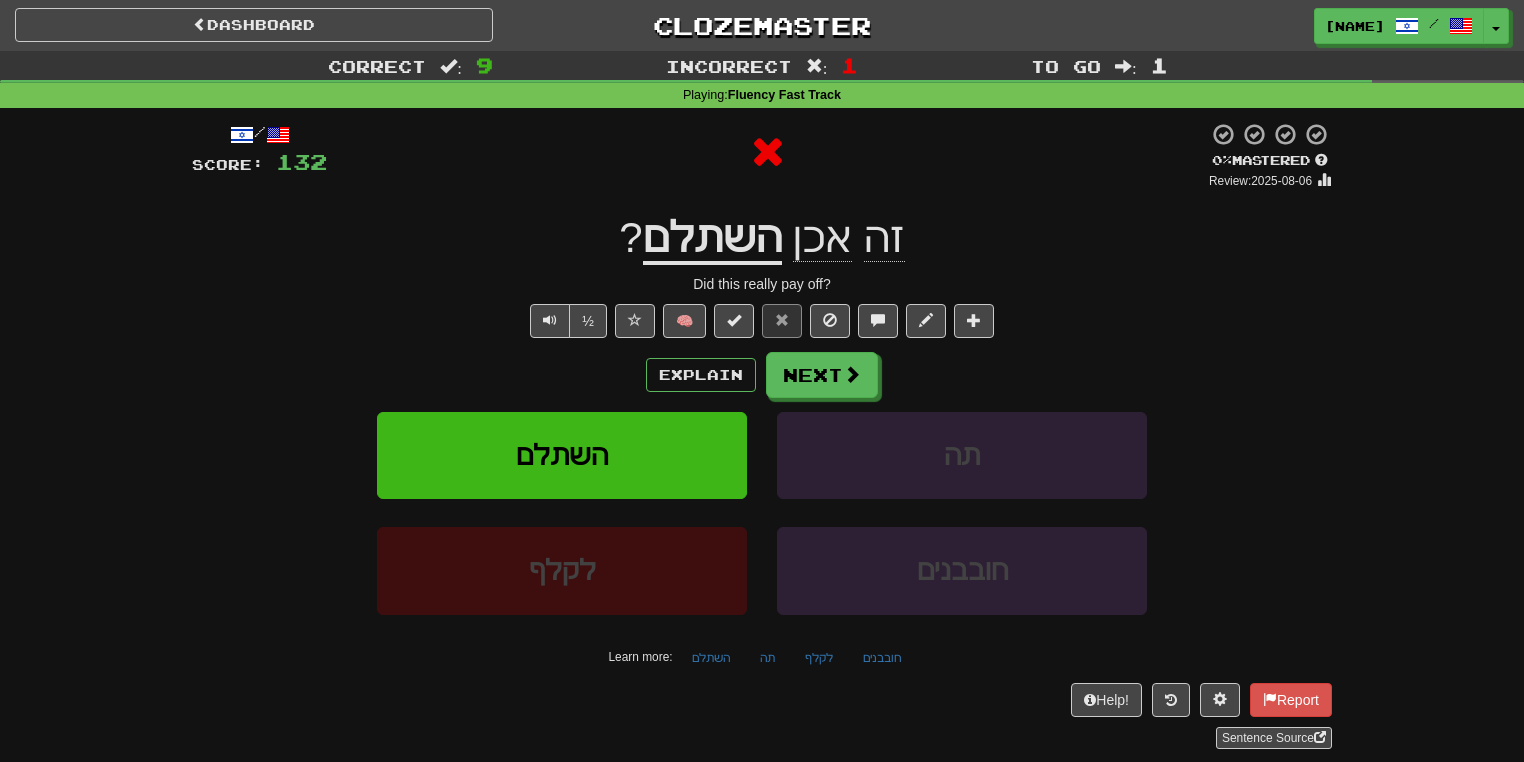 click on "השתלם" at bounding box center (712, 239) 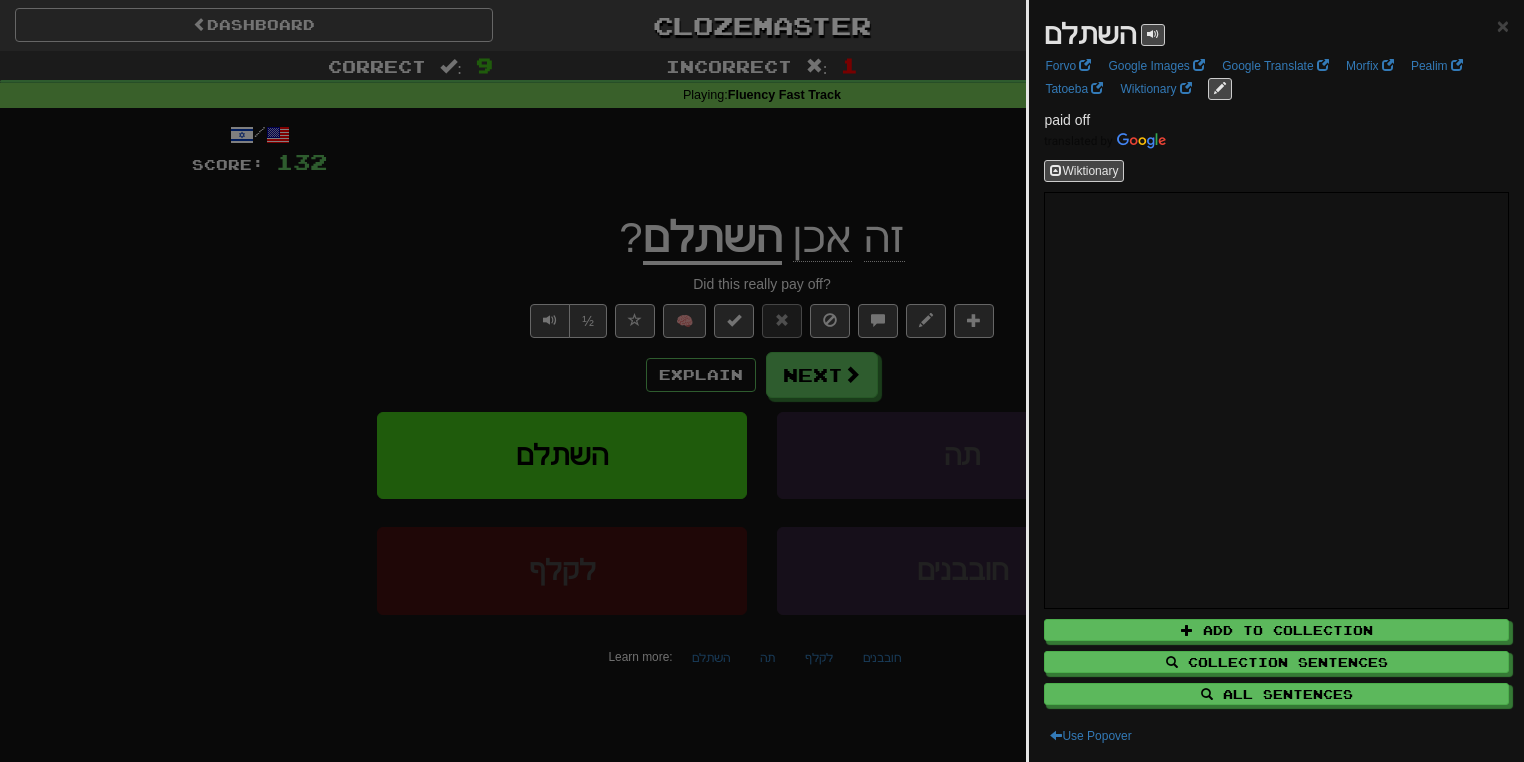 drag, startPoint x: 869, startPoint y: 200, endPoint x: 848, endPoint y: 219, distance: 28.319605 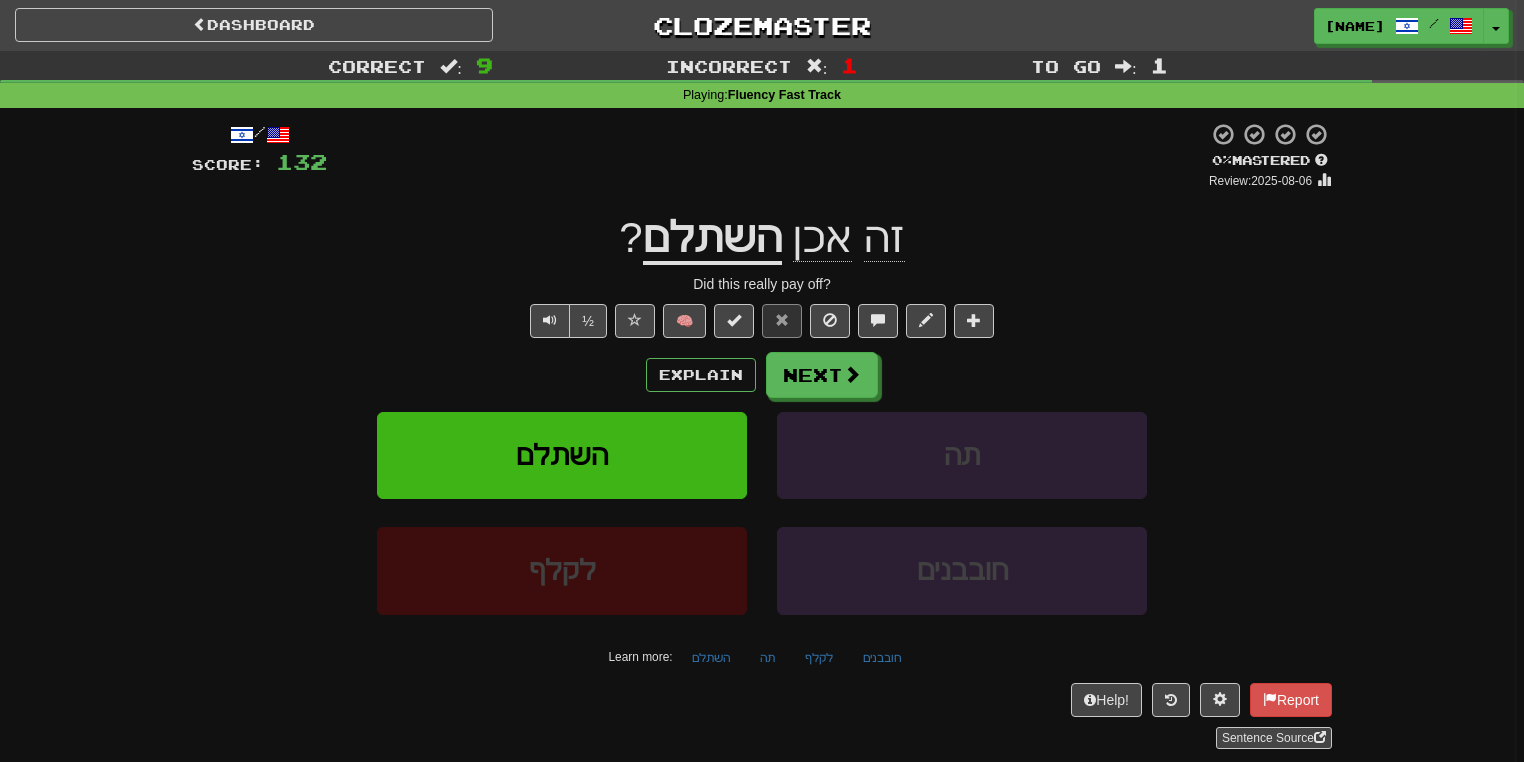 click on "אכן" 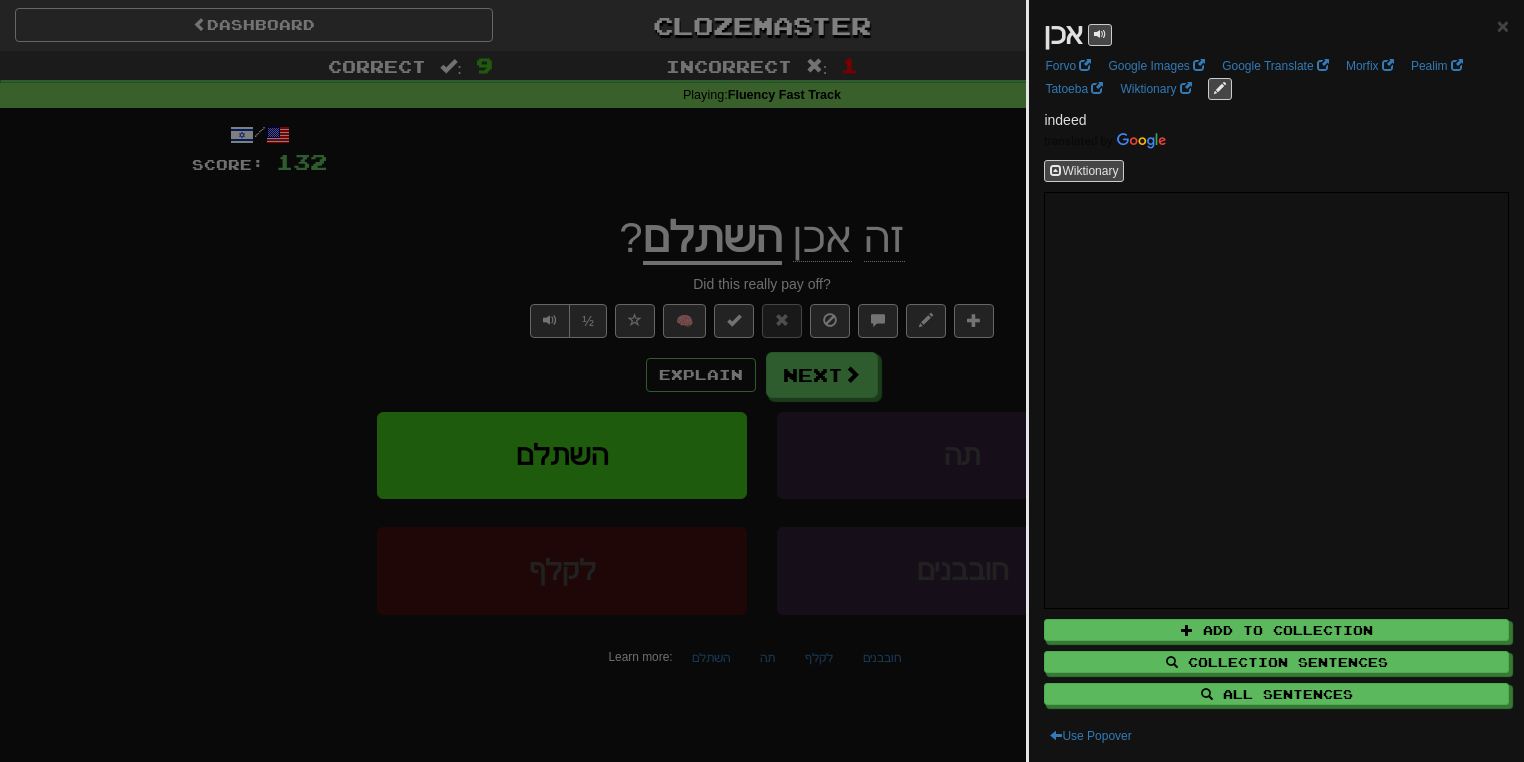 click at bounding box center [762, 381] 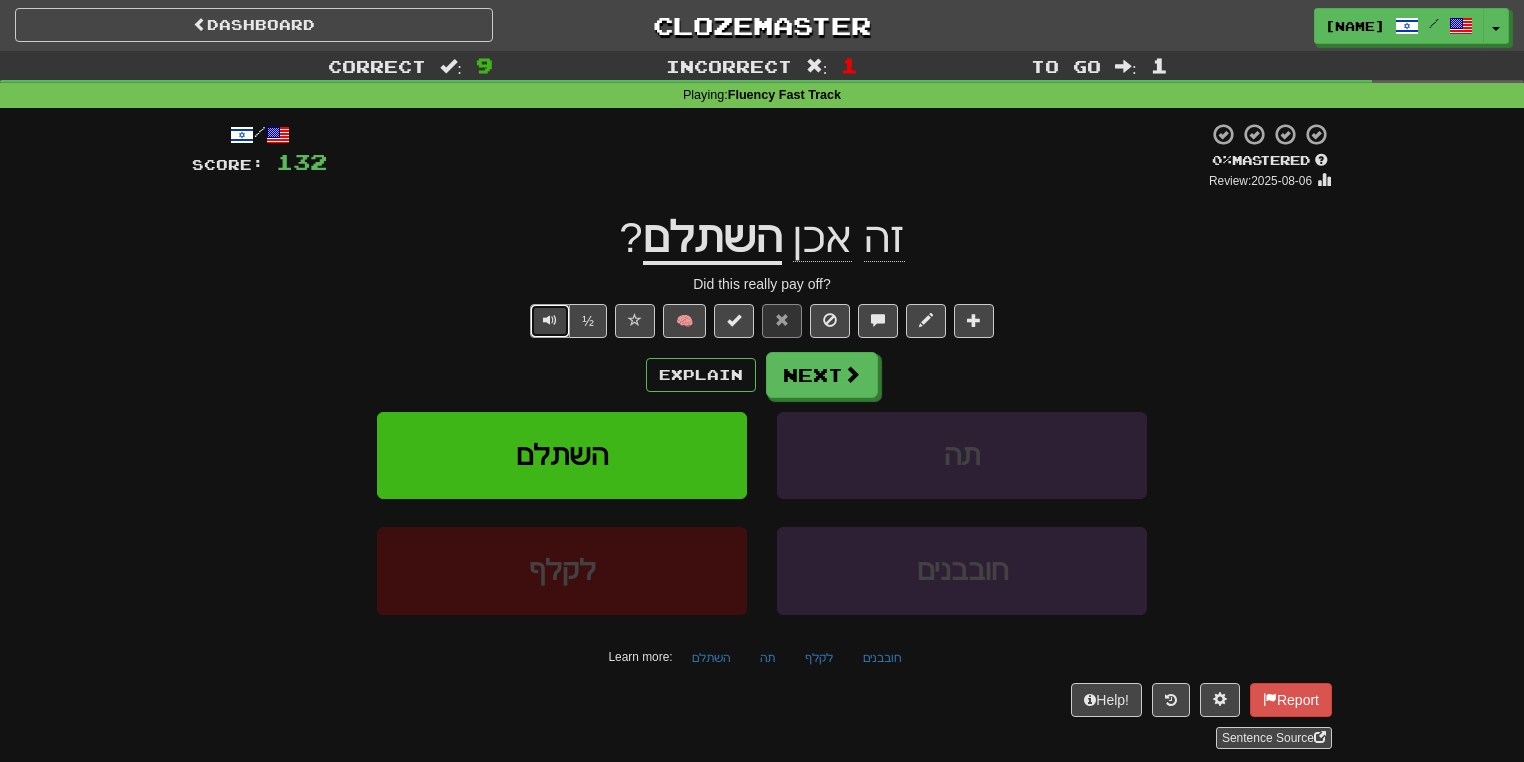 click at bounding box center (550, 321) 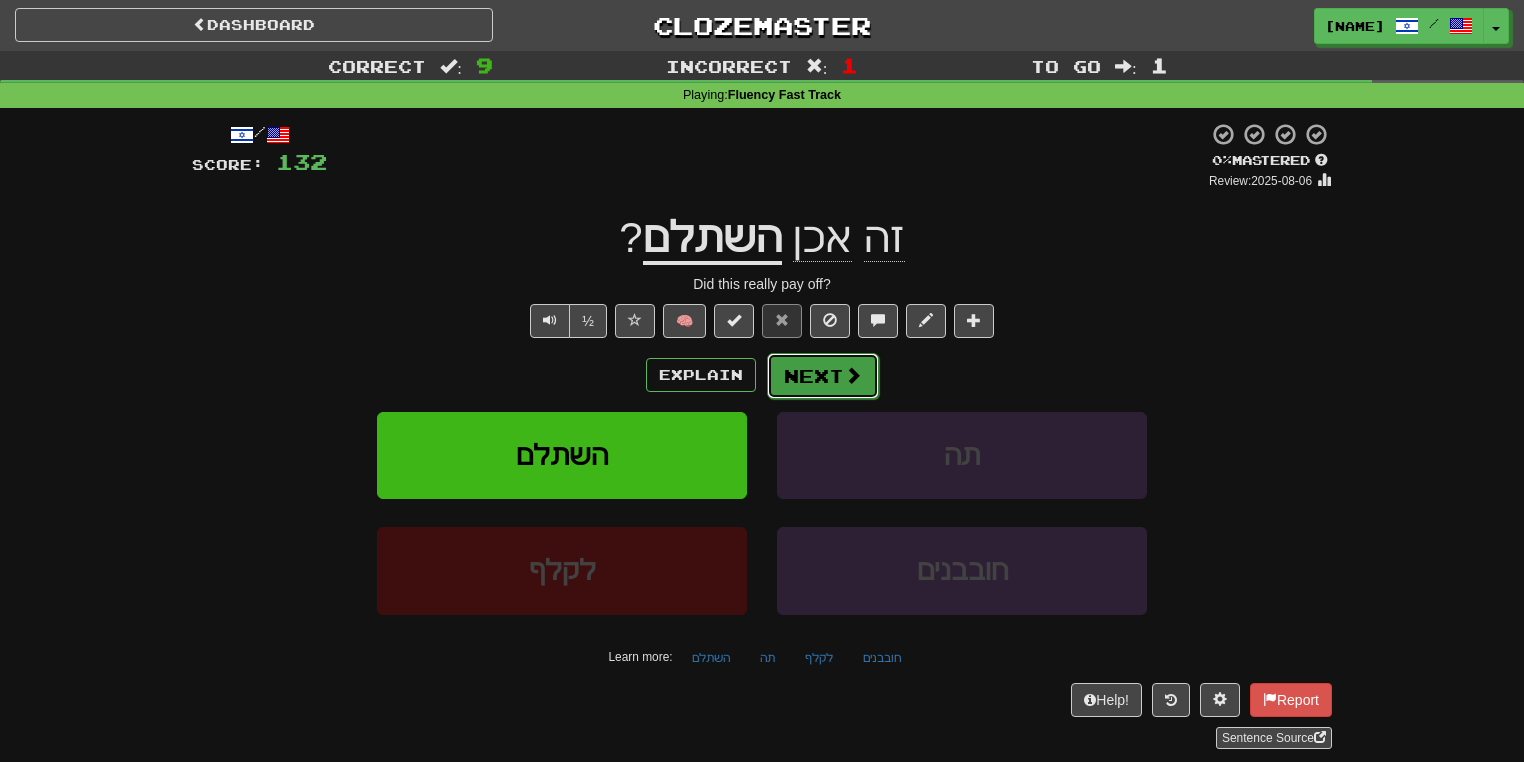click on "Next" at bounding box center (823, 376) 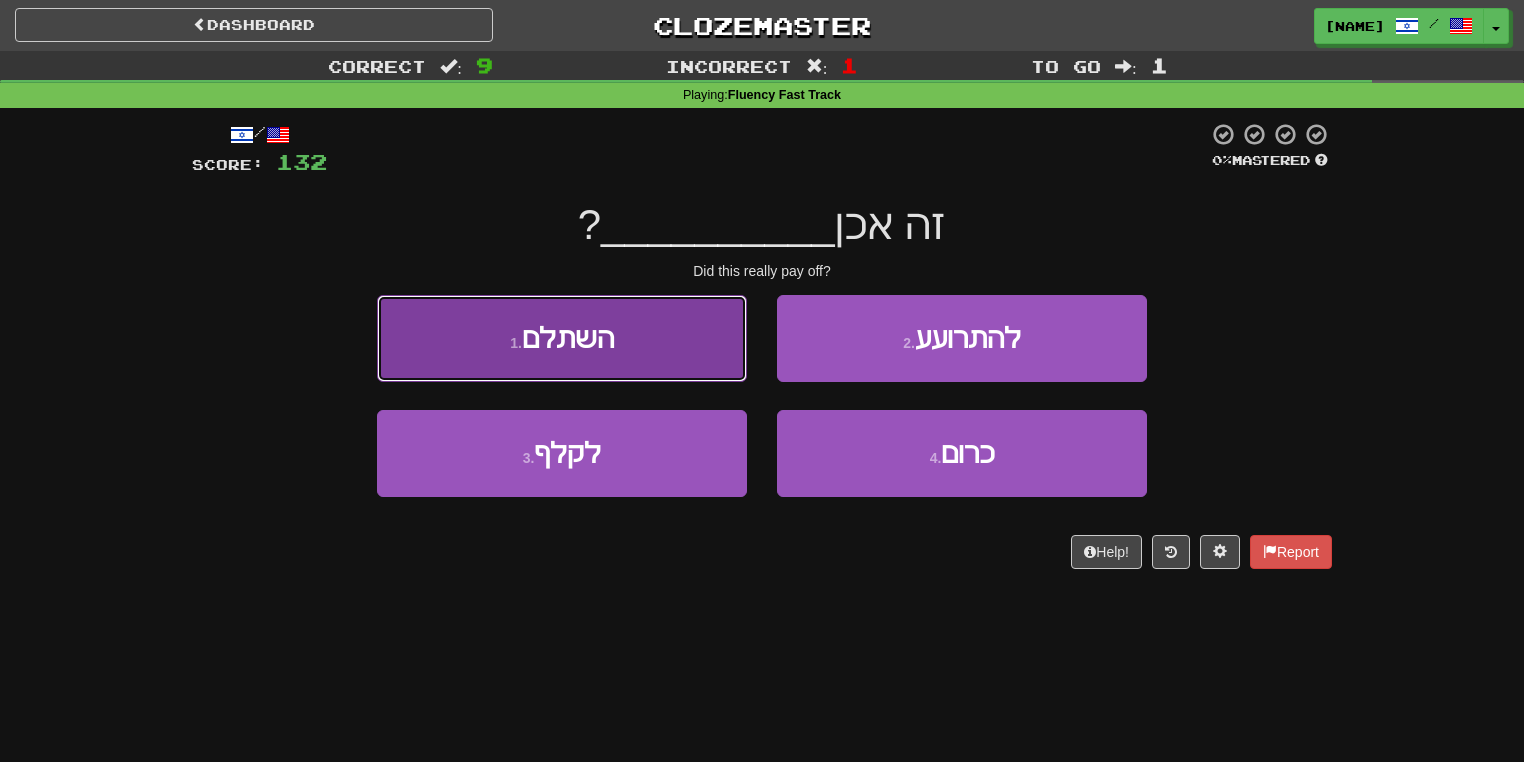 click on "[NUMBER] .  השתלם" at bounding box center [562, 338] 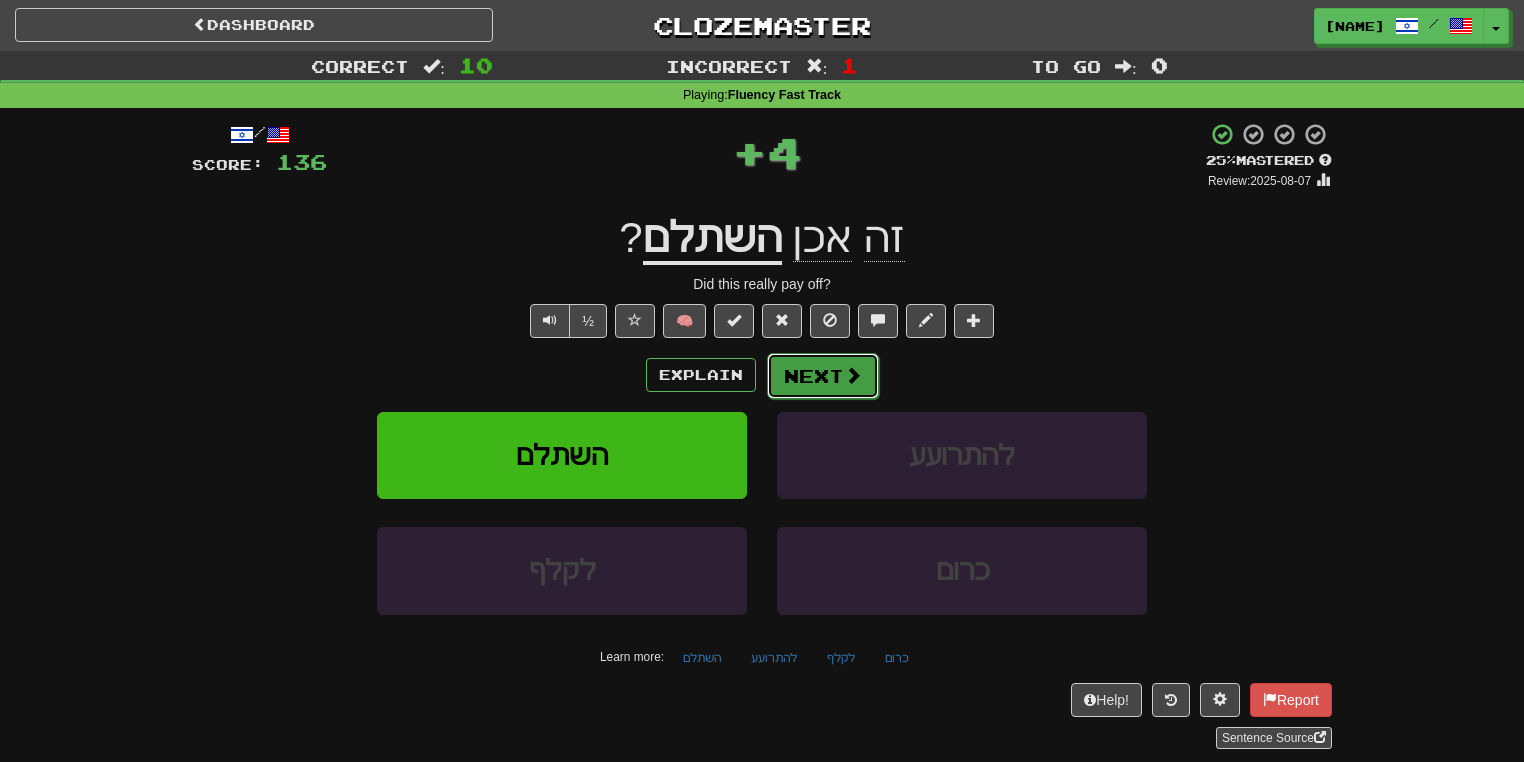 click on "Next" at bounding box center [823, 376] 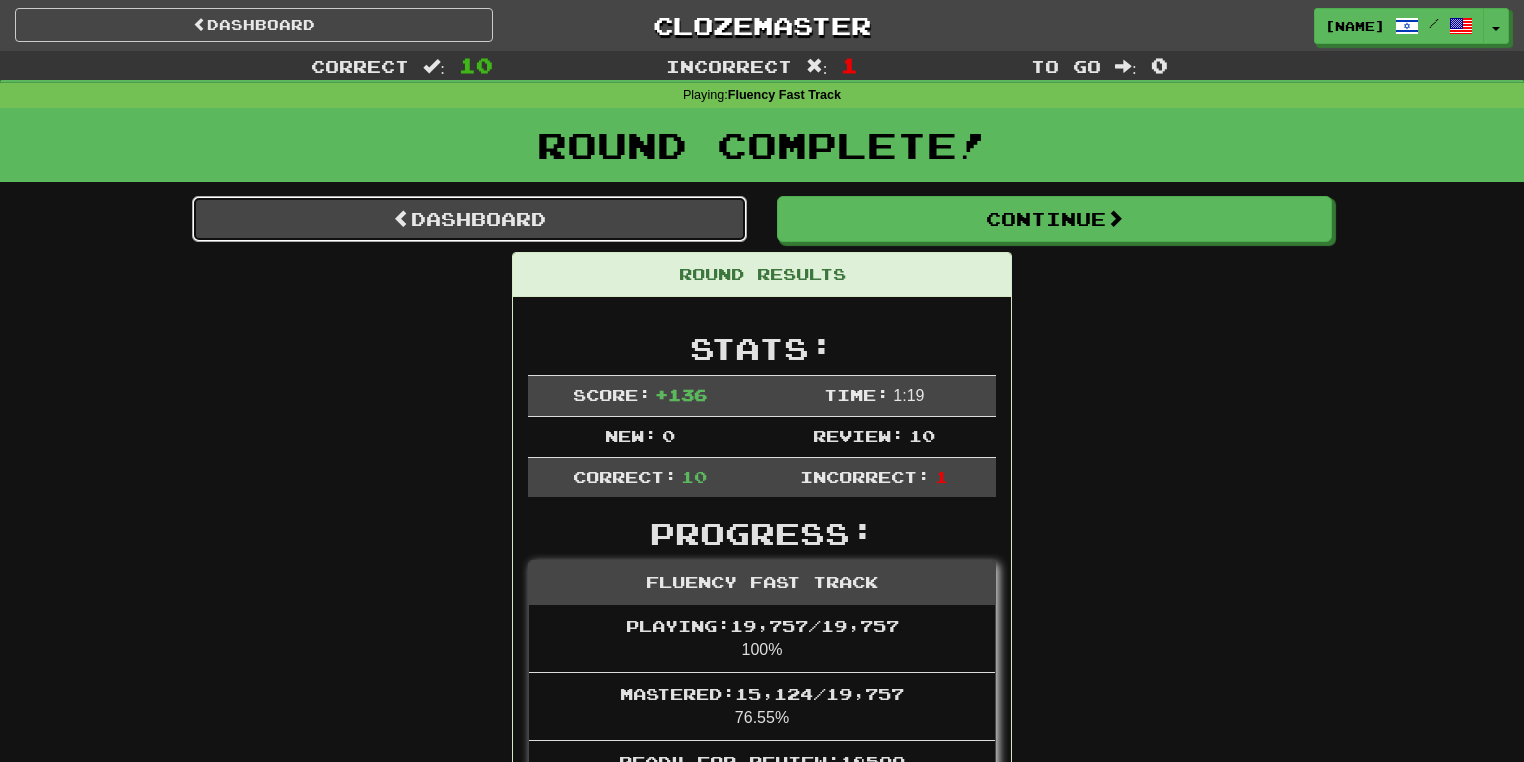 click on "Dashboard" at bounding box center (469, 219) 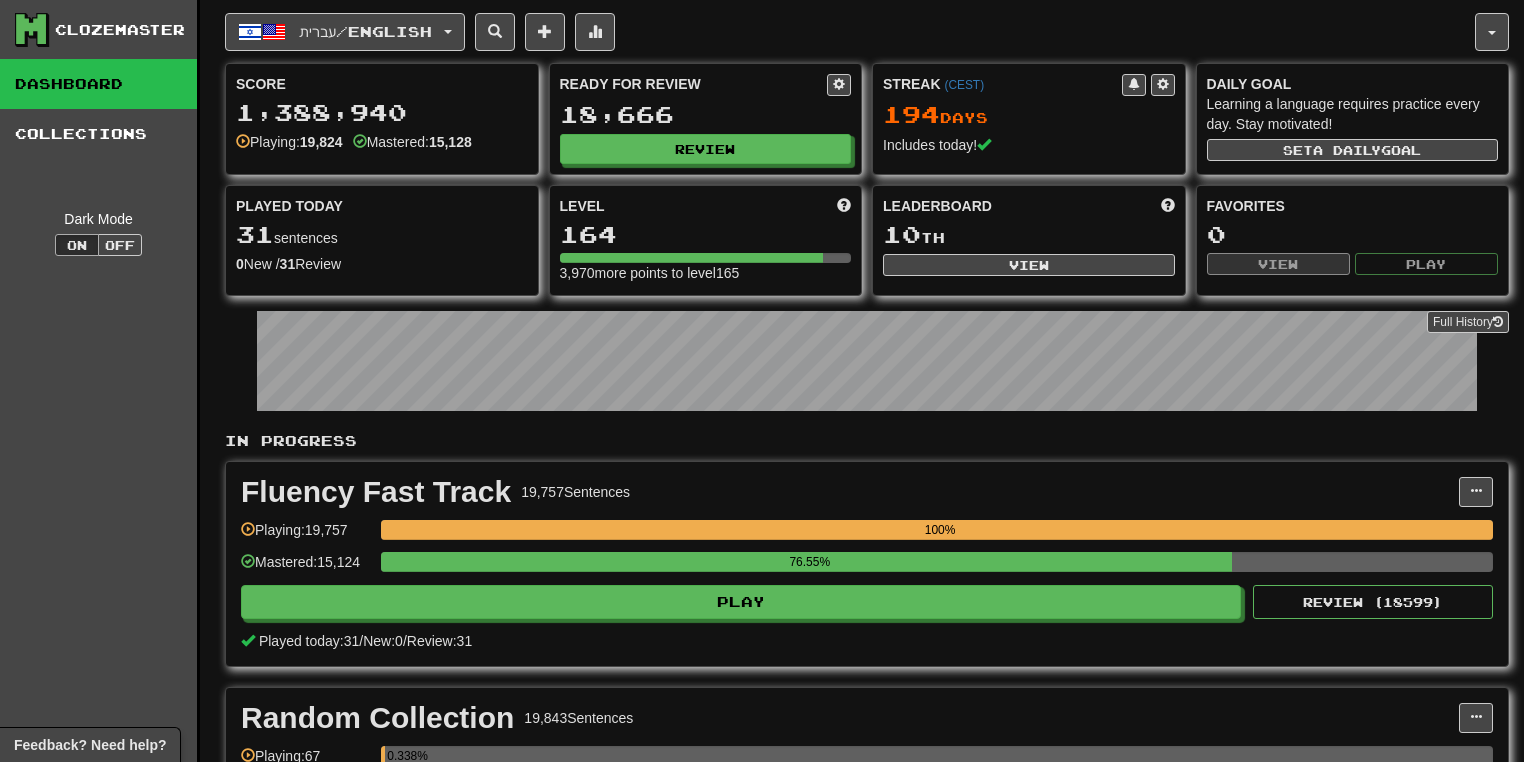 scroll, scrollTop: 0, scrollLeft: 0, axis: both 